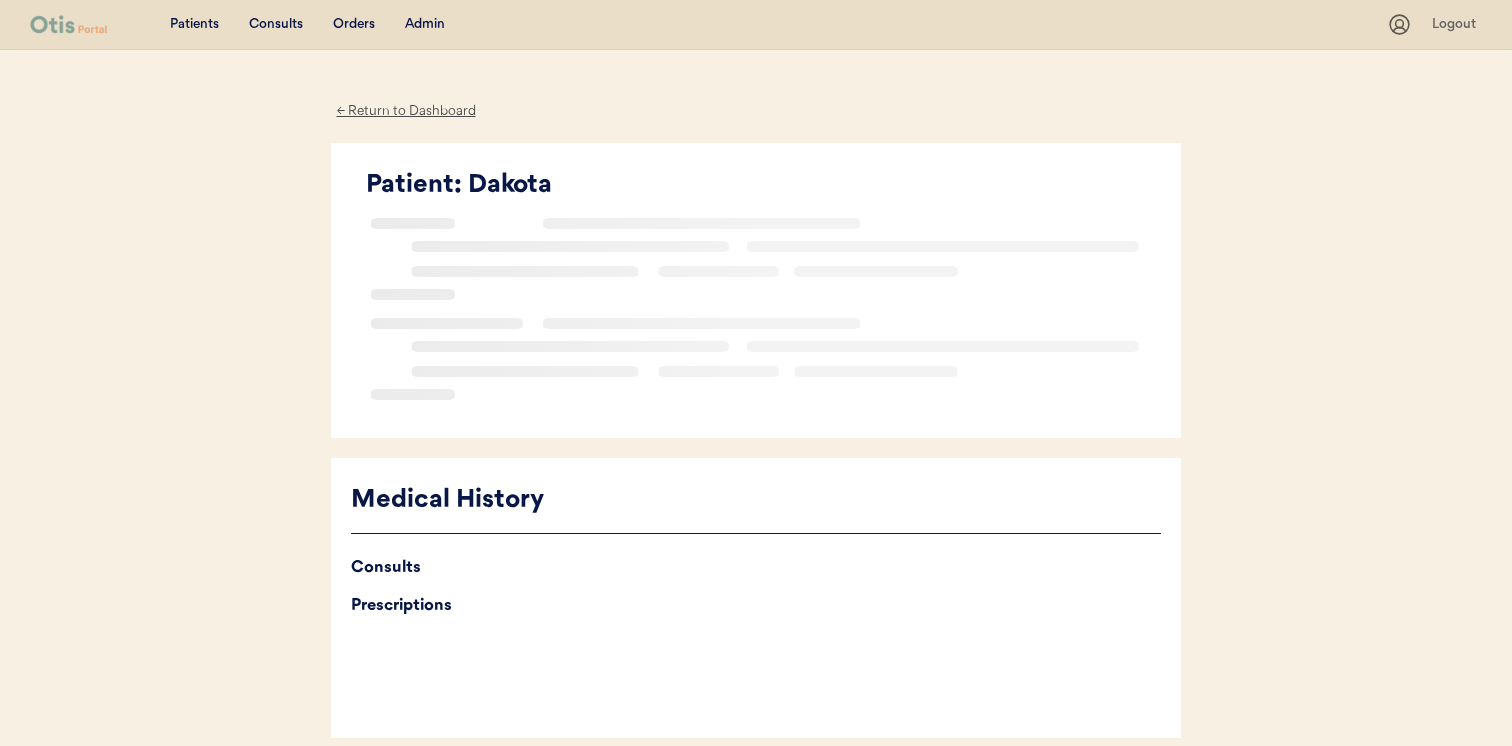 scroll, scrollTop: 0, scrollLeft: 0, axis: both 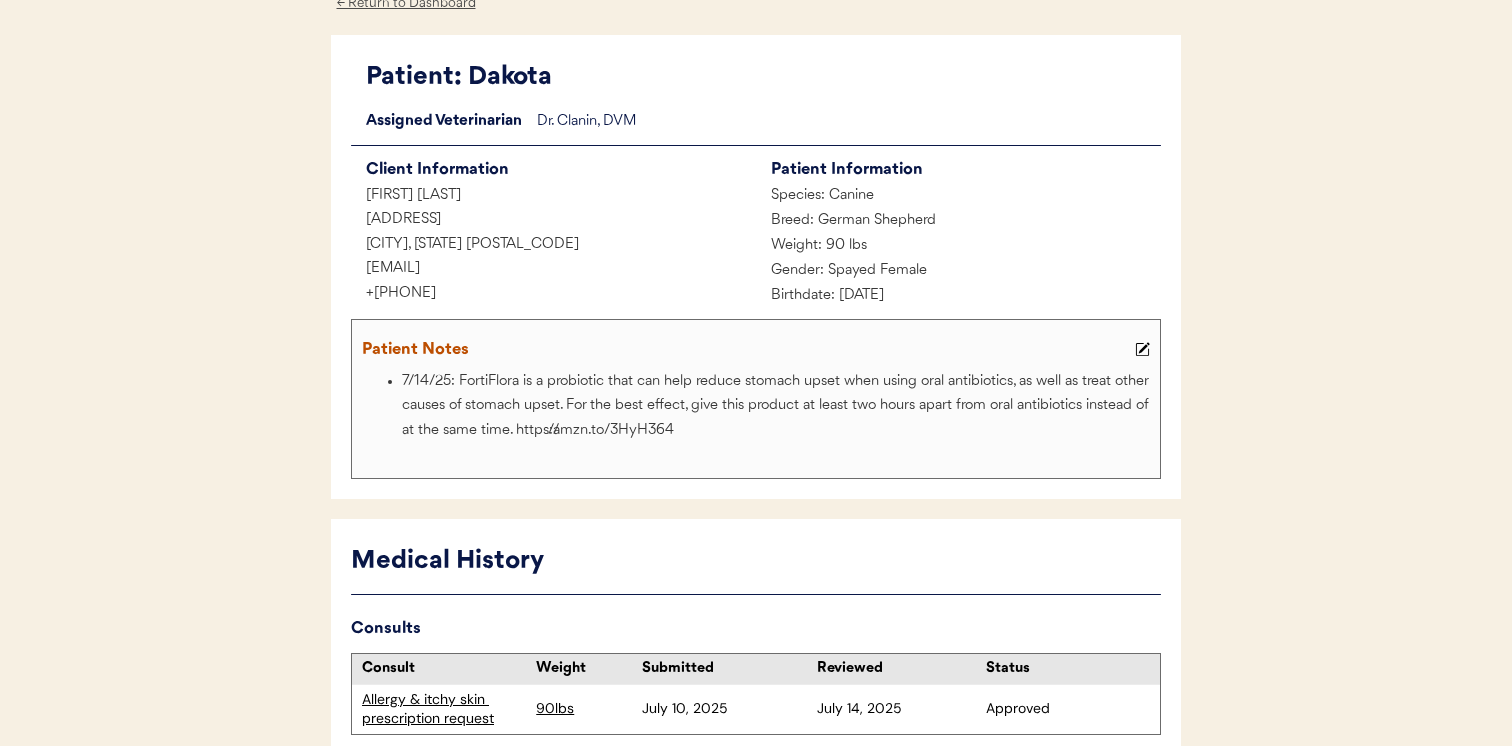 drag, startPoint x: 542, startPoint y: 262, endPoint x: 347, endPoint y: 260, distance: 195.01025 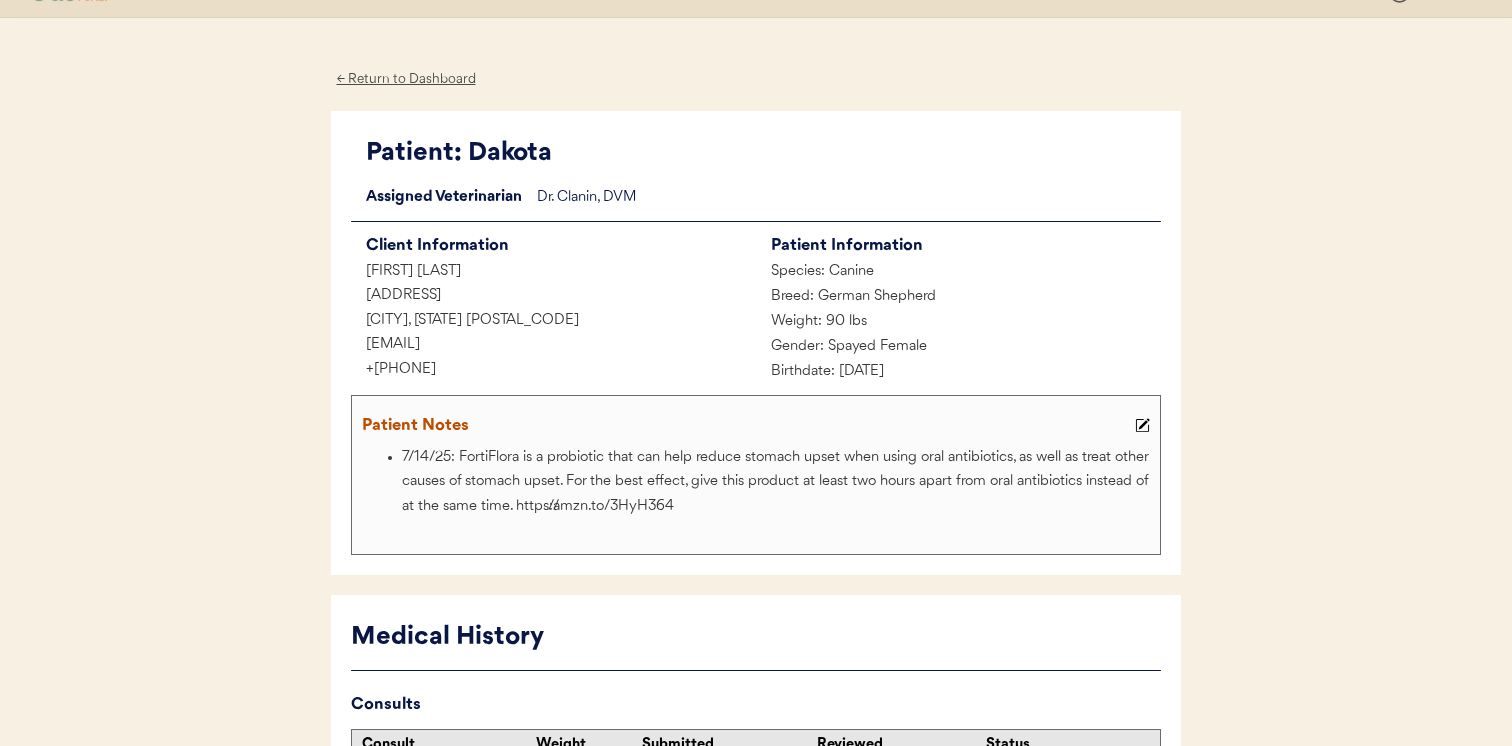 scroll, scrollTop: 14, scrollLeft: 0, axis: vertical 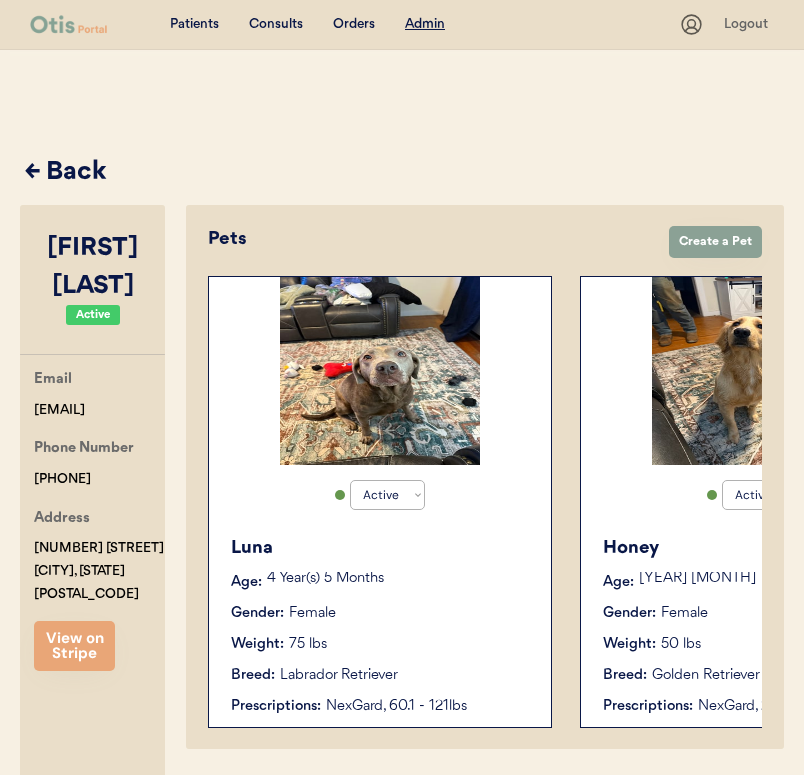 select on "true" 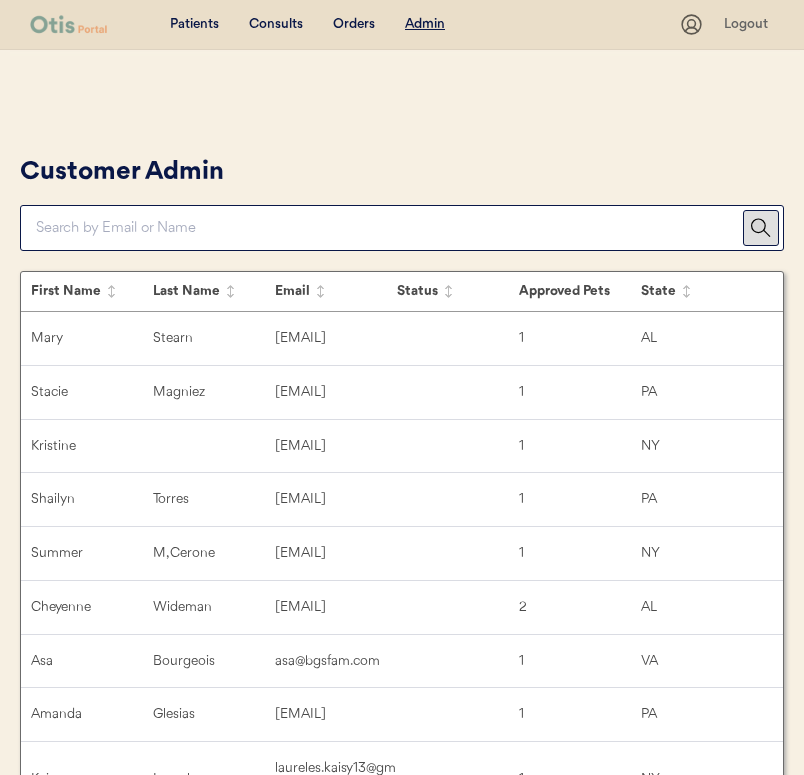 click at bounding box center [389, 228] 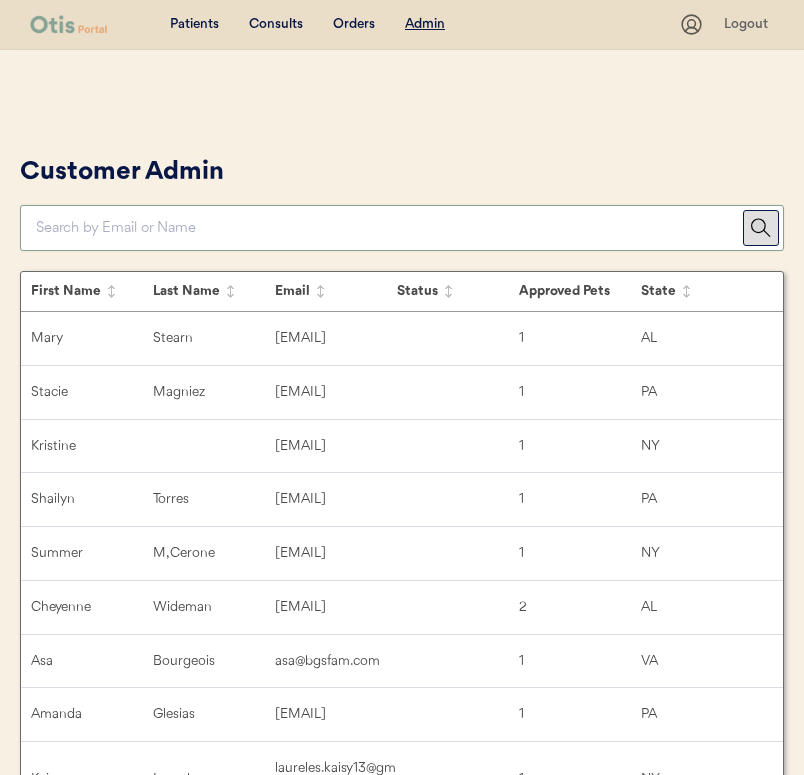 paste on "[EMAIL]" 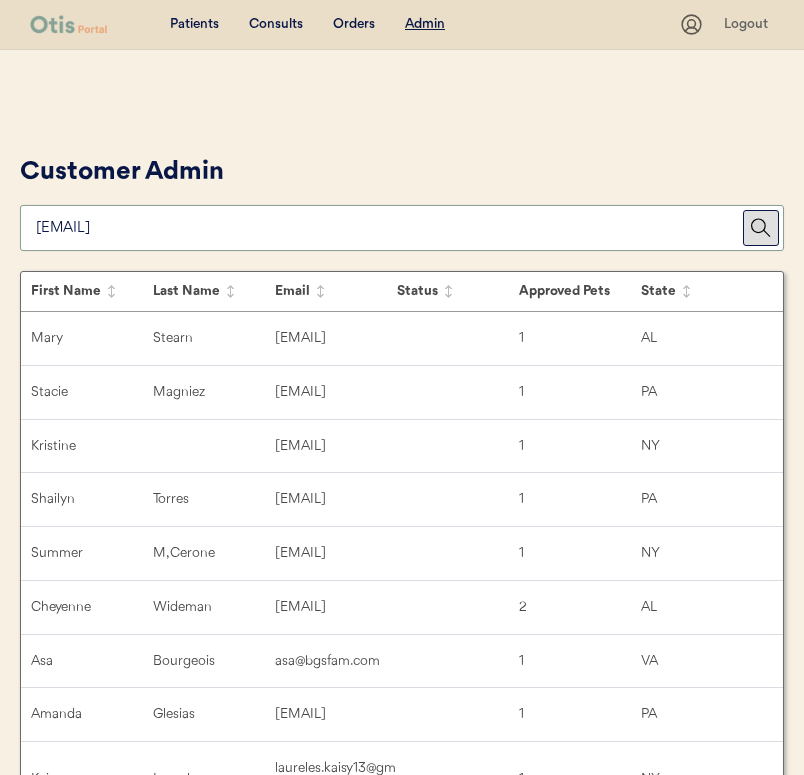 click on "Customer Admin" at bounding box center [402, 200] 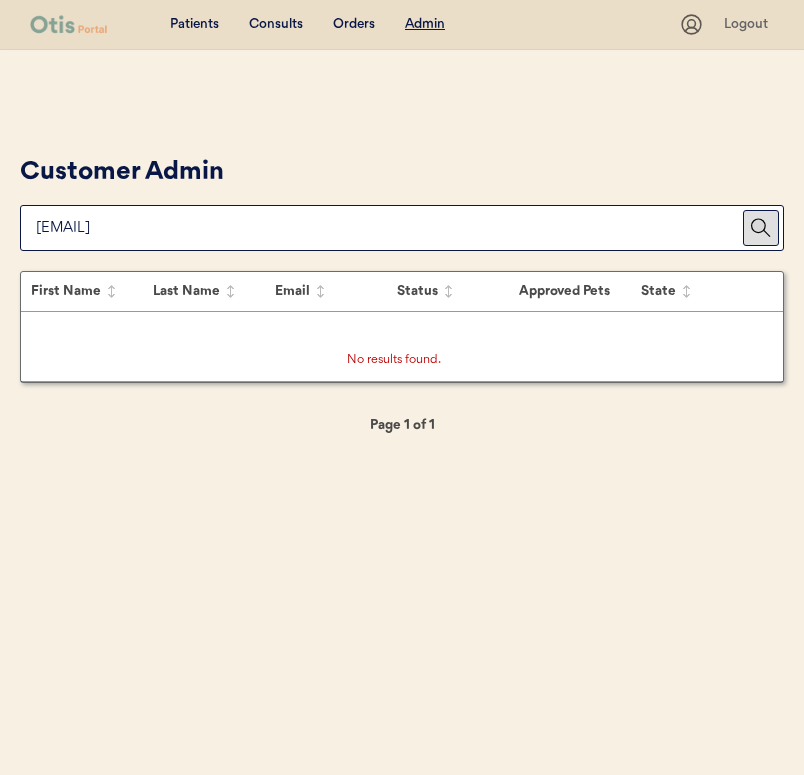 click at bounding box center [389, 228] 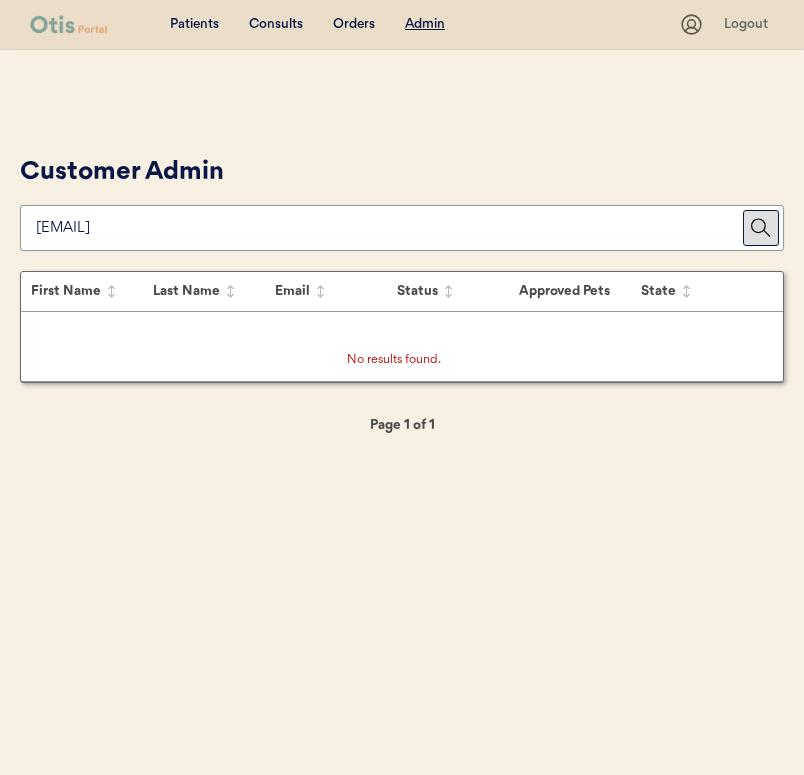 type on "aprilcook72@gma" 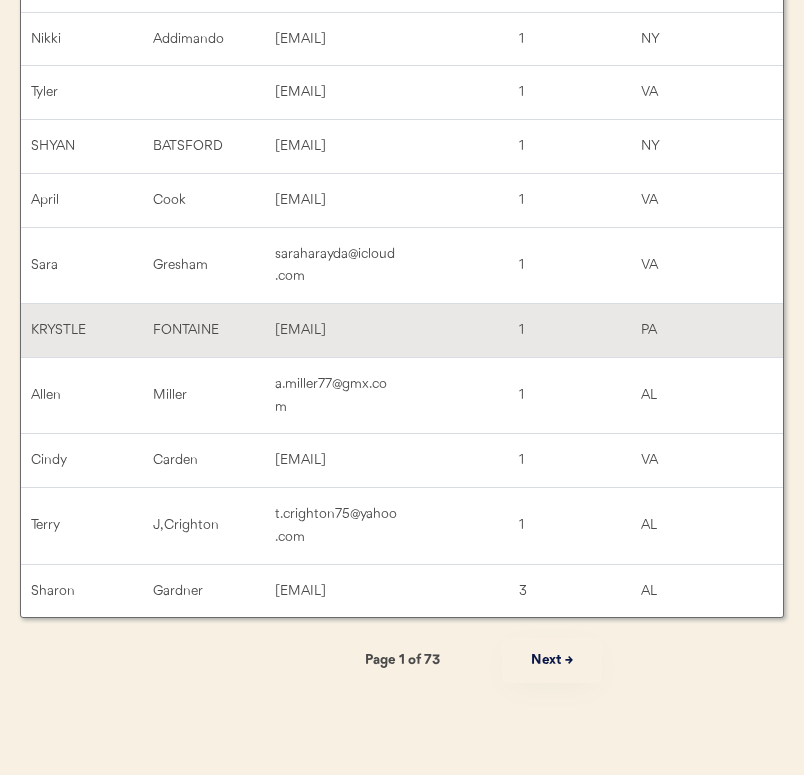 scroll, scrollTop: 1455, scrollLeft: 0, axis: vertical 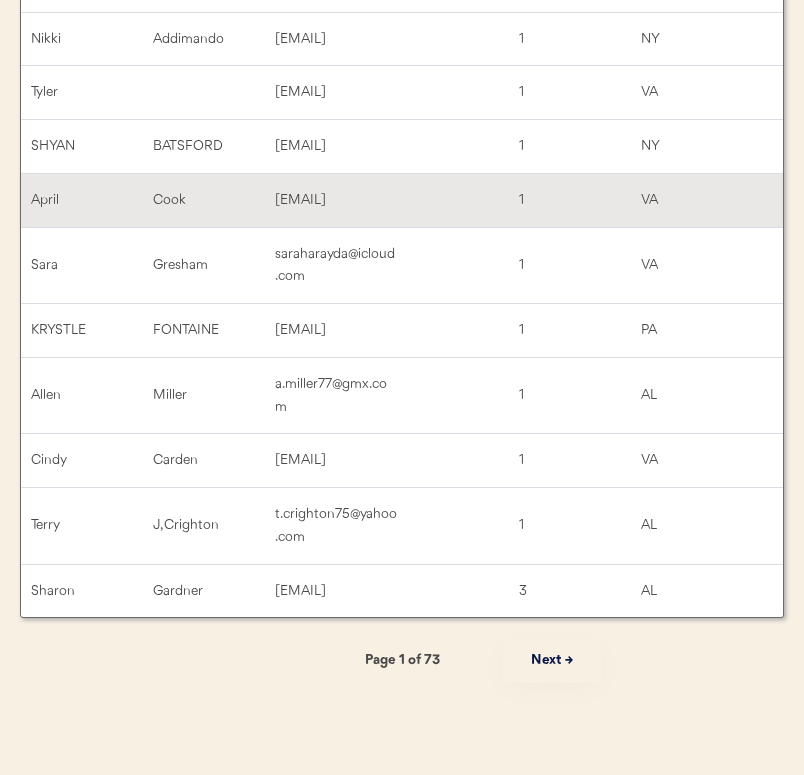 type 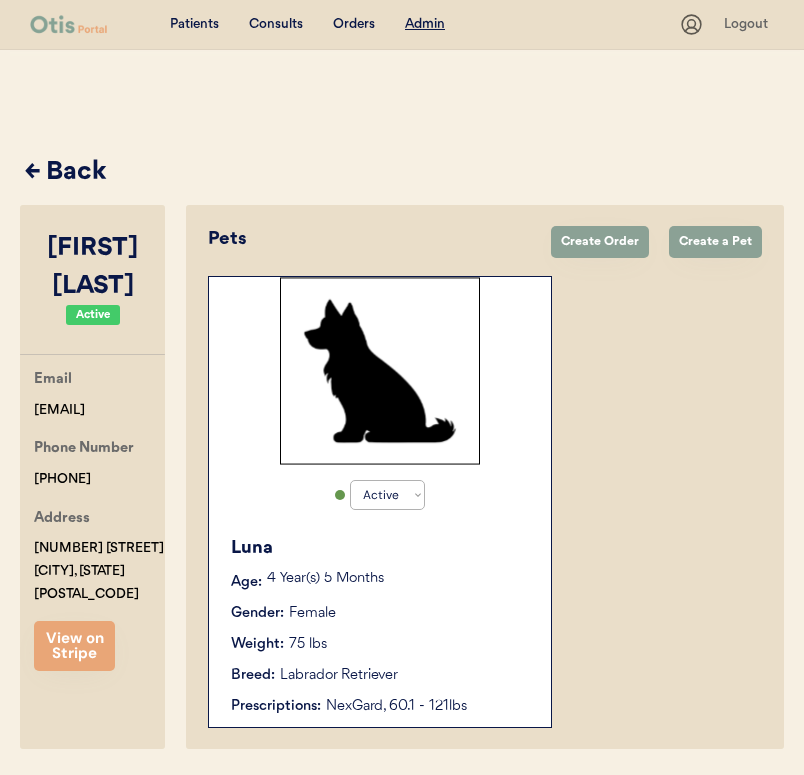 scroll, scrollTop: 66, scrollLeft: 0, axis: vertical 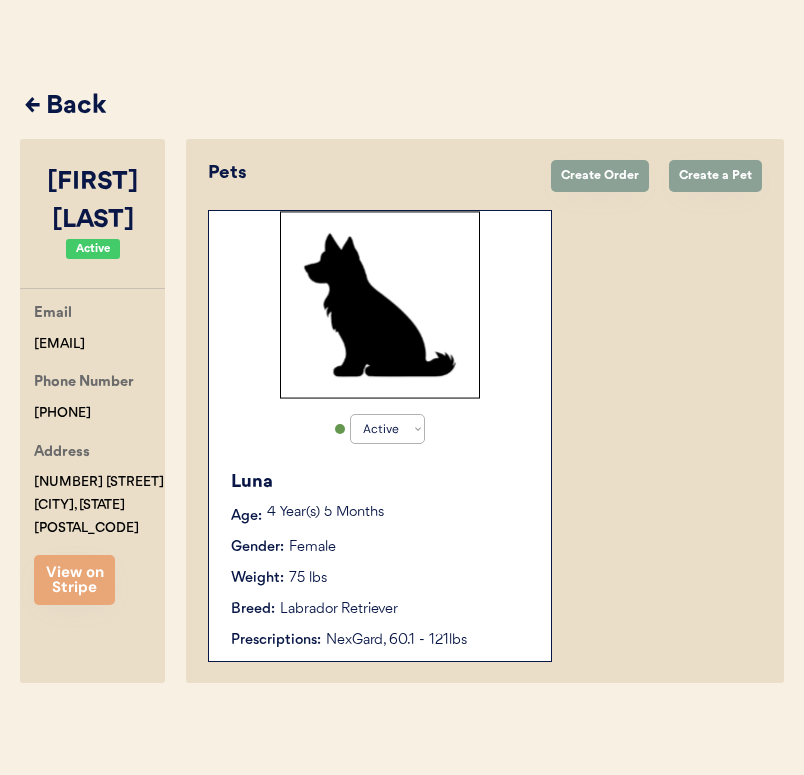 click on "← Back" at bounding box center [404, 107] 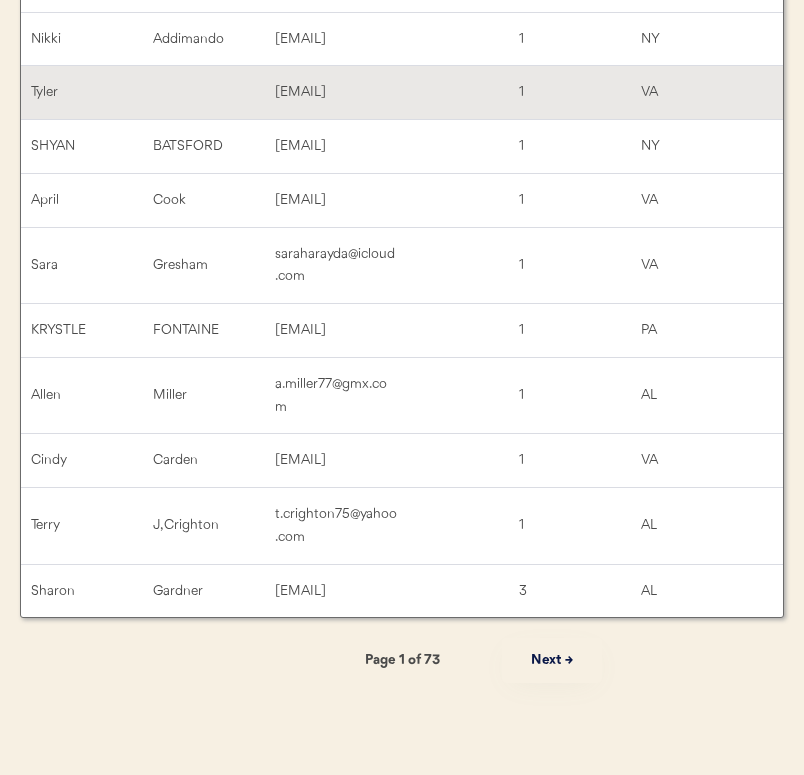 scroll, scrollTop: 1398, scrollLeft: 0, axis: vertical 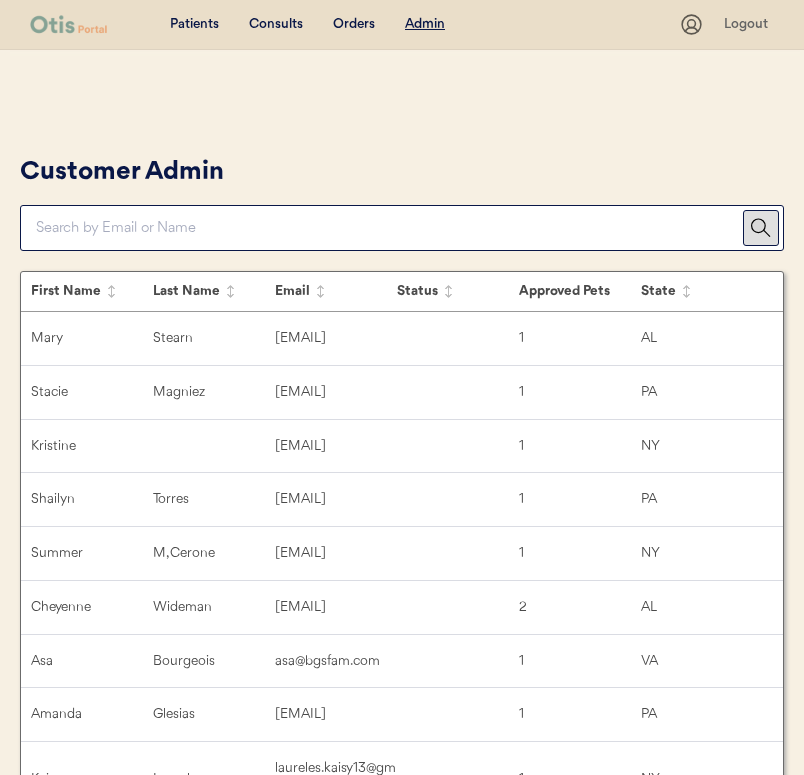 click at bounding box center (389, 228) 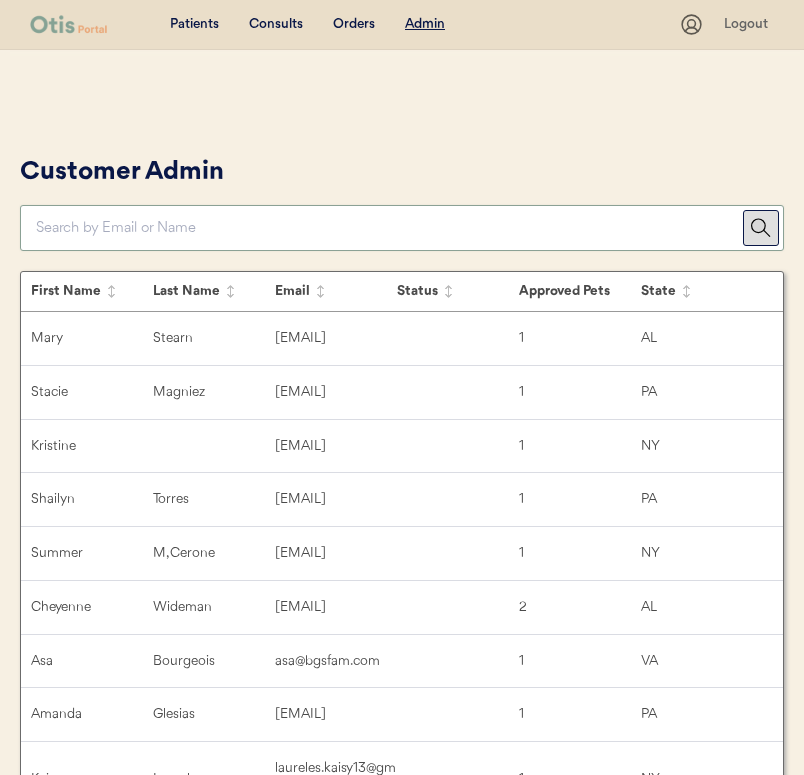 type on "a" 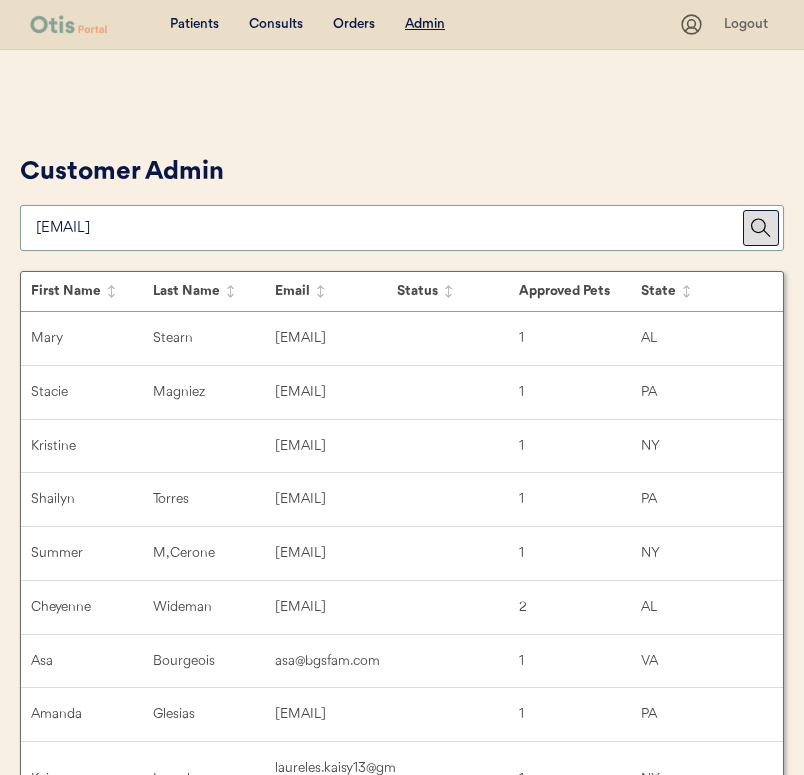 type on "[EMAIL]" 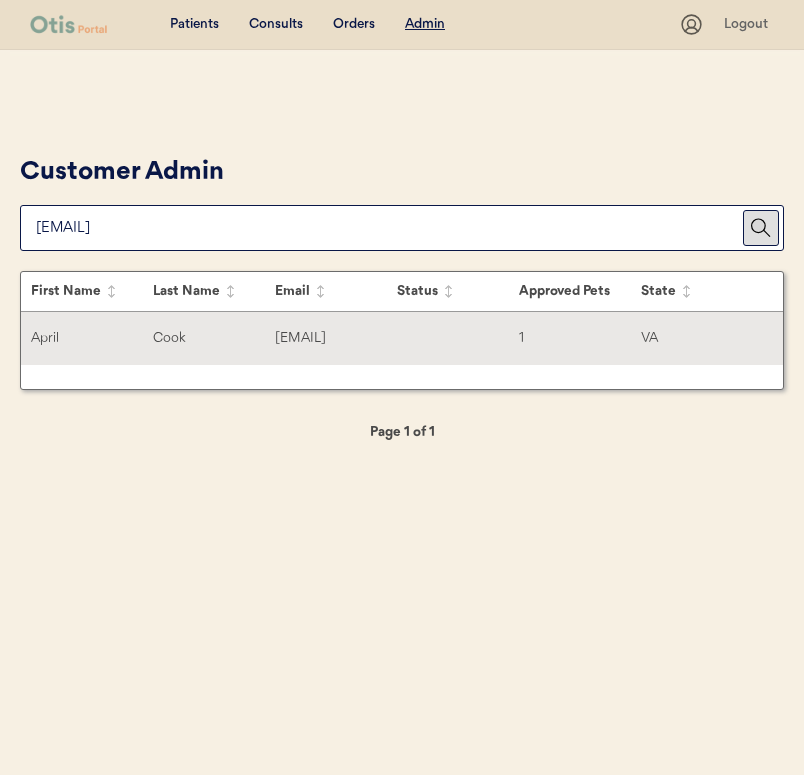 click on "Cook" at bounding box center (214, 338) 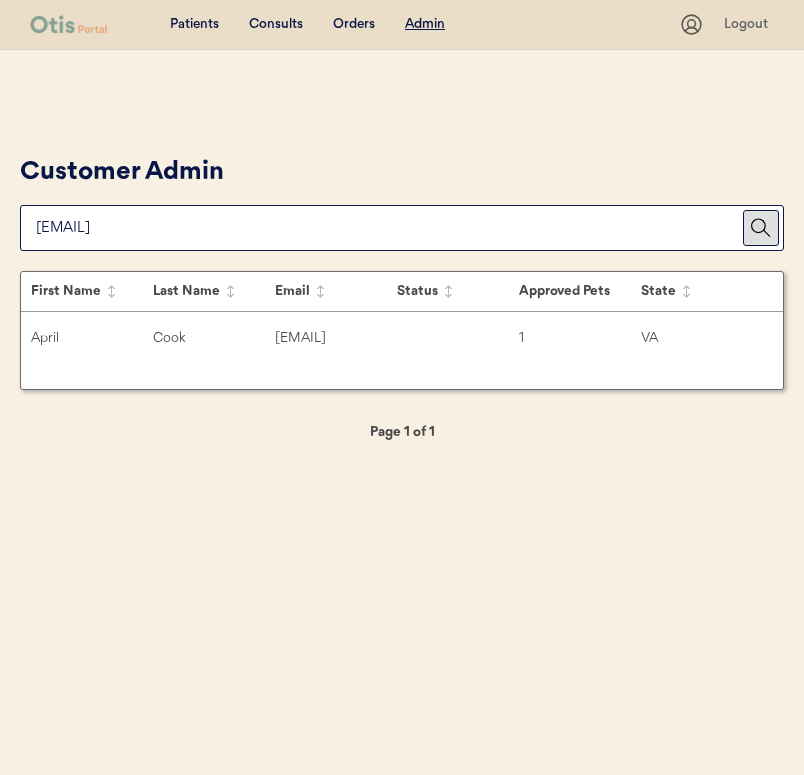 select on "true" 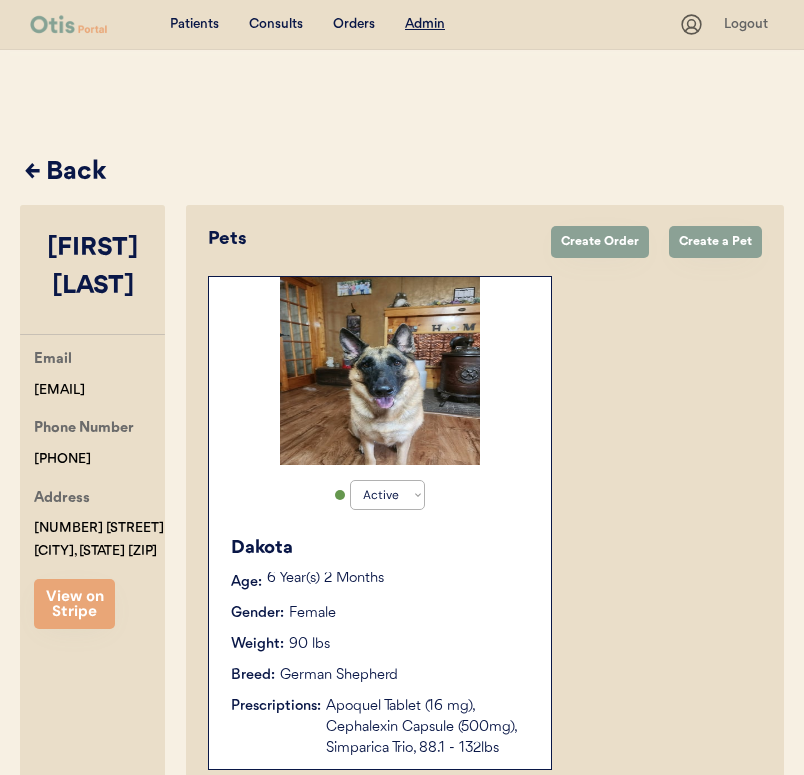 scroll, scrollTop: 108, scrollLeft: 0, axis: vertical 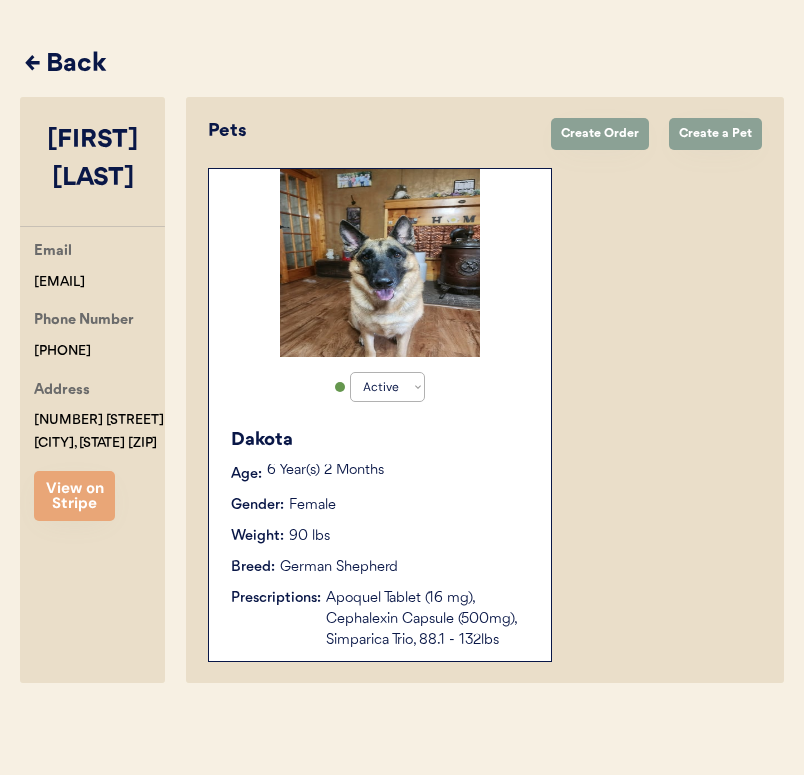 drag, startPoint x: 30, startPoint y: 251, endPoint x: 178, endPoint y: 249, distance: 148.01352 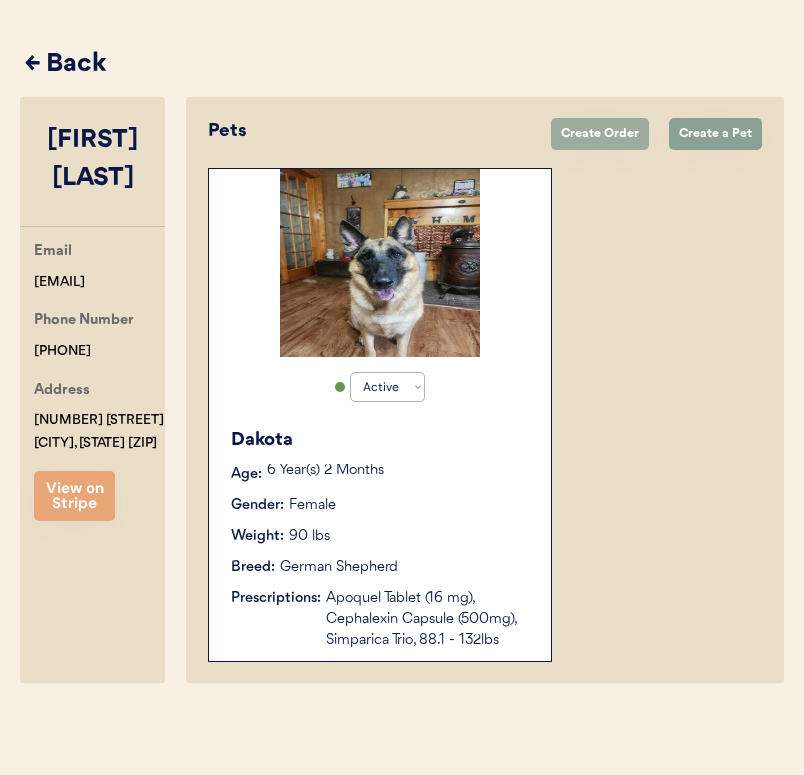 click on "Create Order" at bounding box center [600, 134] 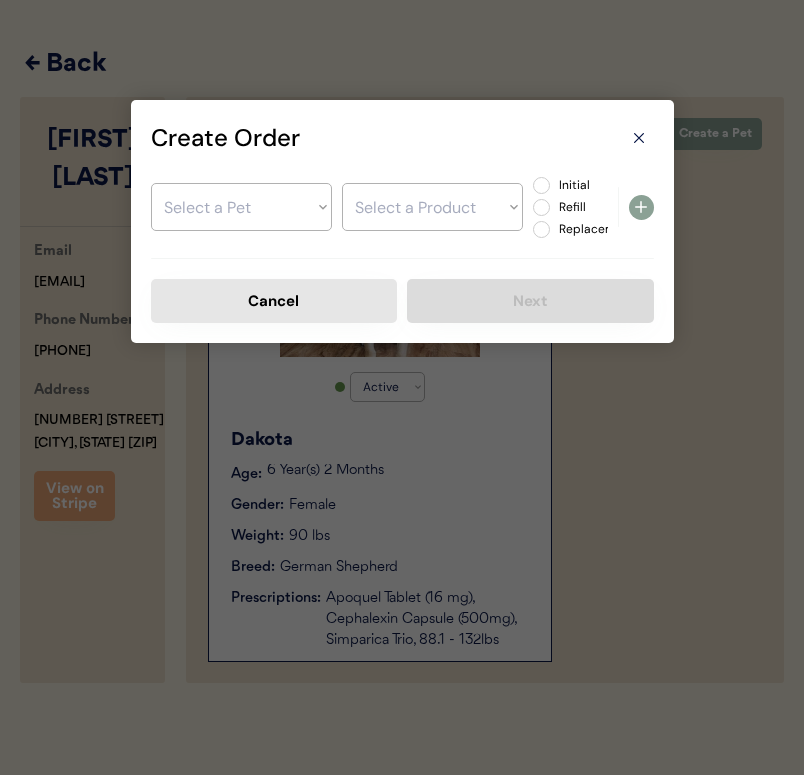 click on "Select a Pet Dakota" at bounding box center [241, 207] 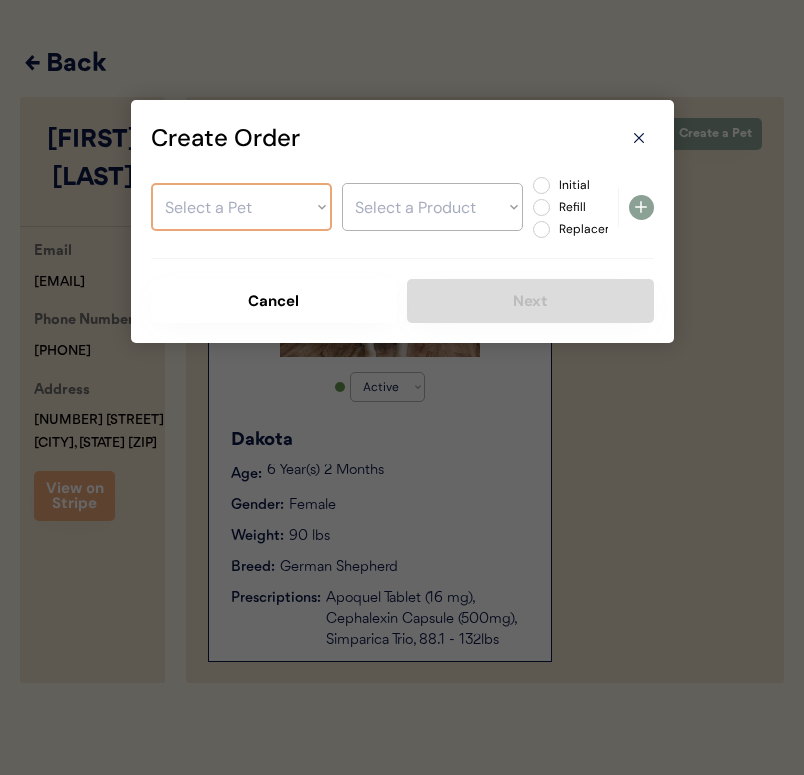 select on ""1348695171700984260__LOOKUP__1752167612741x852028397353435100"" 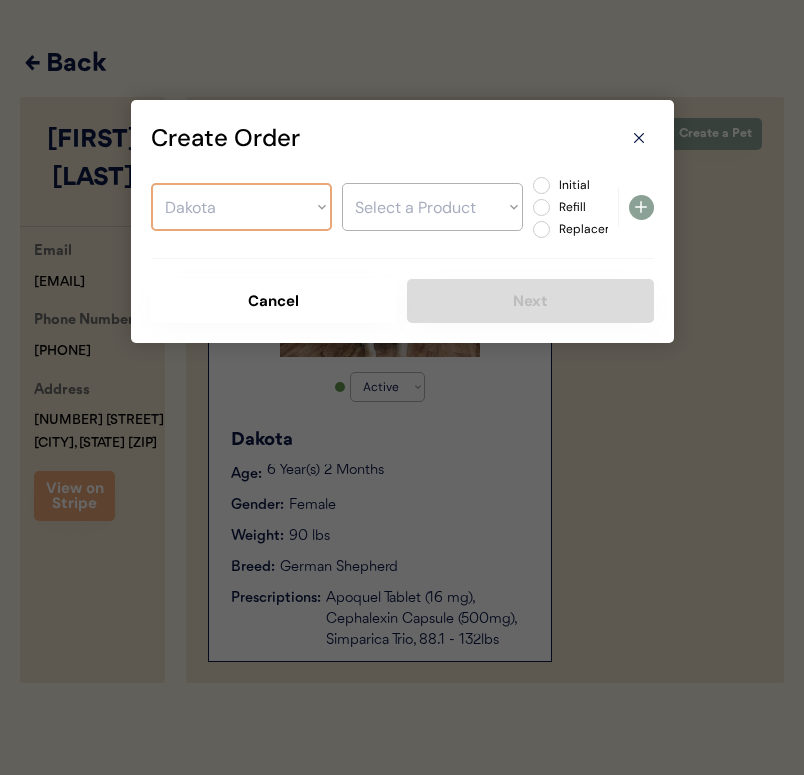 click on "Select a Product" at bounding box center [432, 207] 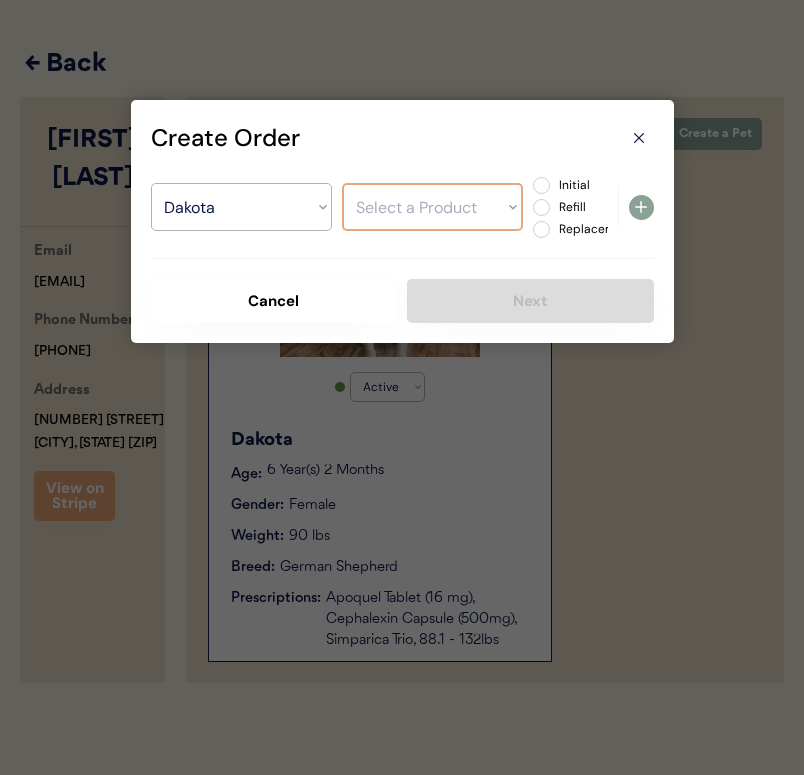 select on ""1348695171700984260__LOOKUP__1752521991779x459521720420925440"" 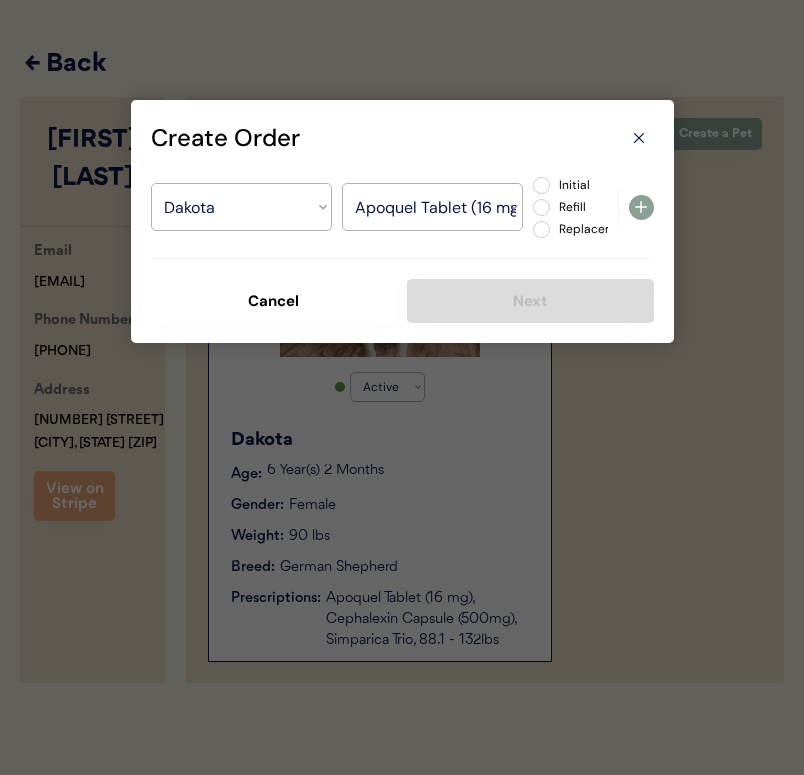 click on "Initial" at bounding box center (597, 185) 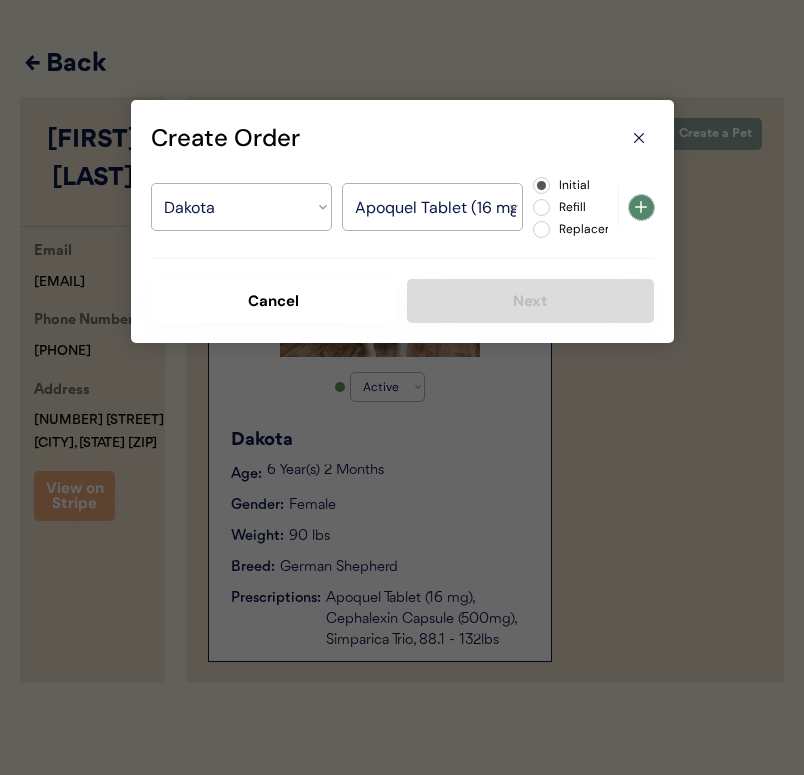 click 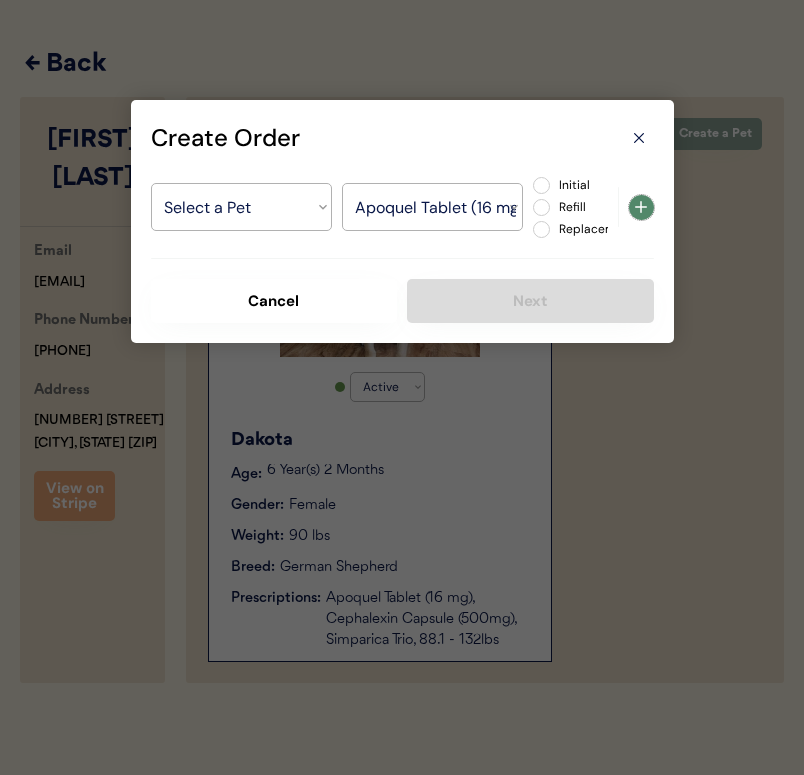 select on ""PLACEHOLDER_1427118222253"" 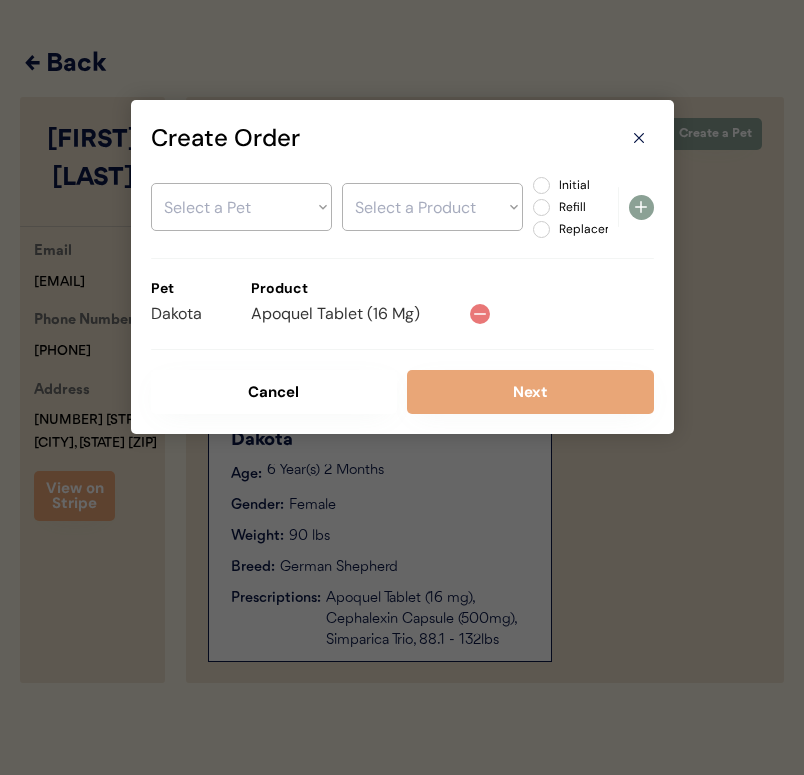 click on "Select a Pet Dakota" at bounding box center [241, 207] 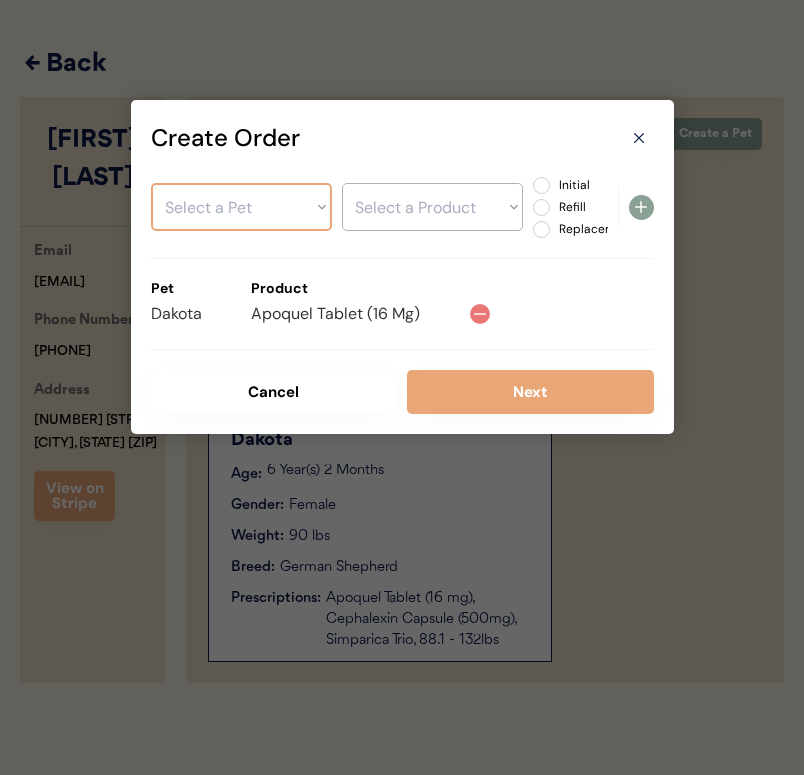select on ""1348695171700984260__LOOKUP__1752167612741x852028397353435100"" 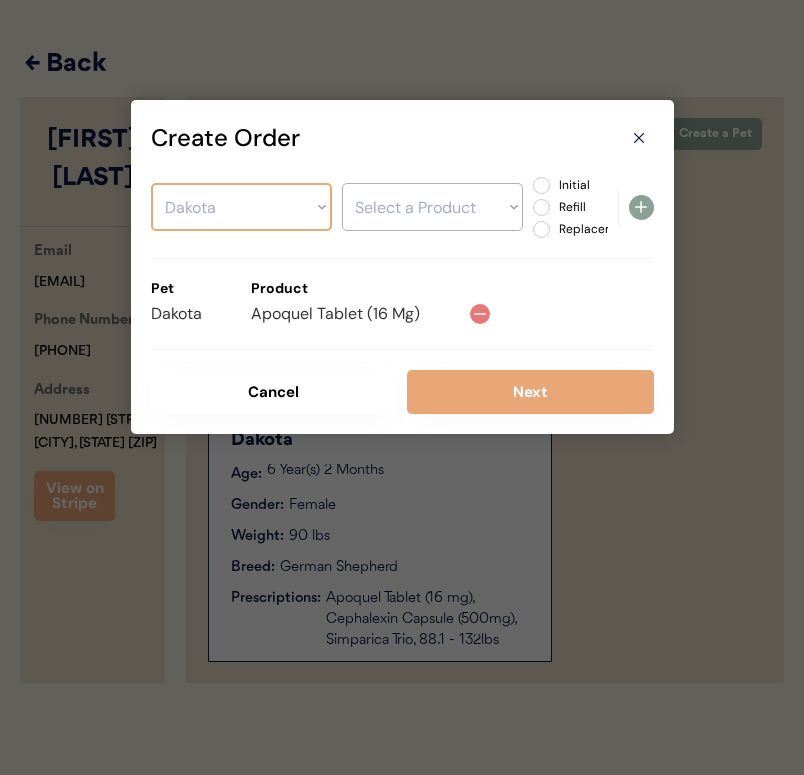 click on "Select a Product" at bounding box center [432, 207] 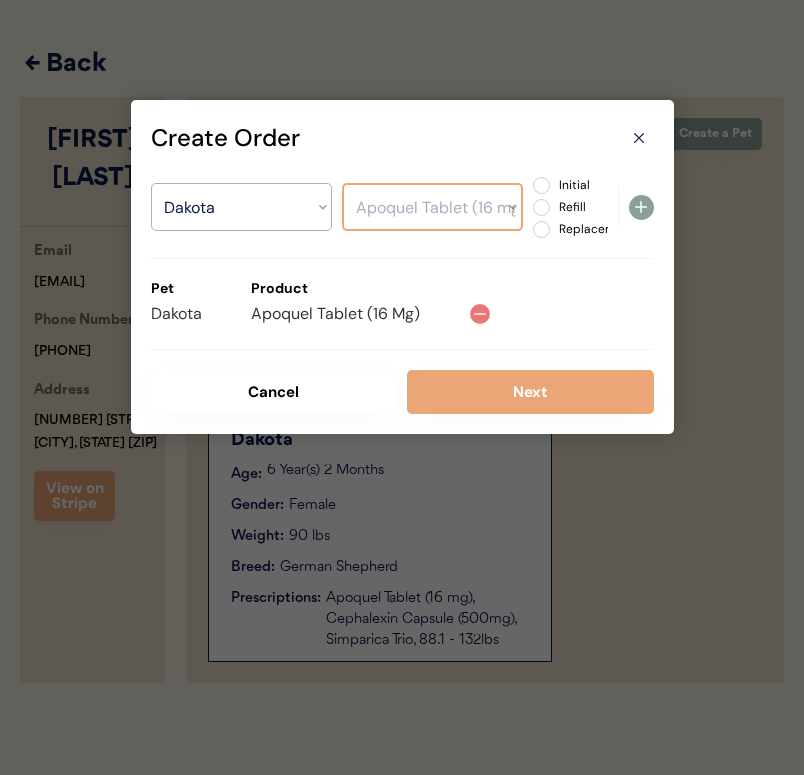 click on "Select a Product Apoquel Tablet (16 mg) Cephalexin Capsule (500mg) Simparica Trio, 88.1 - 132lbs" at bounding box center [432, 207] 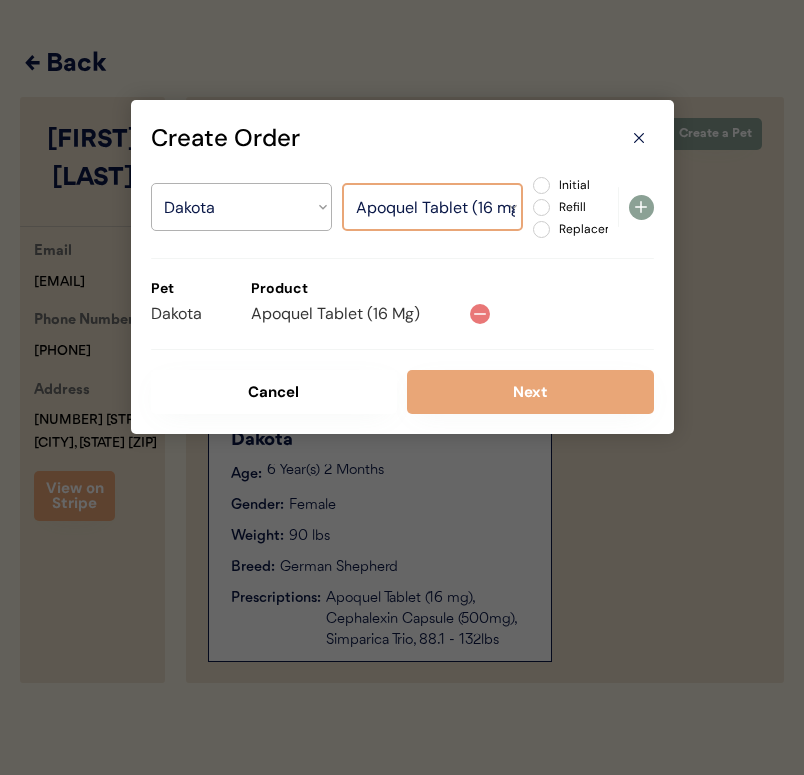 select on ""1348695171700984260__LOOKUP__1752522031946x237566991959064580"" 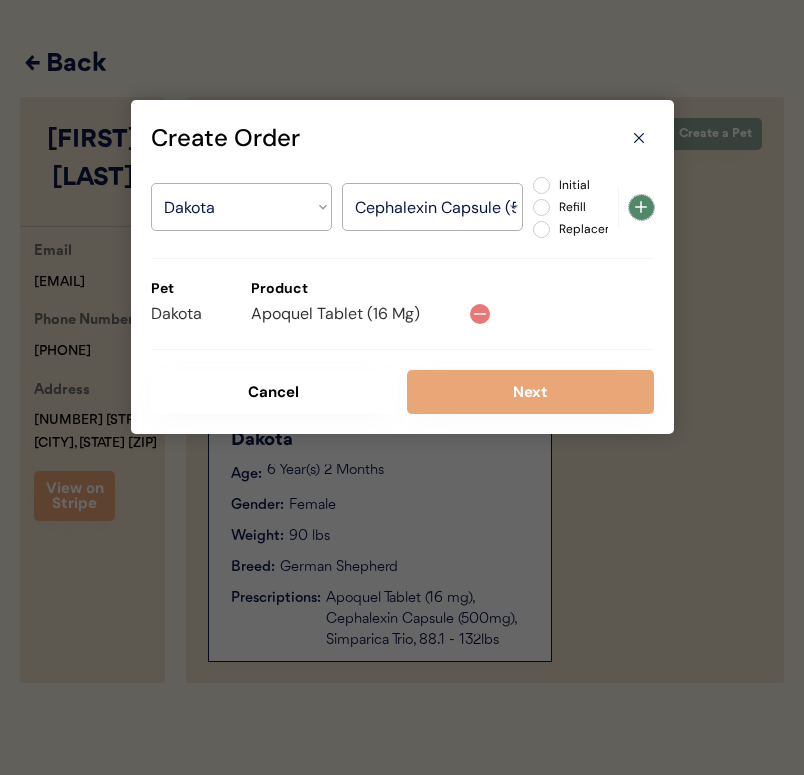 click 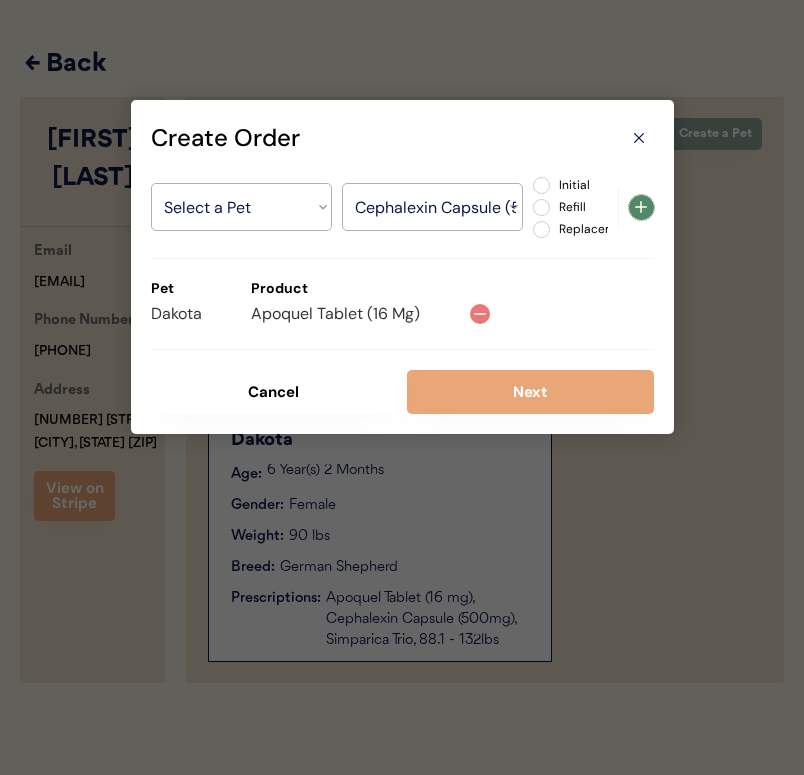 select on ""PLACEHOLDER_1427118222253"" 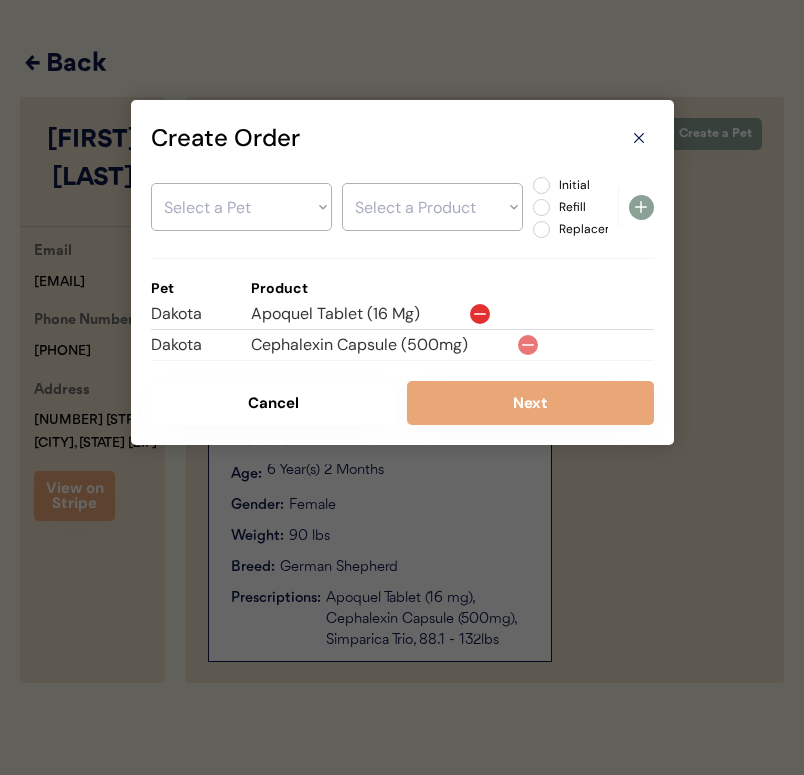 click 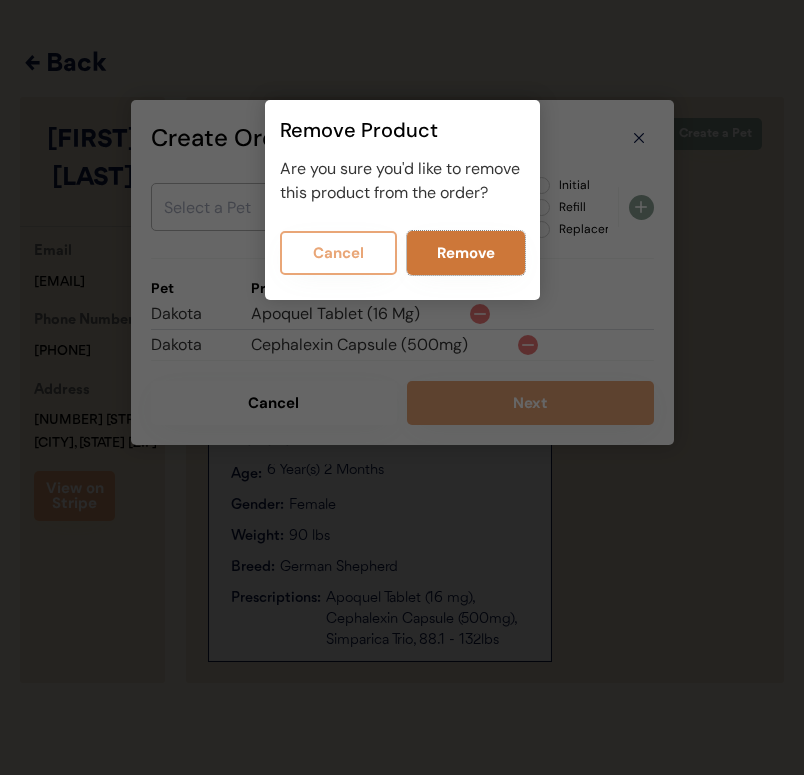 click on "Remove" at bounding box center (466, 253) 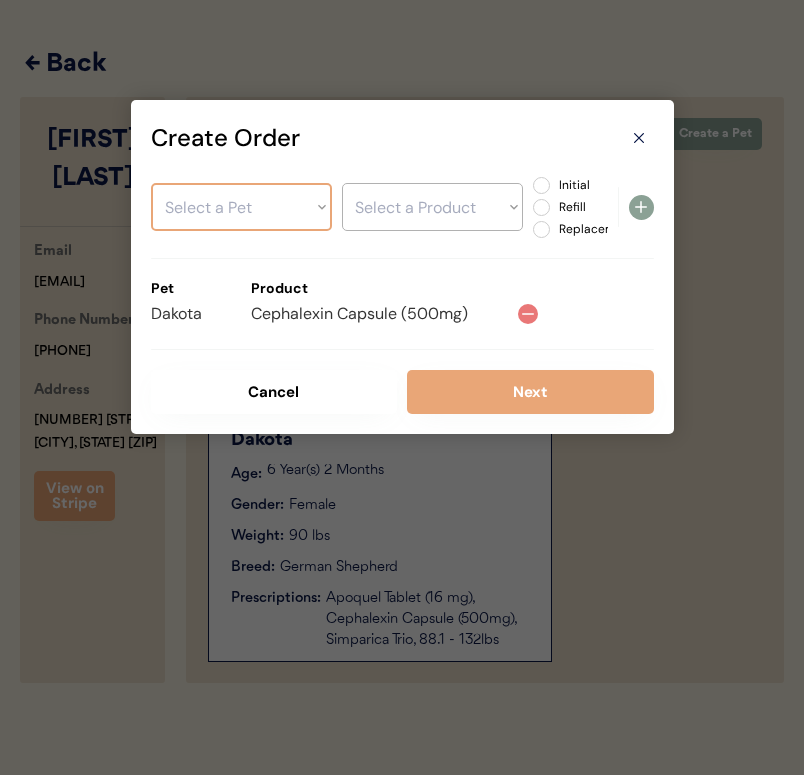 click on "Select a Pet Dakota" at bounding box center [241, 207] 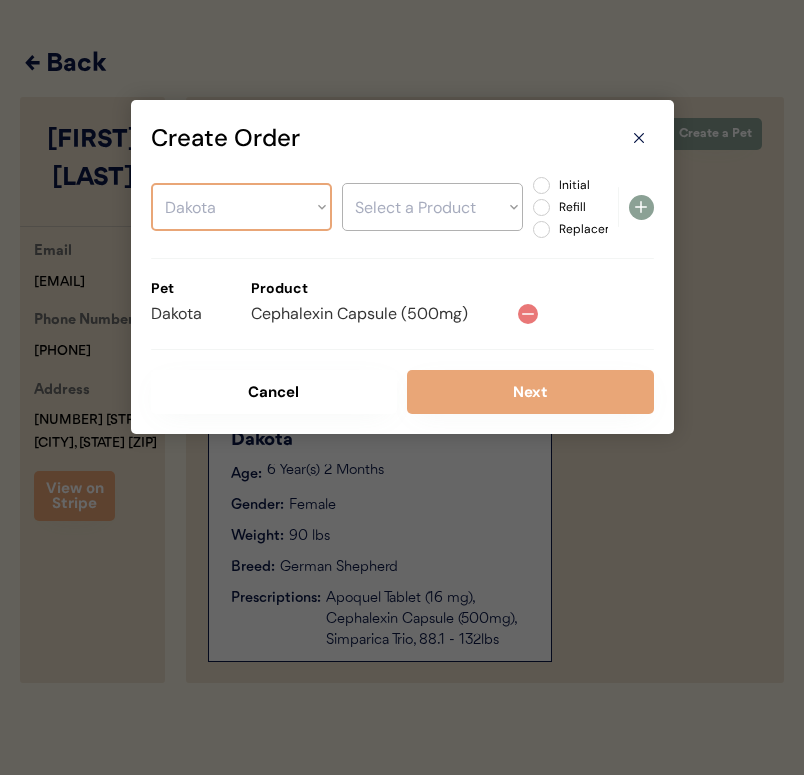 click on "Select a Product" at bounding box center [432, 207] 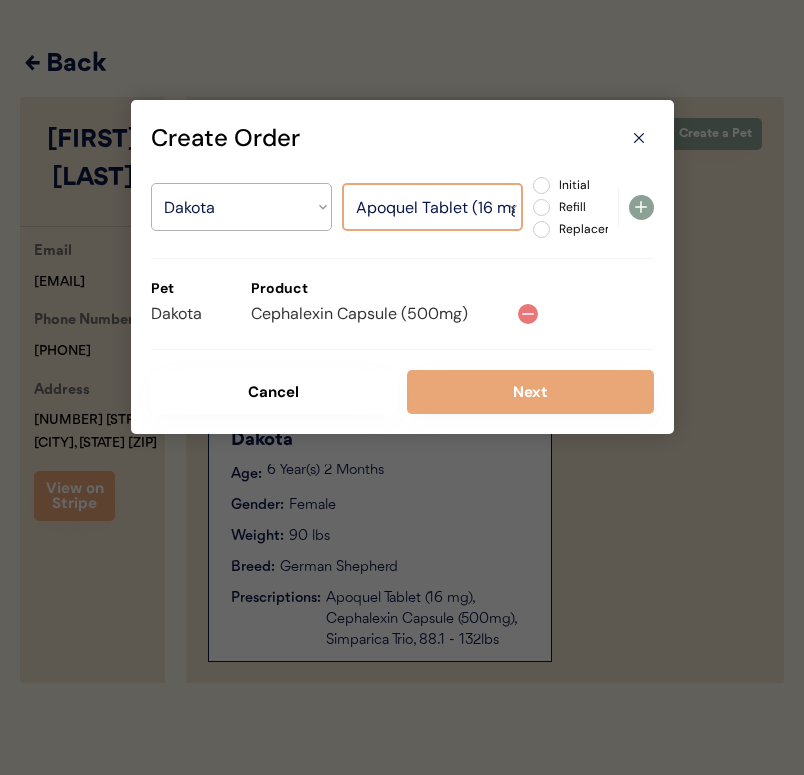 click on "Select a Product Apoquel Tablet (16 mg) Cephalexin Capsule (500mg) Simparica Trio, 88.1 - 132lbs" at bounding box center (432, 207) 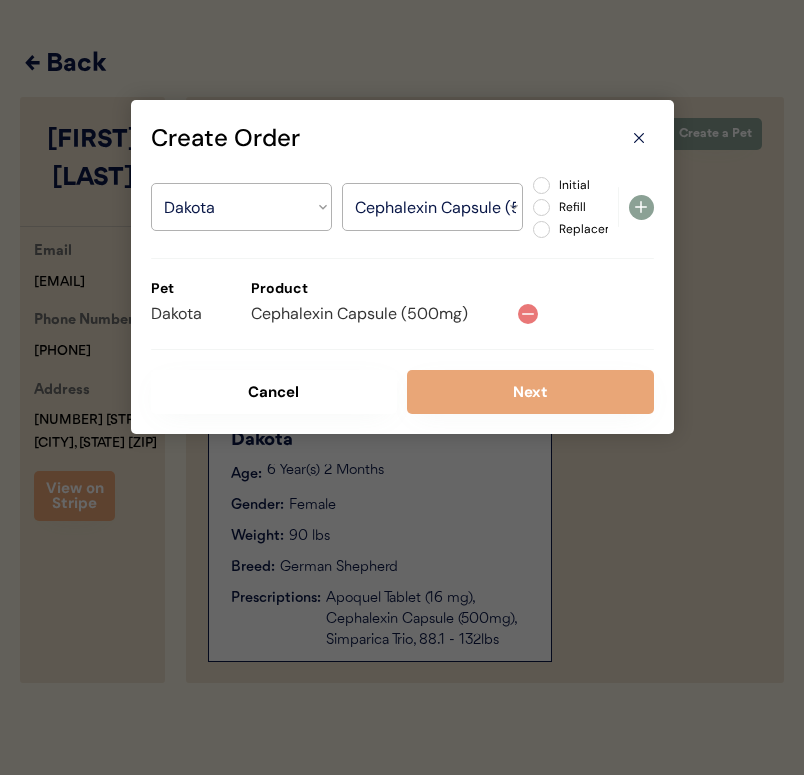 click on "Initial Refill Replacement" at bounding box center [570, 207] 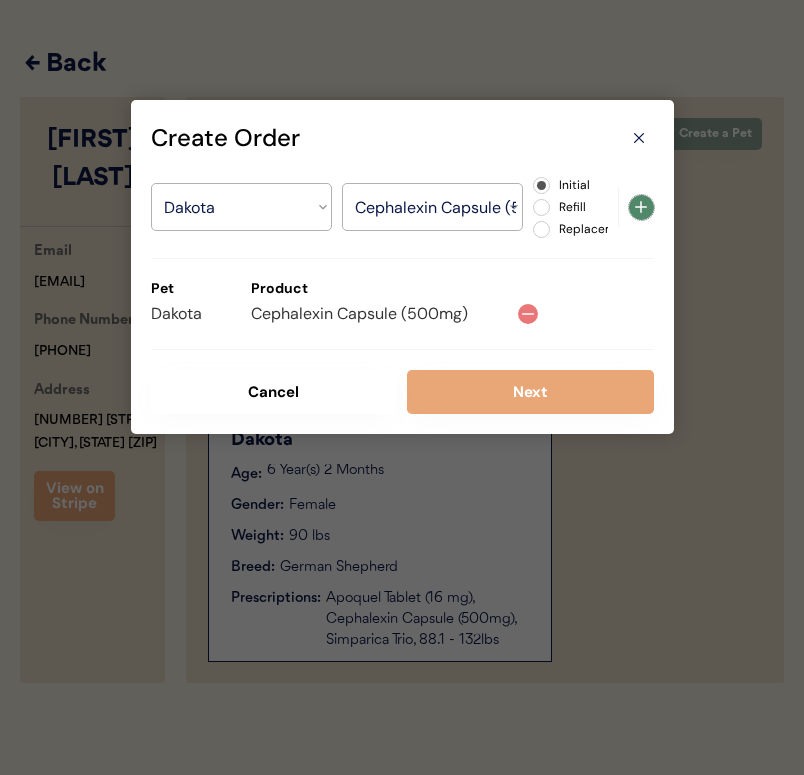 click 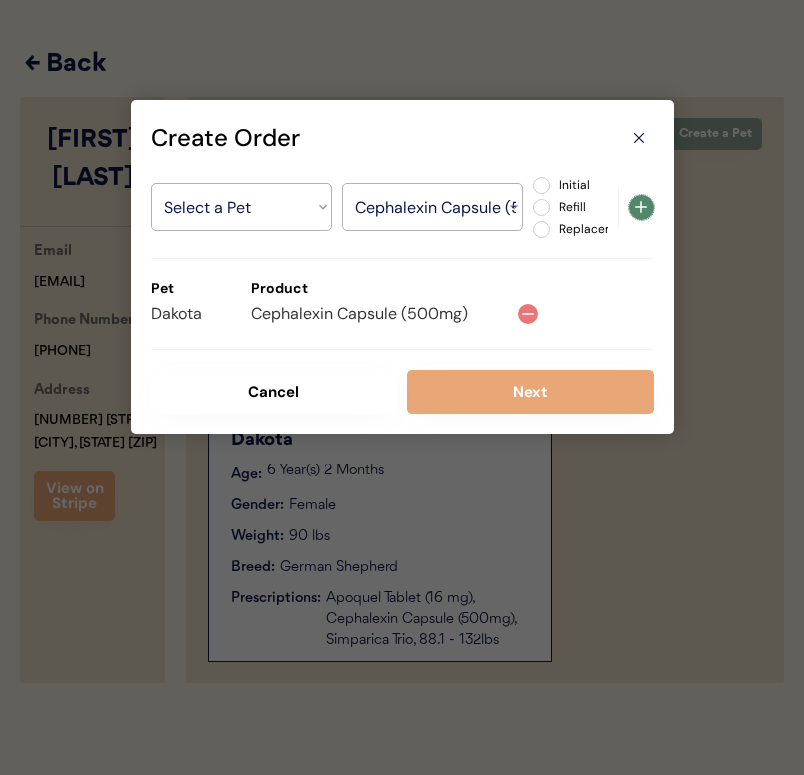 select on ""PLACEHOLDER_1427118222253"" 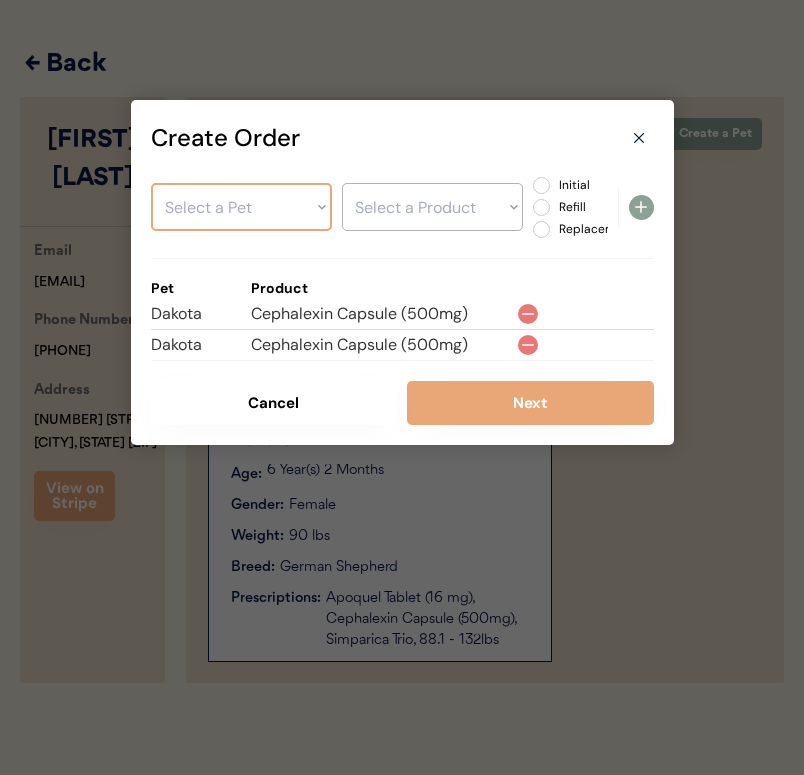 click on "Select a Pet Dakota" at bounding box center (241, 207) 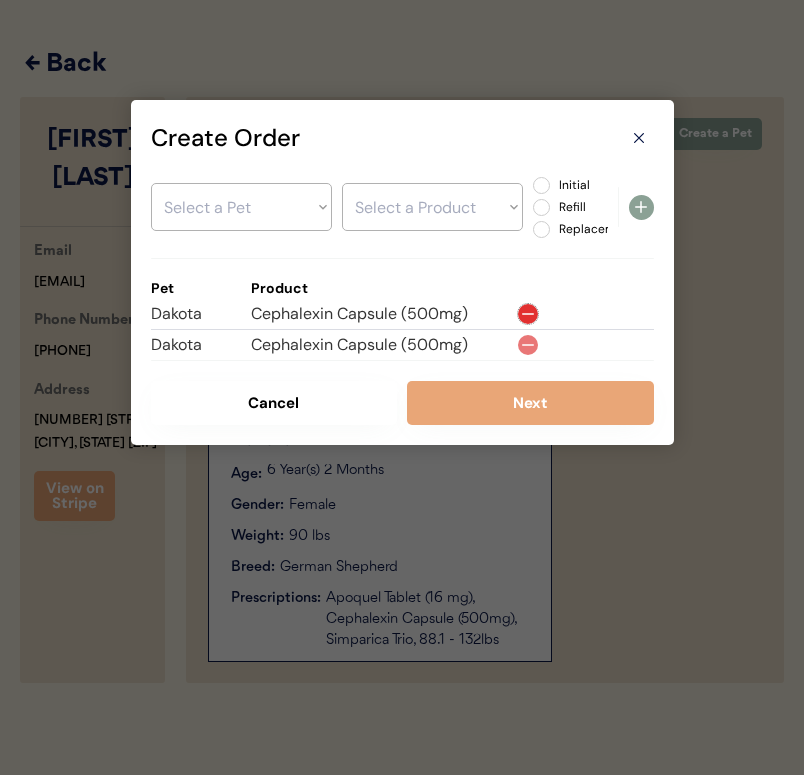 click 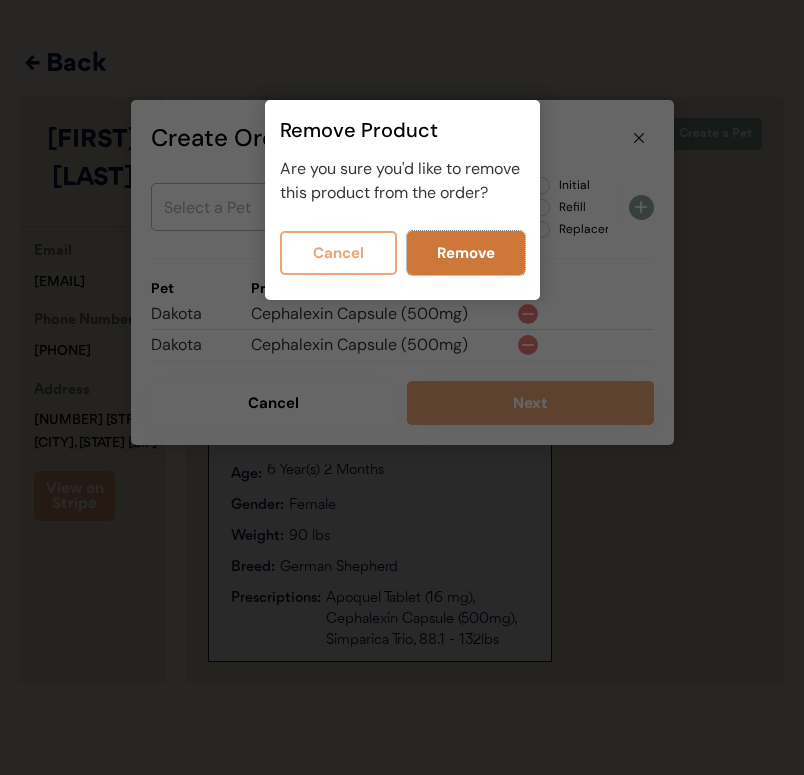 click on "Remove" at bounding box center [466, 253] 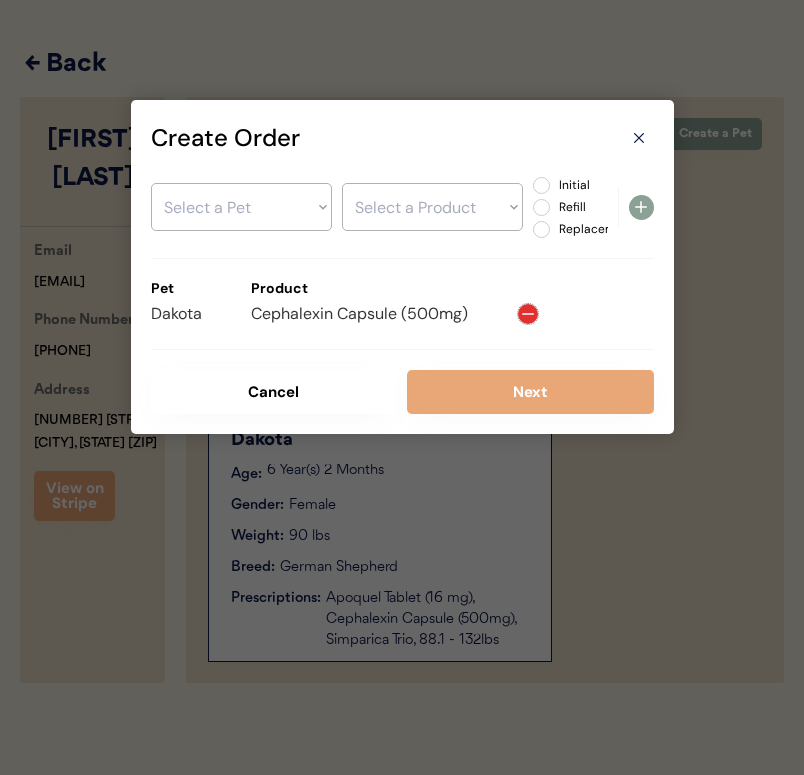 click 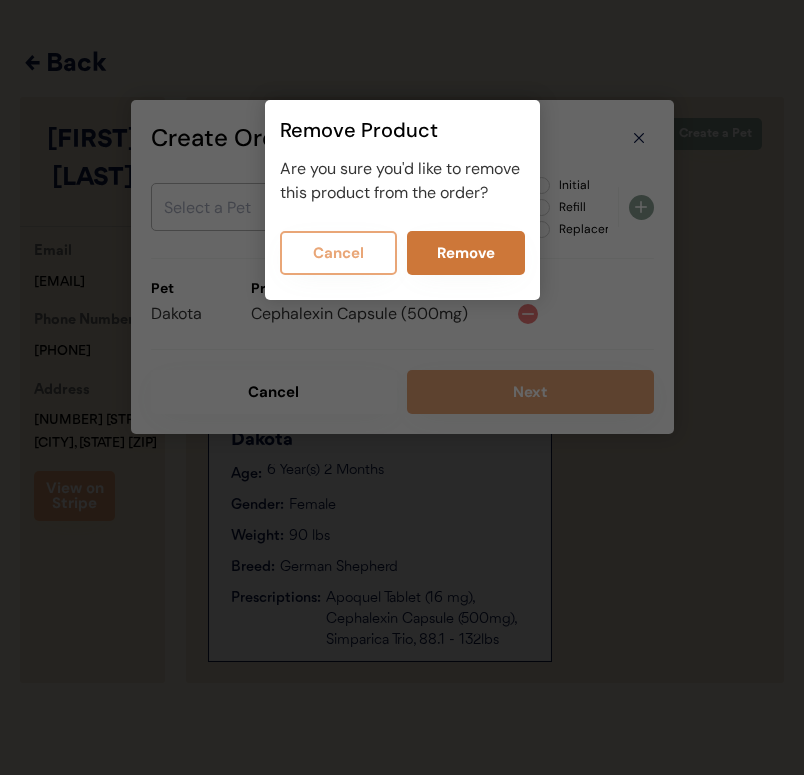 click on "Remove" at bounding box center (466, 253) 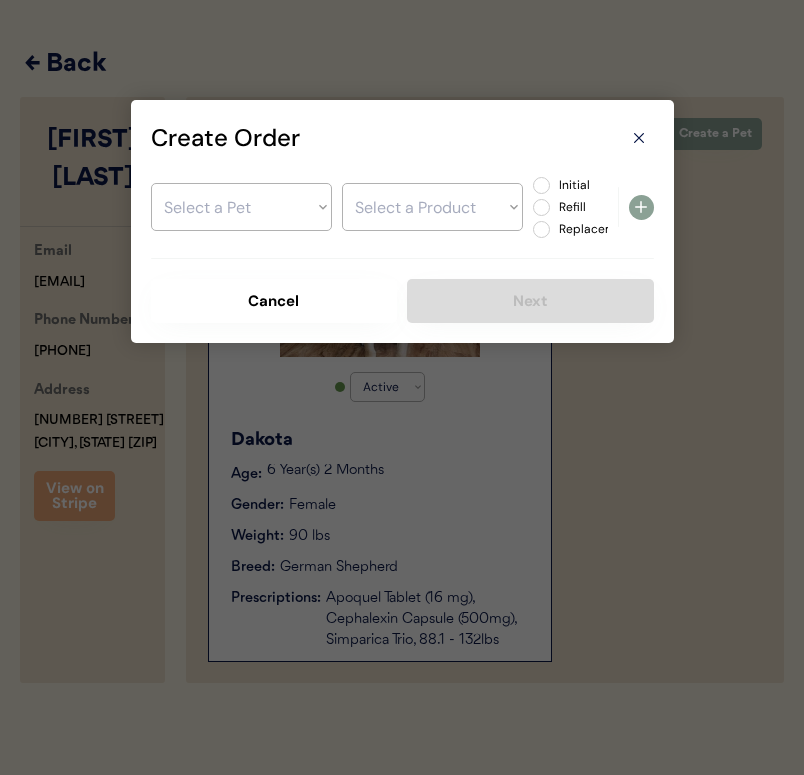 click on "Select a Pet Dakota Select a Product Initial Refill Replacement" at bounding box center (402, 207) 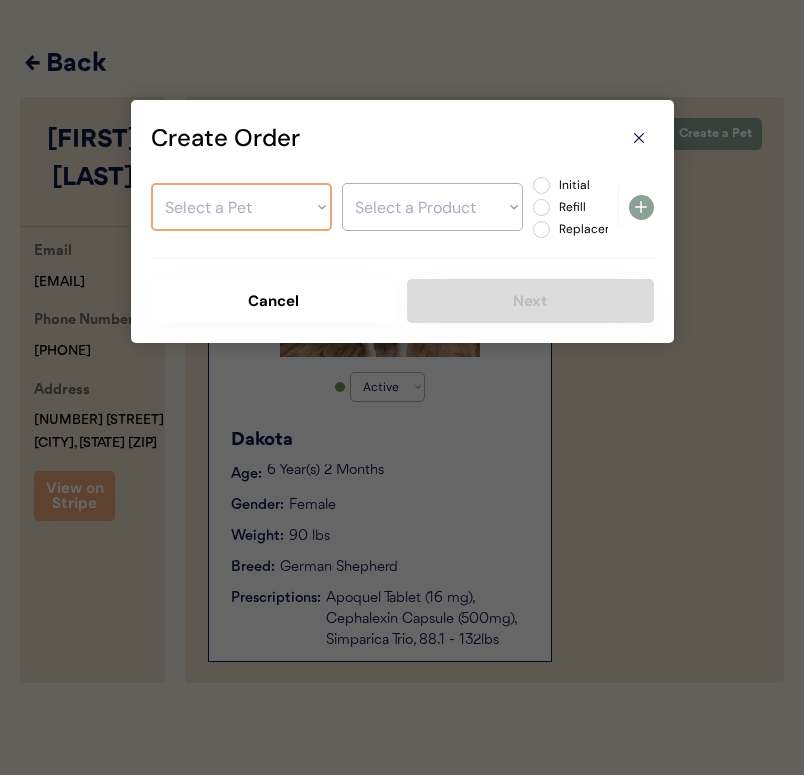 click on "Select a Pet Dakota" at bounding box center [241, 207] 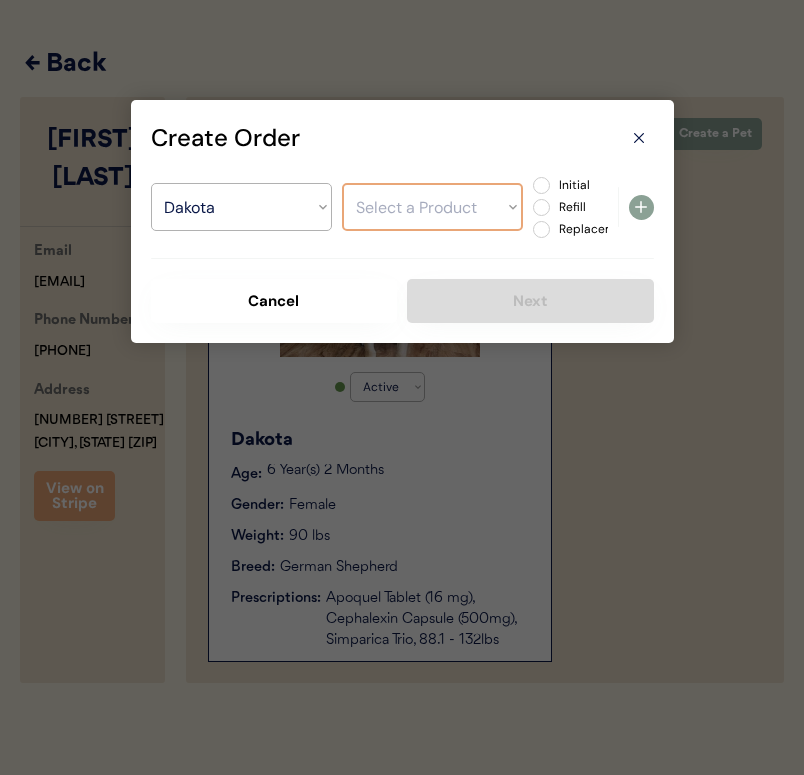 click on "Select a Product Apoquel Tablet (16 mg) Cephalexin Capsule (500mg) Simparica Trio, 88.1 - 132lbs" at bounding box center [432, 207] 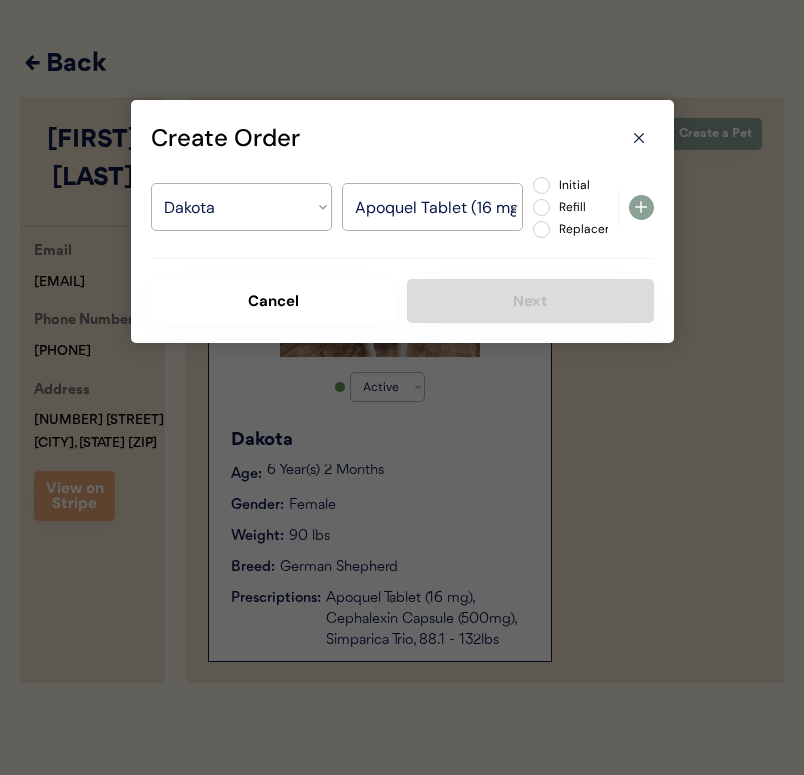 click on "Initial" at bounding box center (597, 185) 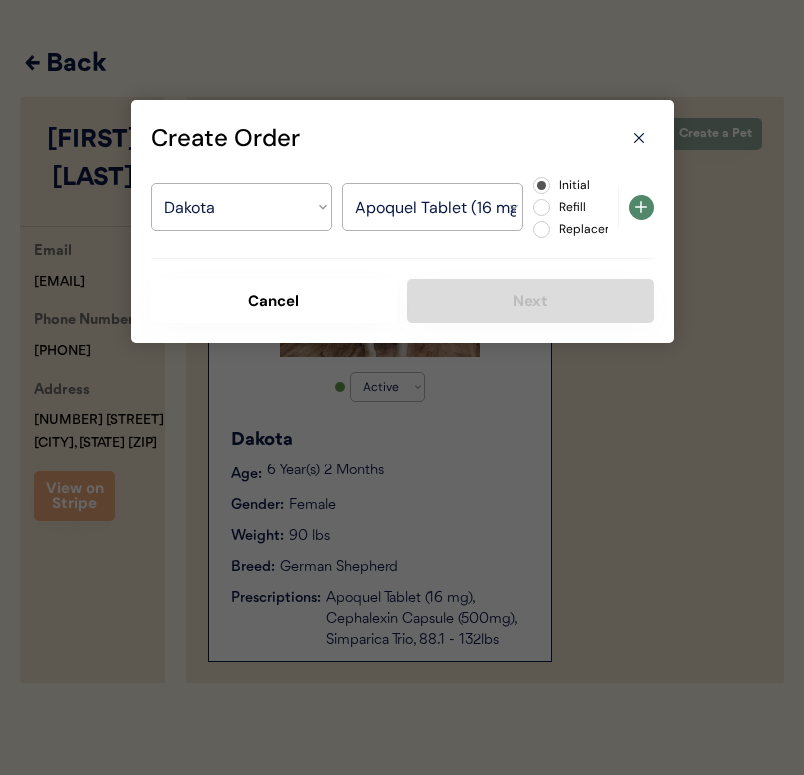 click 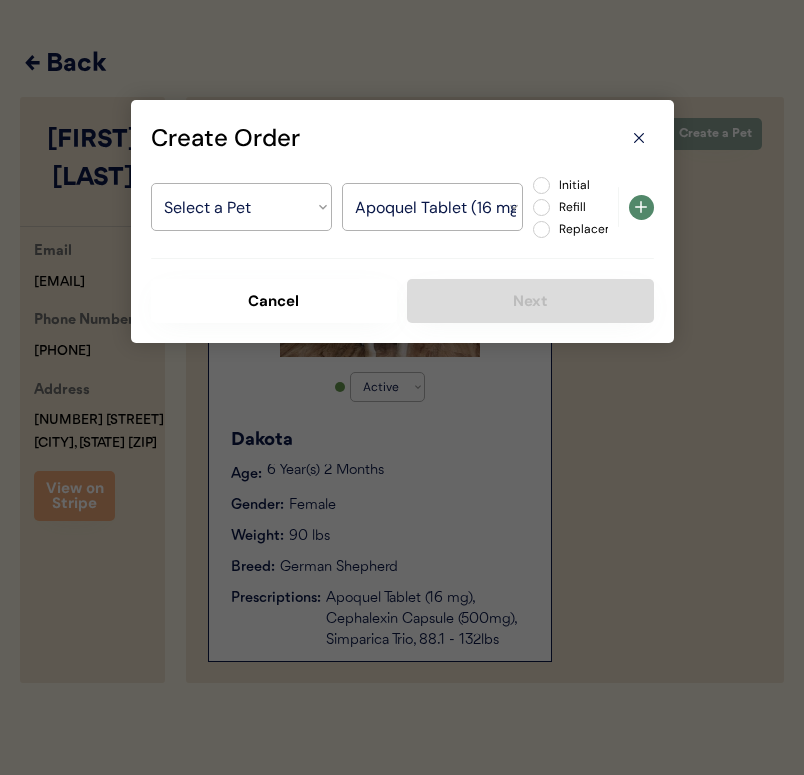 select on ""PLACEHOLDER_1427118222253"" 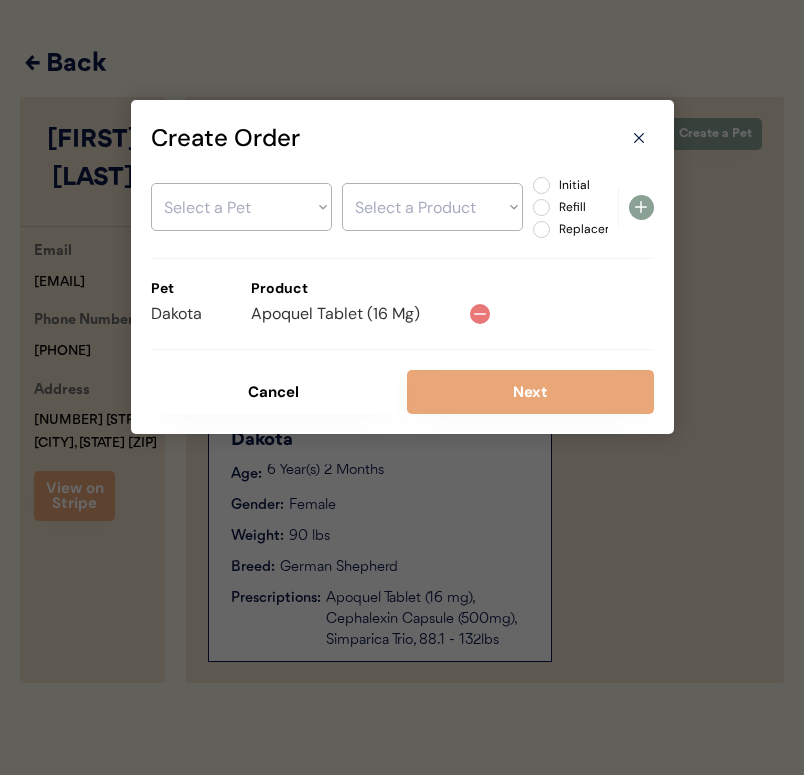 click on "Select a Pet Dakota" at bounding box center (241, 207) 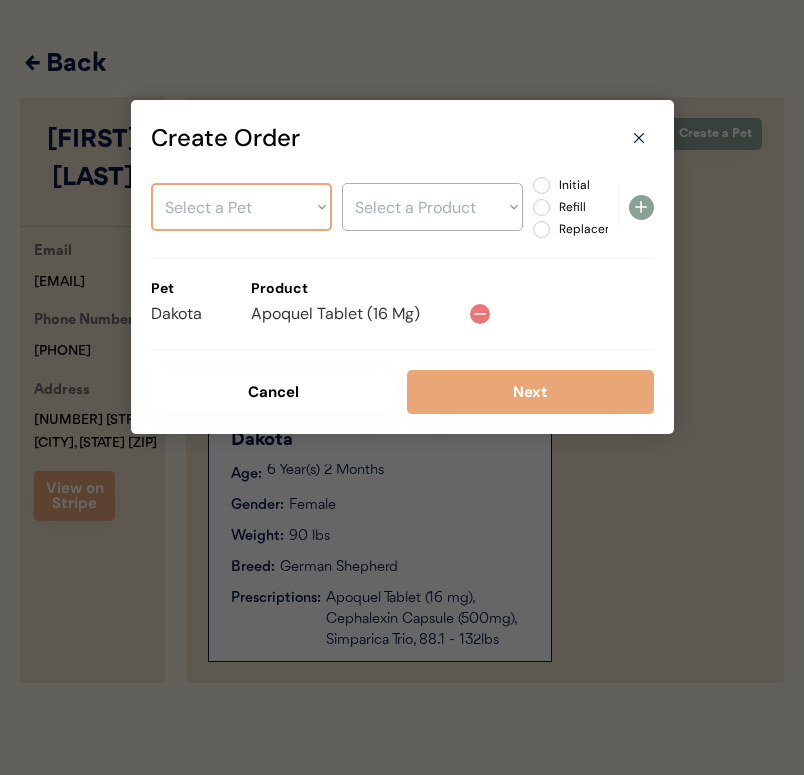 select on ""1348695171700984260__LOOKUP__1752167612741x852028397353435100"" 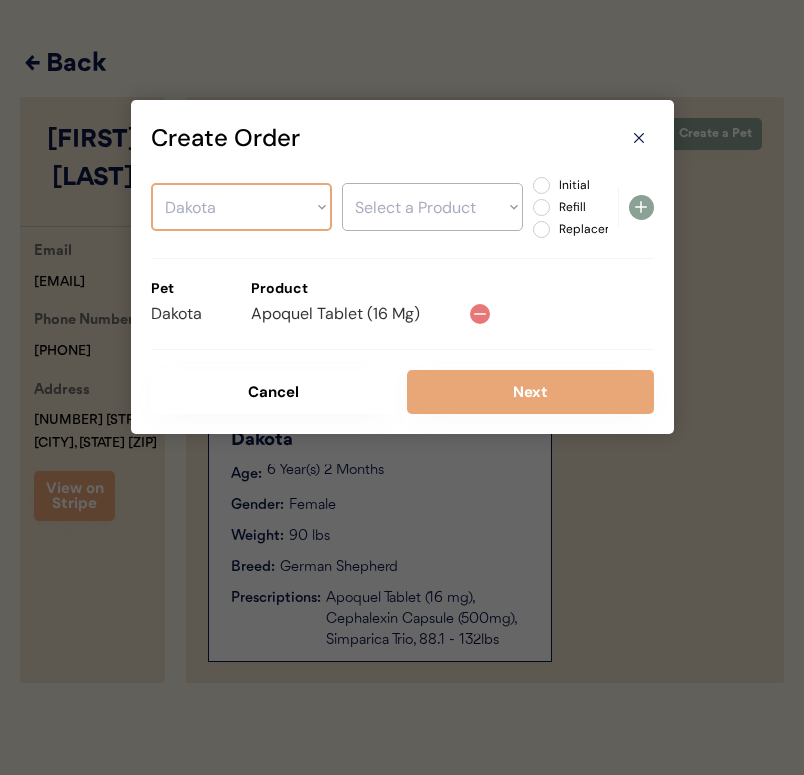 click on "Select a Product" at bounding box center (432, 207) 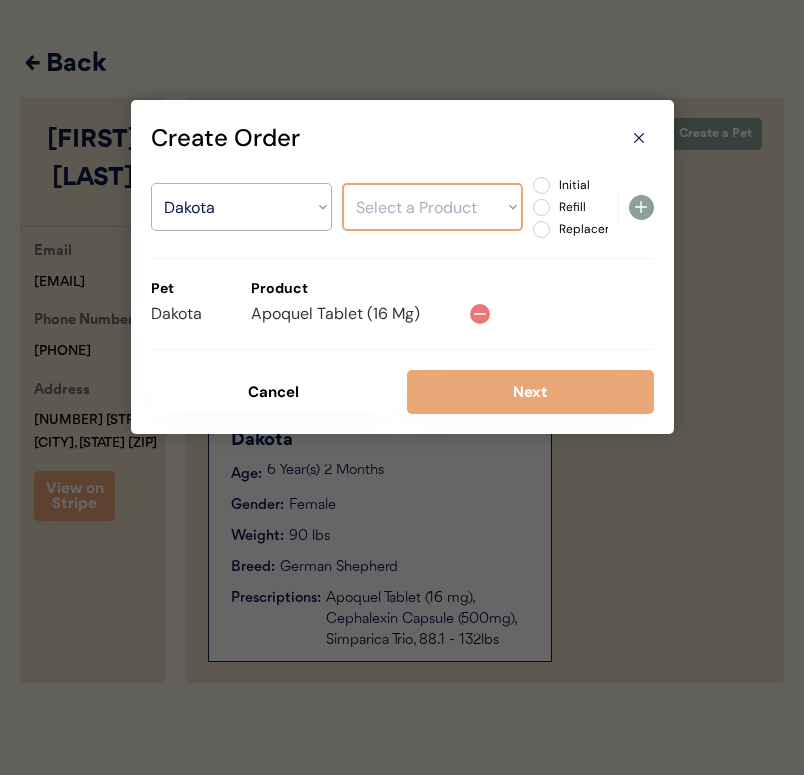 select on ""1348695171700984260__LOOKUP__1752522031946x237566991959064580"" 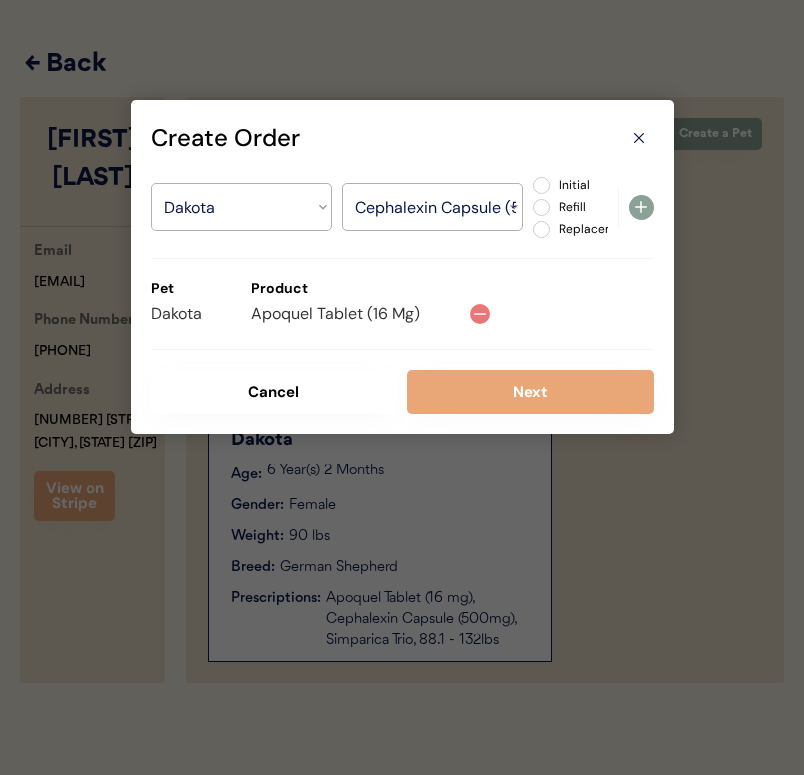 click on "Initial" at bounding box center (597, 185) 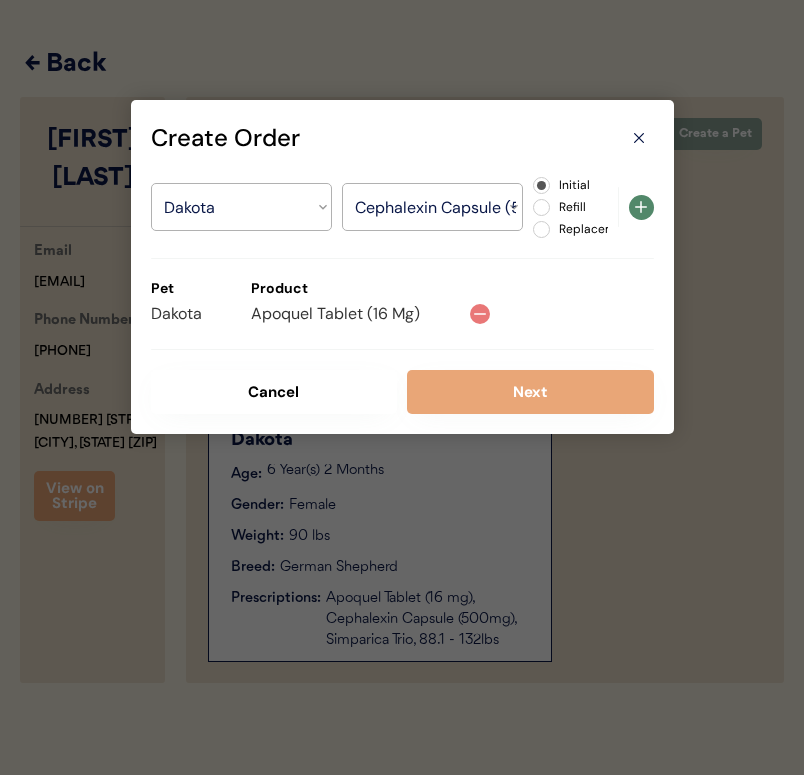 click on "Create Order Select a Pet Dakota Select a Product Apoquel Tablet (16 mg) Cephalexin Capsule (500mg) Simparica Trio, 88.1 - 132lbs Initial Refill Replacement Pet Product Dakota Apoquel Tablet (16 Mg) Cancel Next" at bounding box center (402, 267) 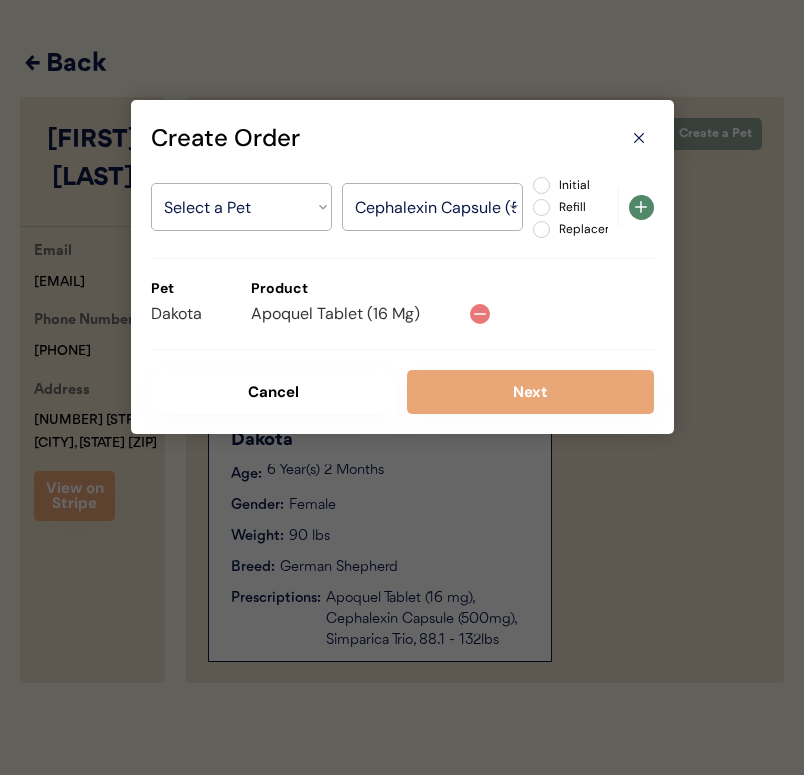 select on ""PLACEHOLDER_1427118222253"" 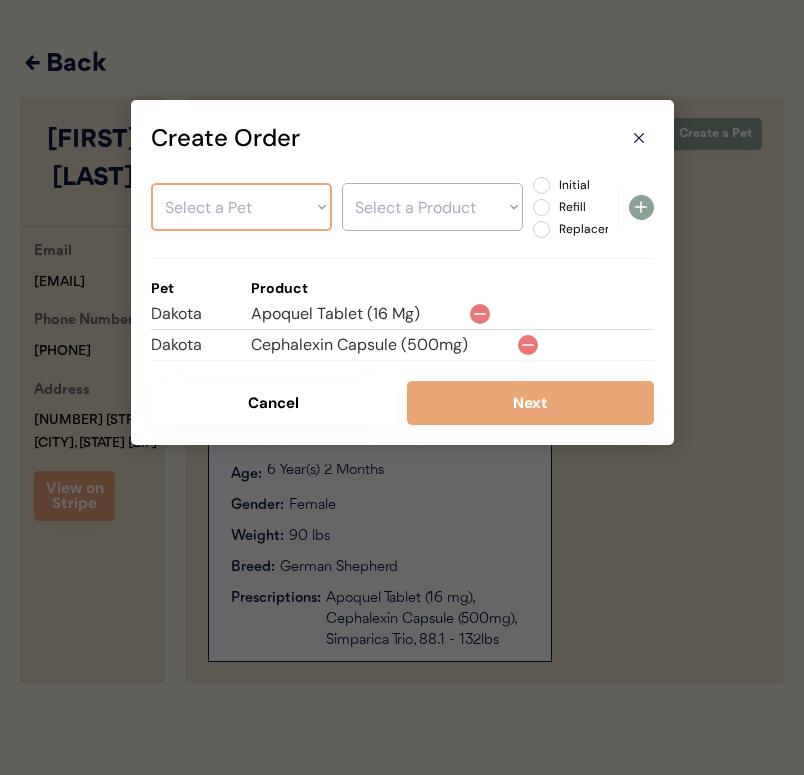 click on "Select a Pet Dakota" at bounding box center (241, 207) 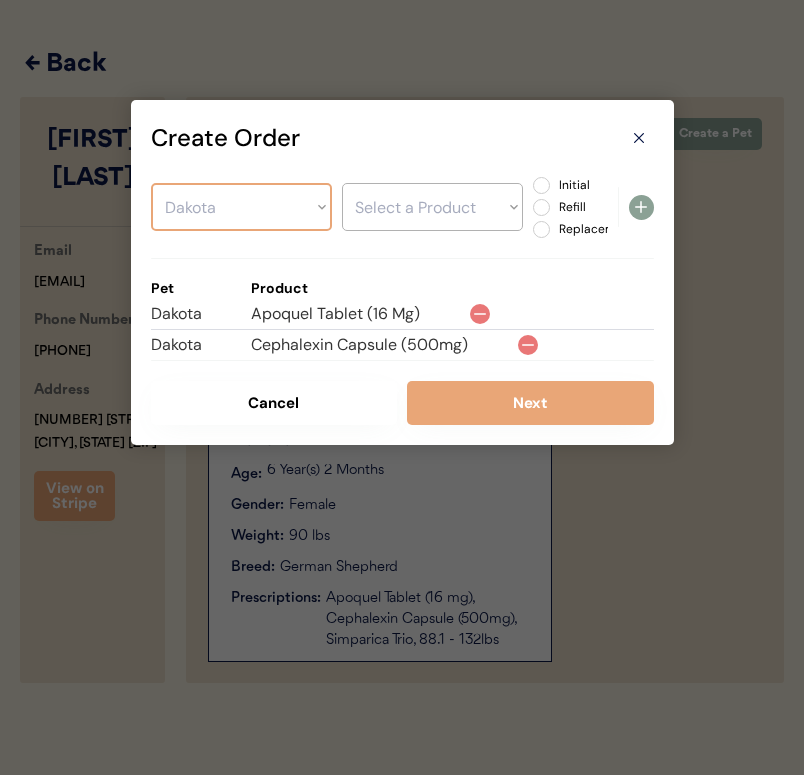 click on "Select a Product" at bounding box center (432, 207) 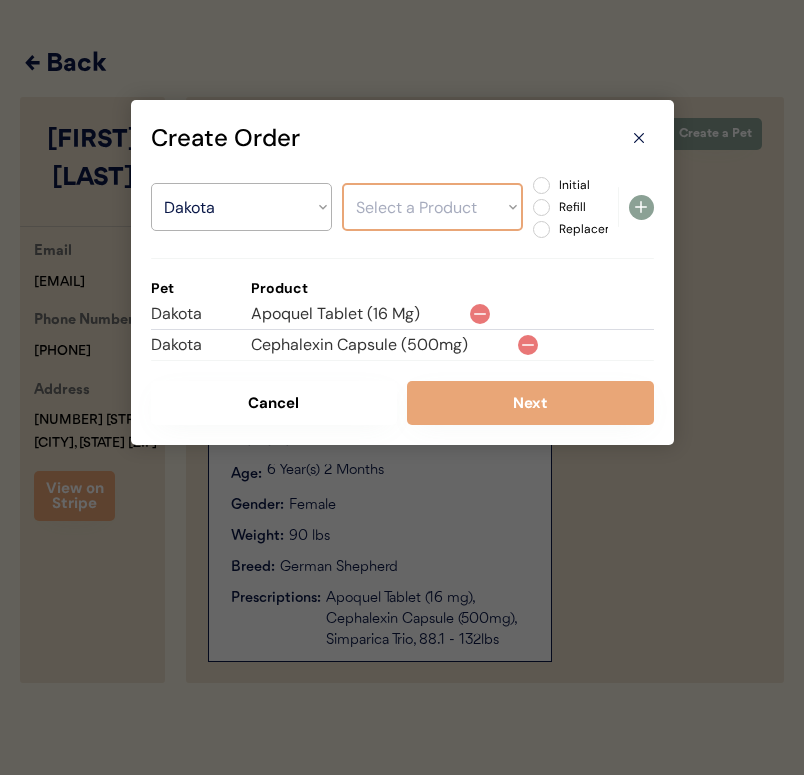select on ""1348695171700984260__LOOKUP__1752522049496x359883609362661400"" 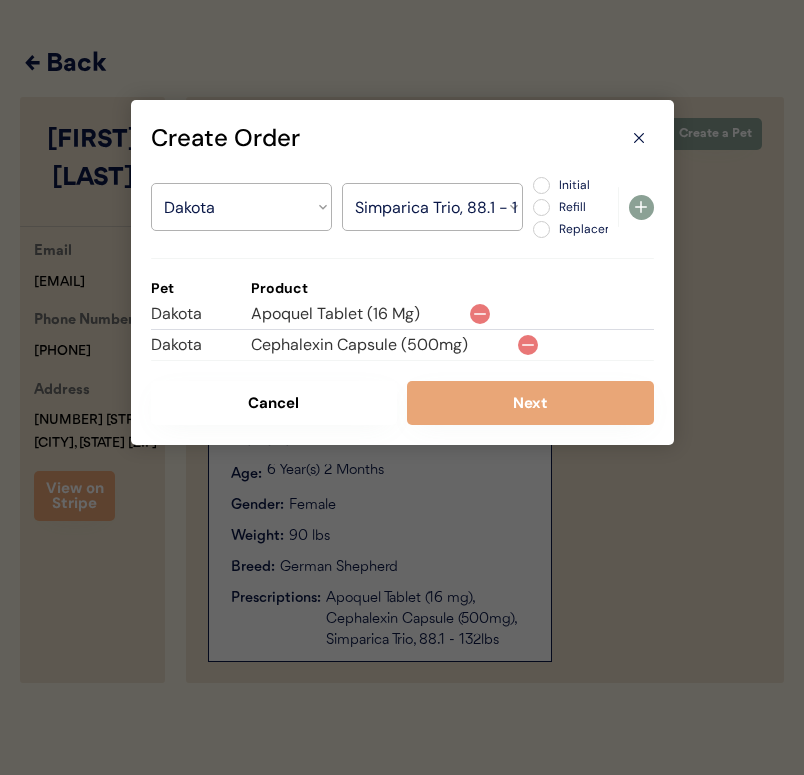 click on "Initial" at bounding box center (597, 185) 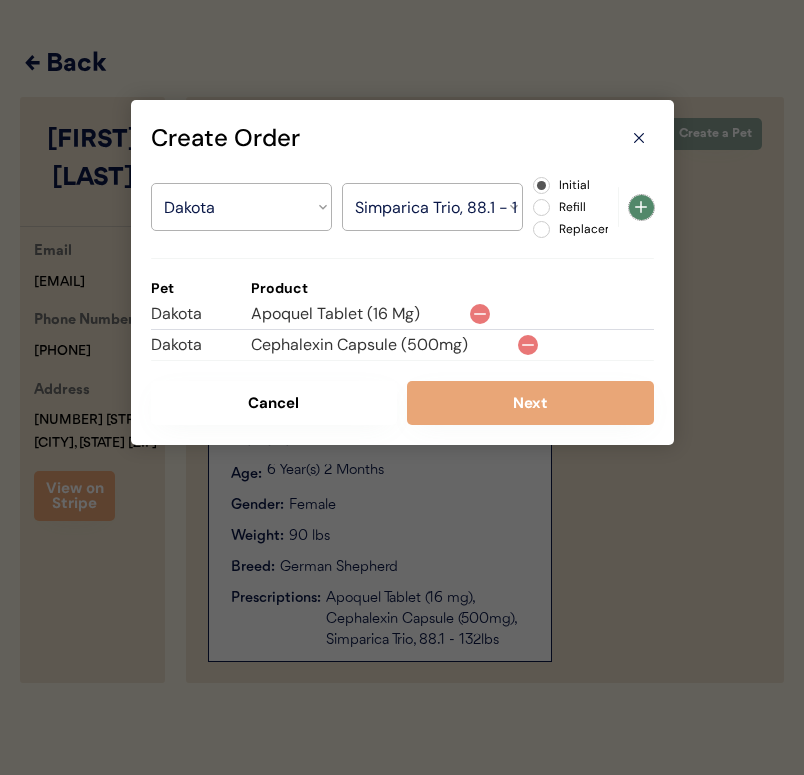 click 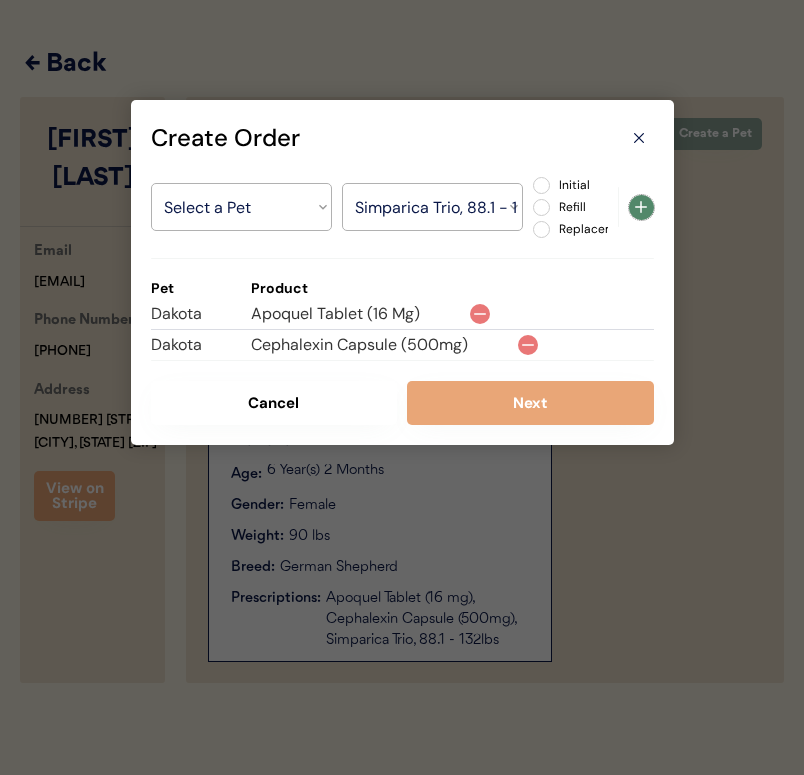 select on ""PLACEHOLDER_1427118222253"" 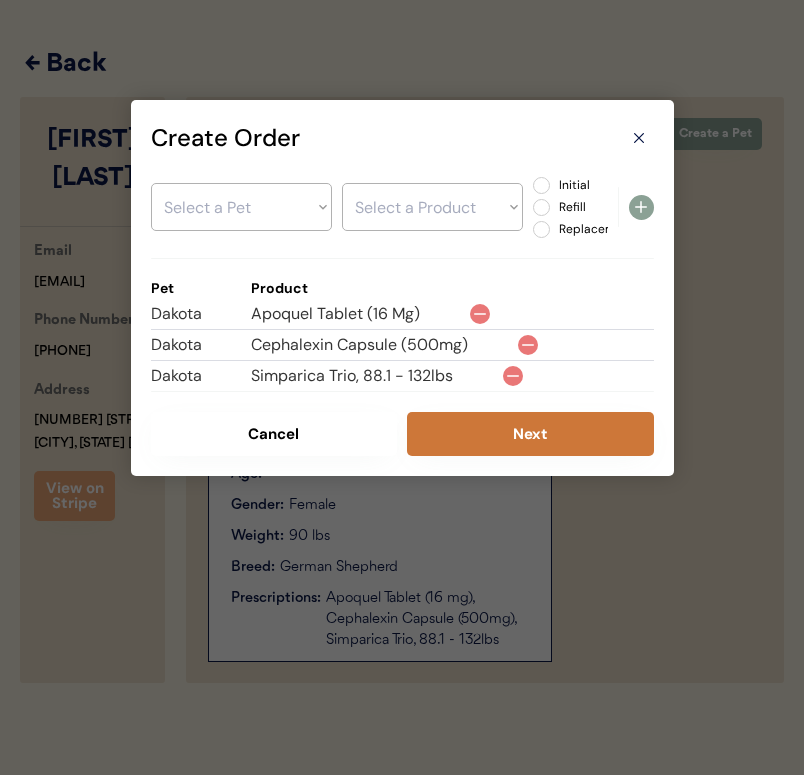 click on "Next" at bounding box center [530, 434] 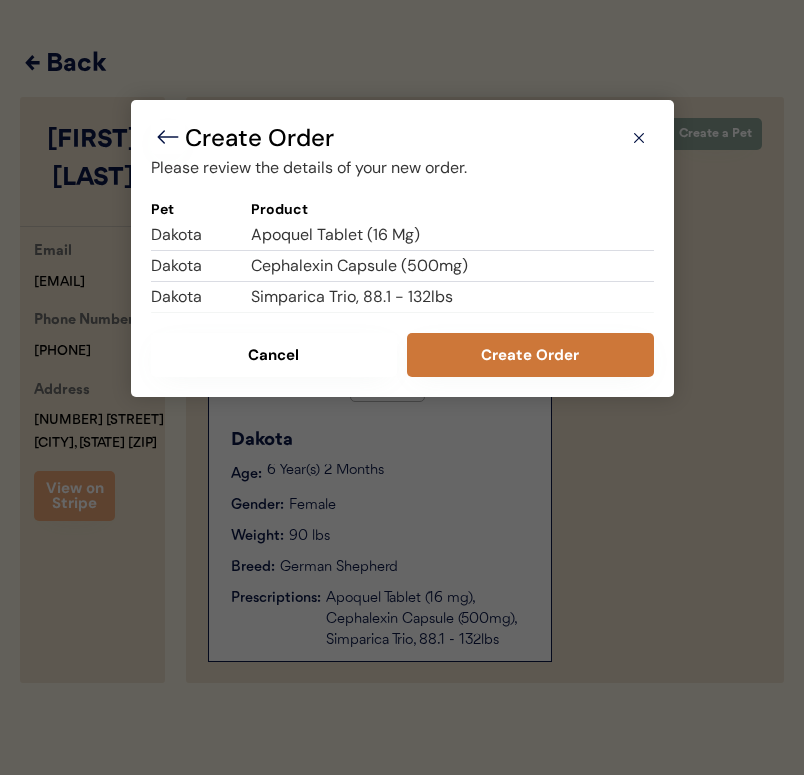 click on "Create Order" at bounding box center (530, 355) 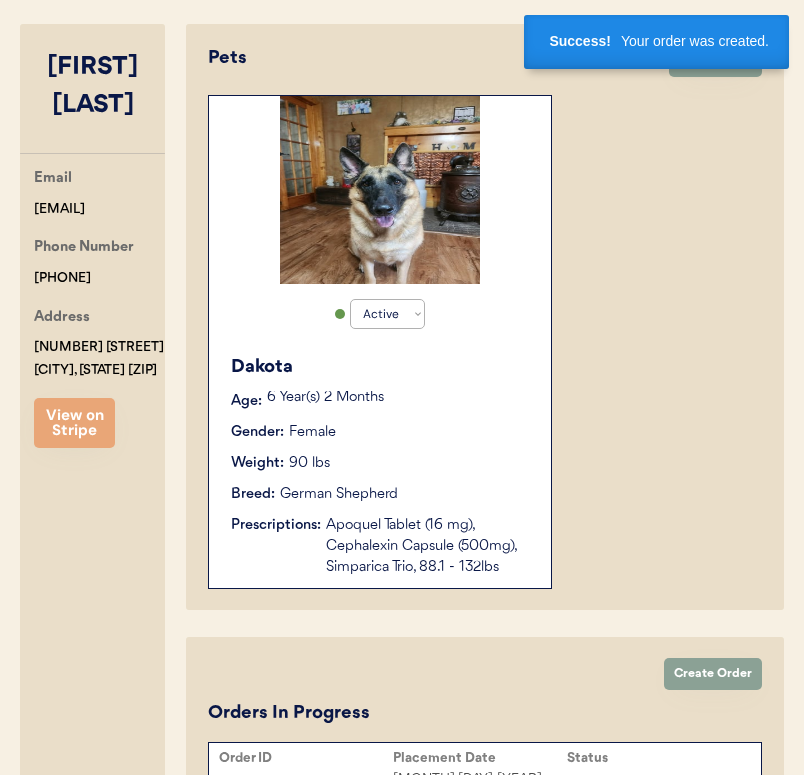 scroll, scrollTop: 333, scrollLeft: 0, axis: vertical 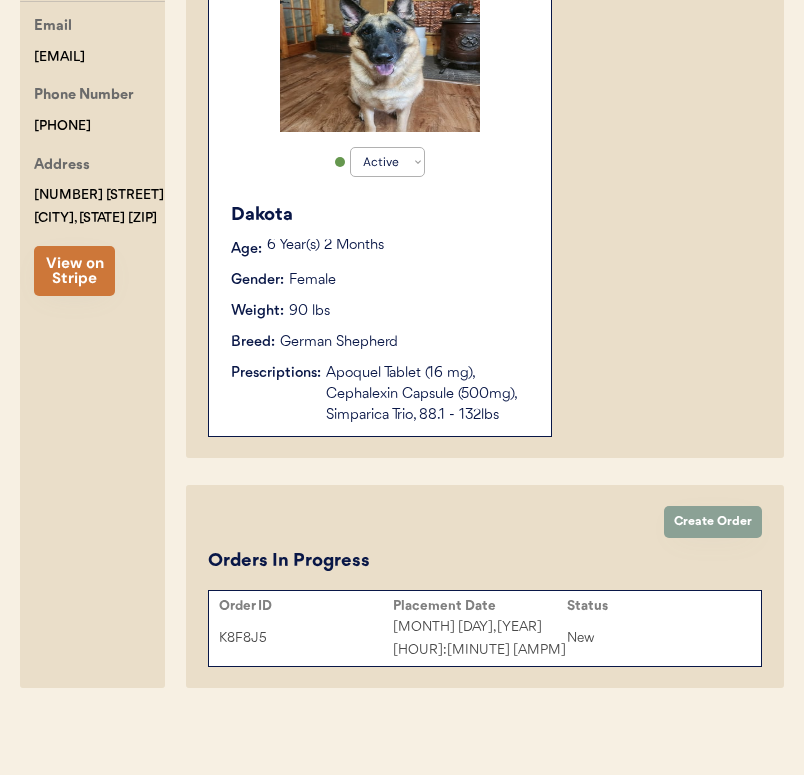 click on "View on Stripe" at bounding box center [74, 271] 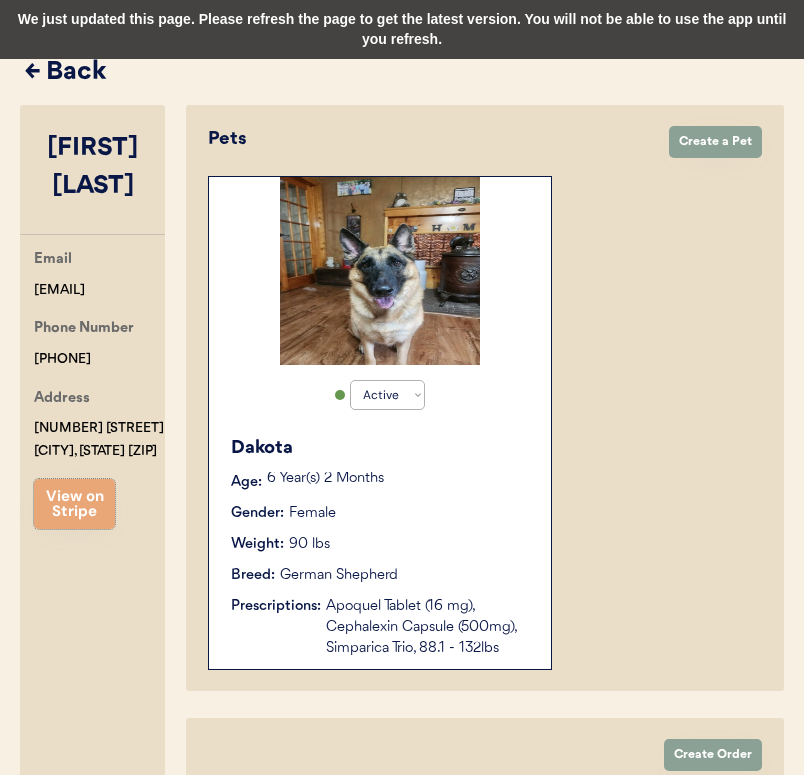 scroll, scrollTop: 53, scrollLeft: 0, axis: vertical 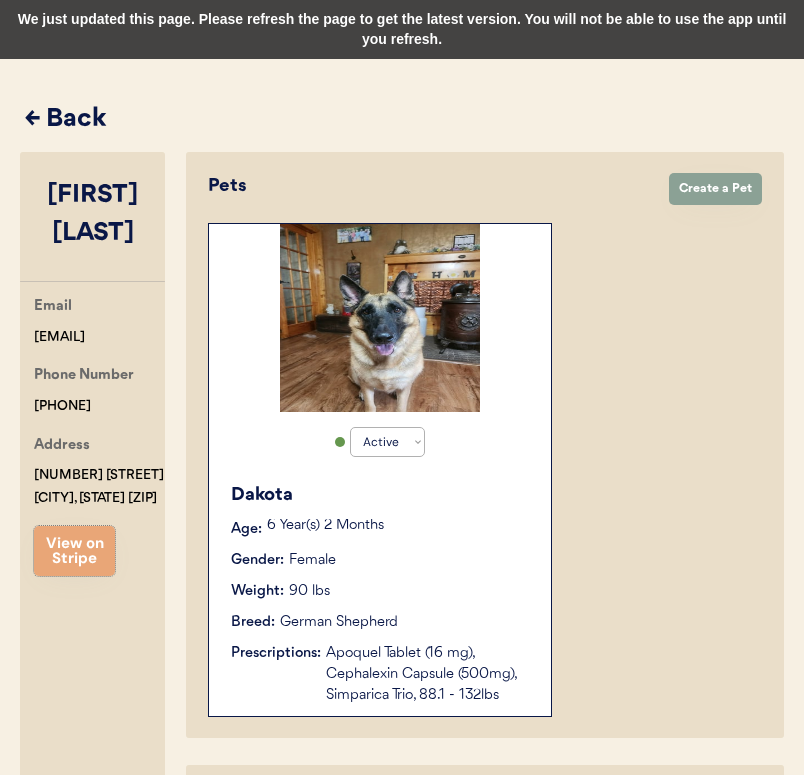 click on "We just updated this page.  Please refresh the page to get the latest version. You will not be able to use the app until you refresh." at bounding box center (402, 29) 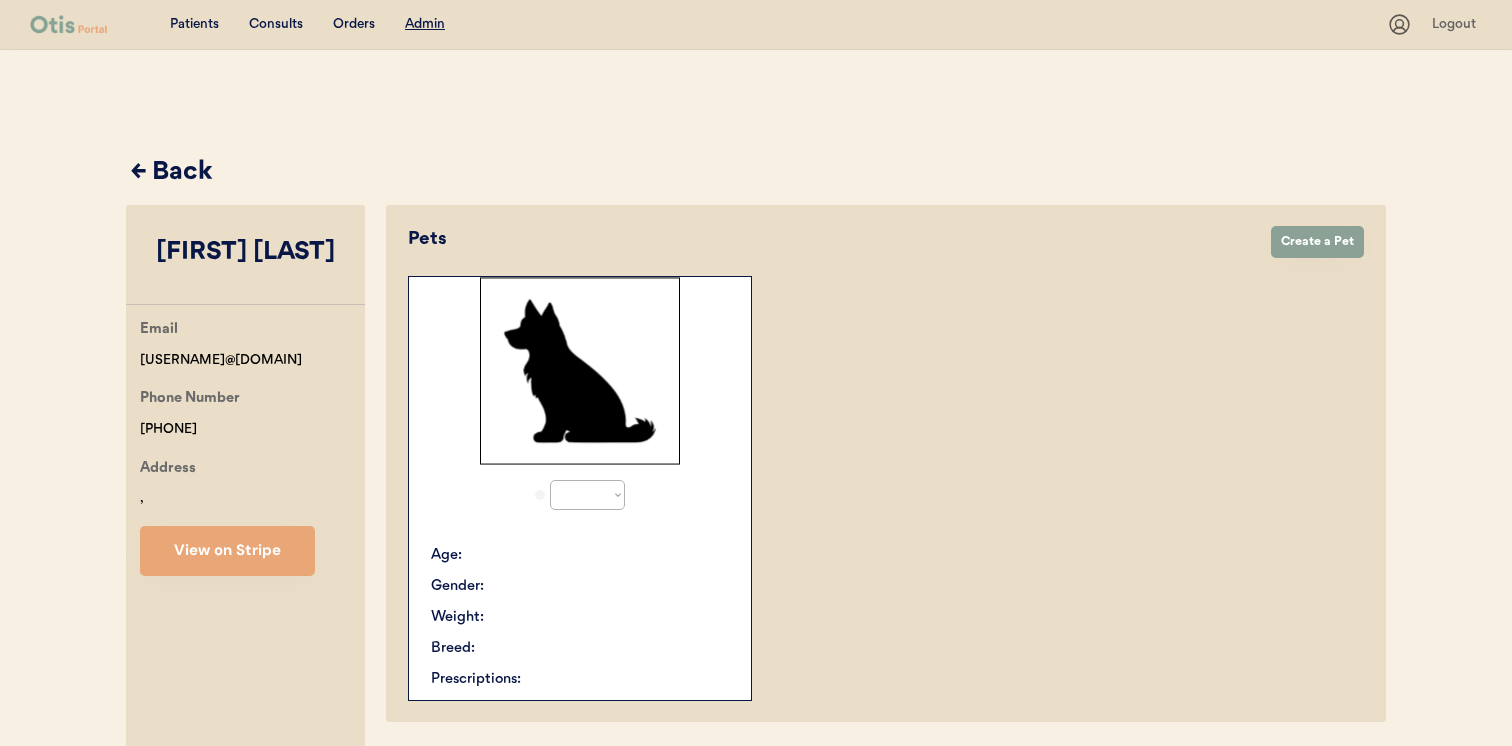 scroll, scrollTop: 0, scrollLeft: 0, axis: both 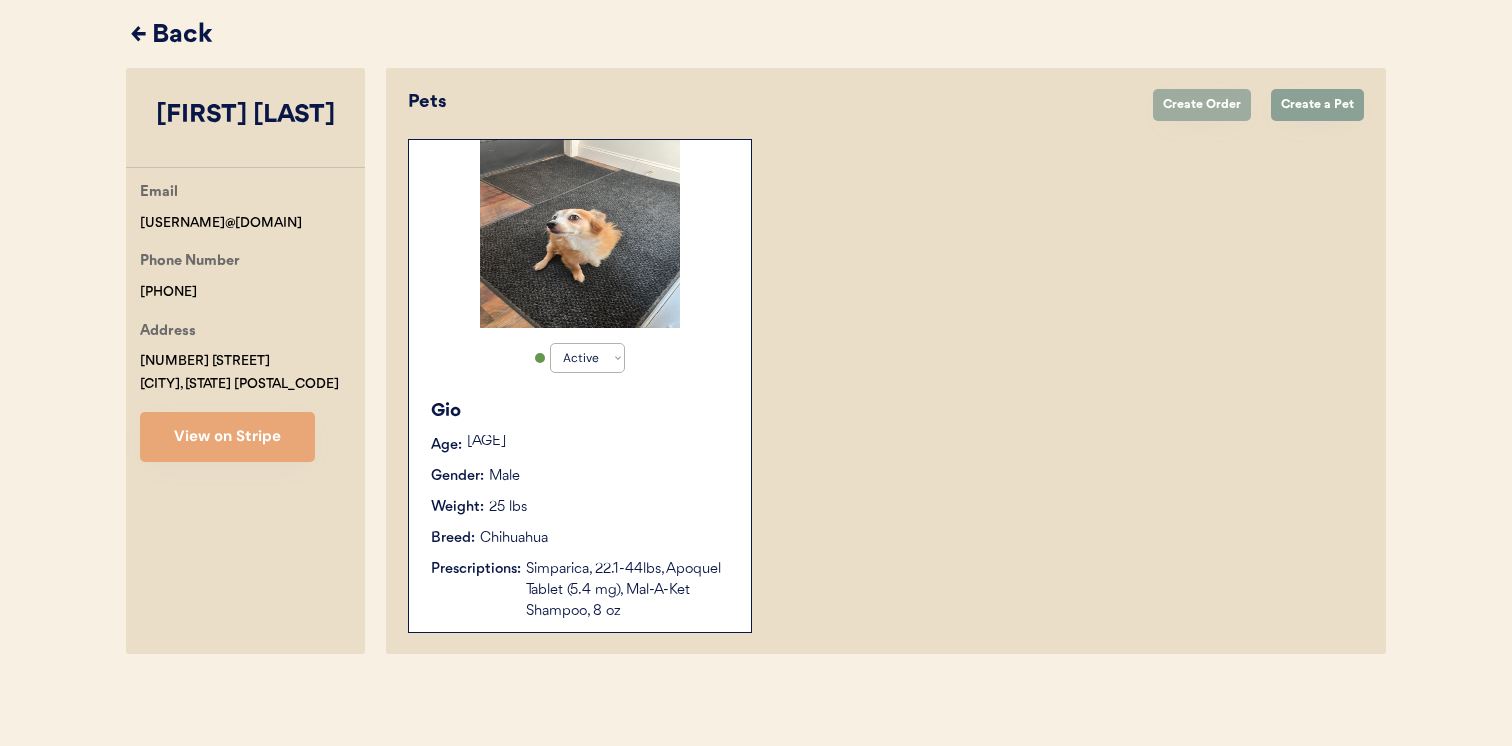 click on "Create Order" at bounding box center (1202, 105) 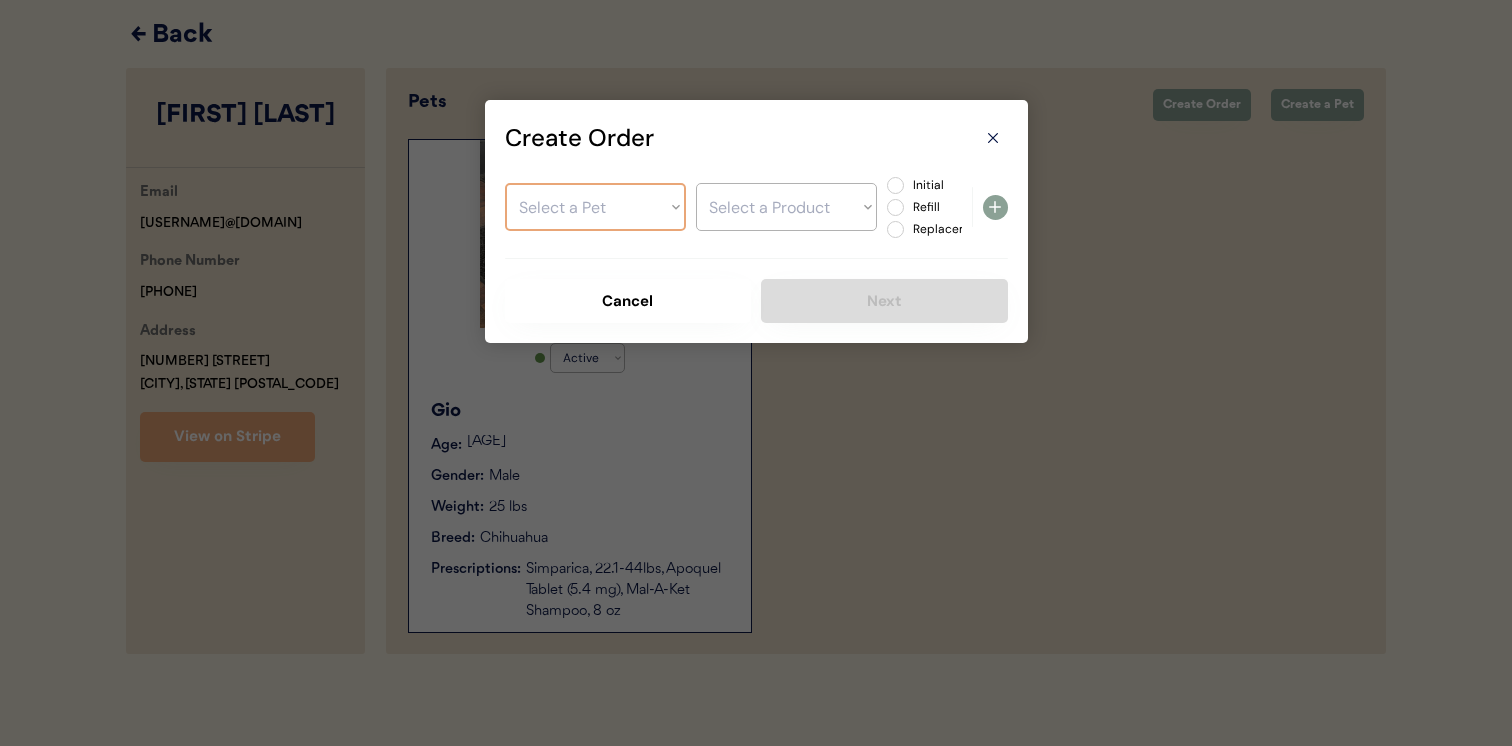 click on "Select a Pet Gio" at bounding box center [595, 207] 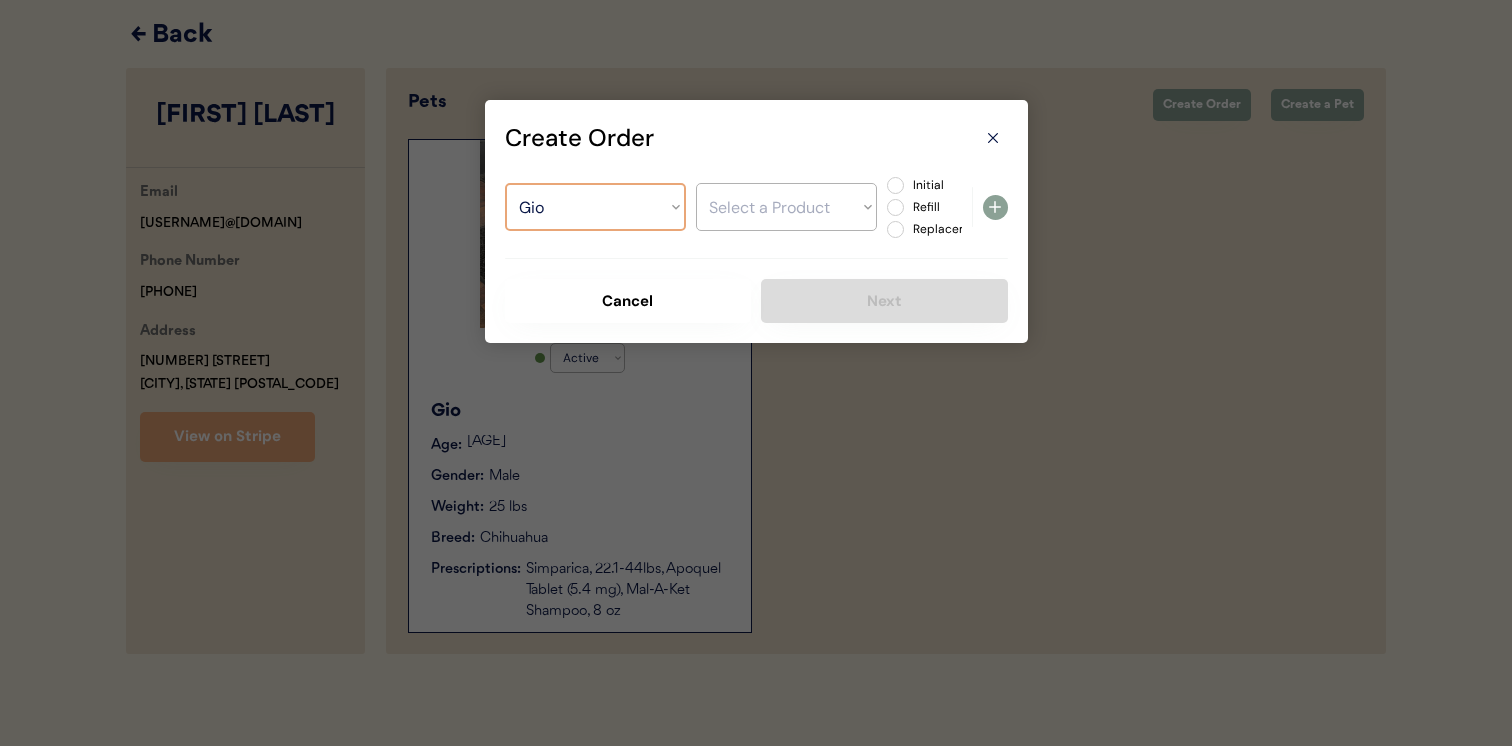click on "Select a Product Simparica, 22.1-44lbs Apoquel Tablet (5.4 mg) Mal-A-Ket Shampoo, 8 oz" at bounding box center [786, 207] 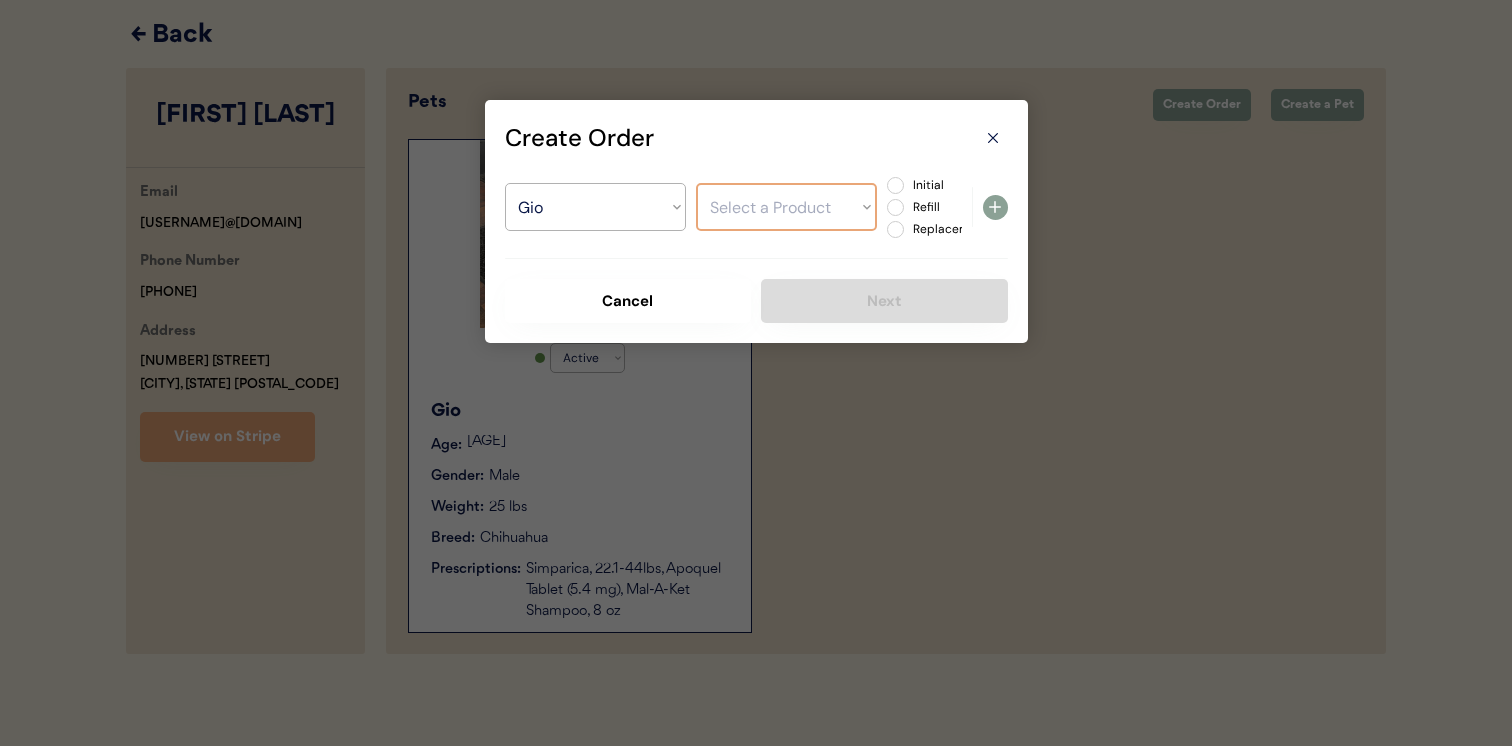 select on ""1348695171700984260__LOOKUP__1752547231976x927108157616685000"" 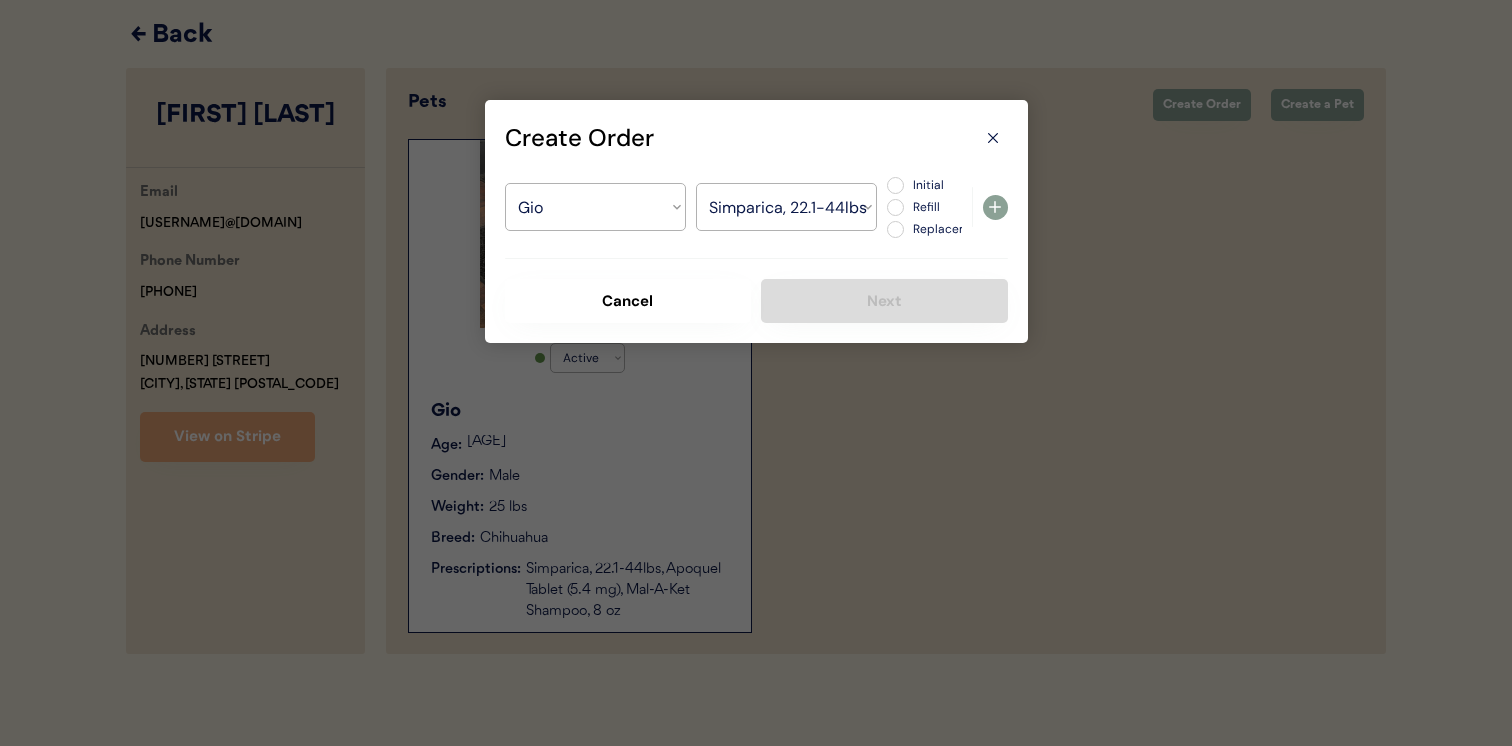 click on "Initial" at bounding box center (951, 185) 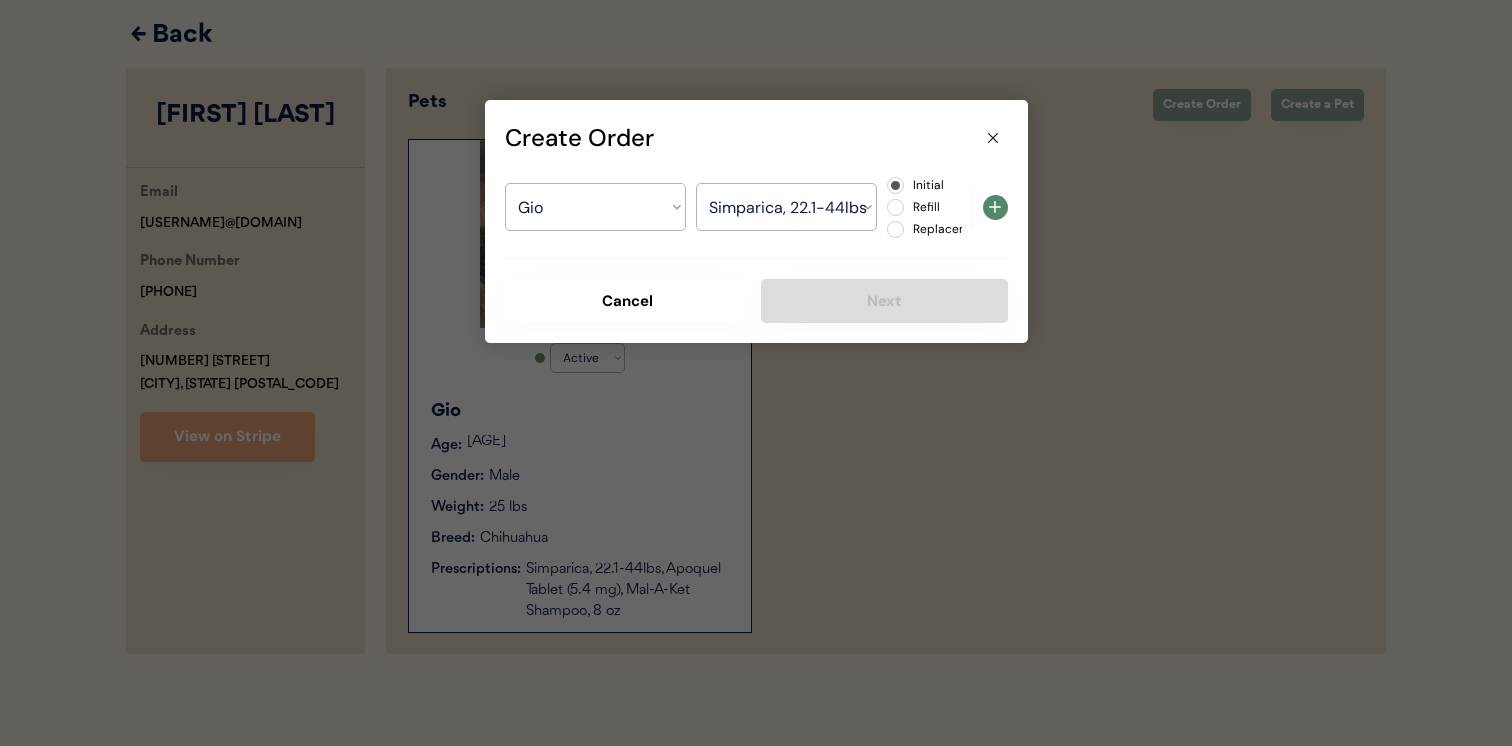 click 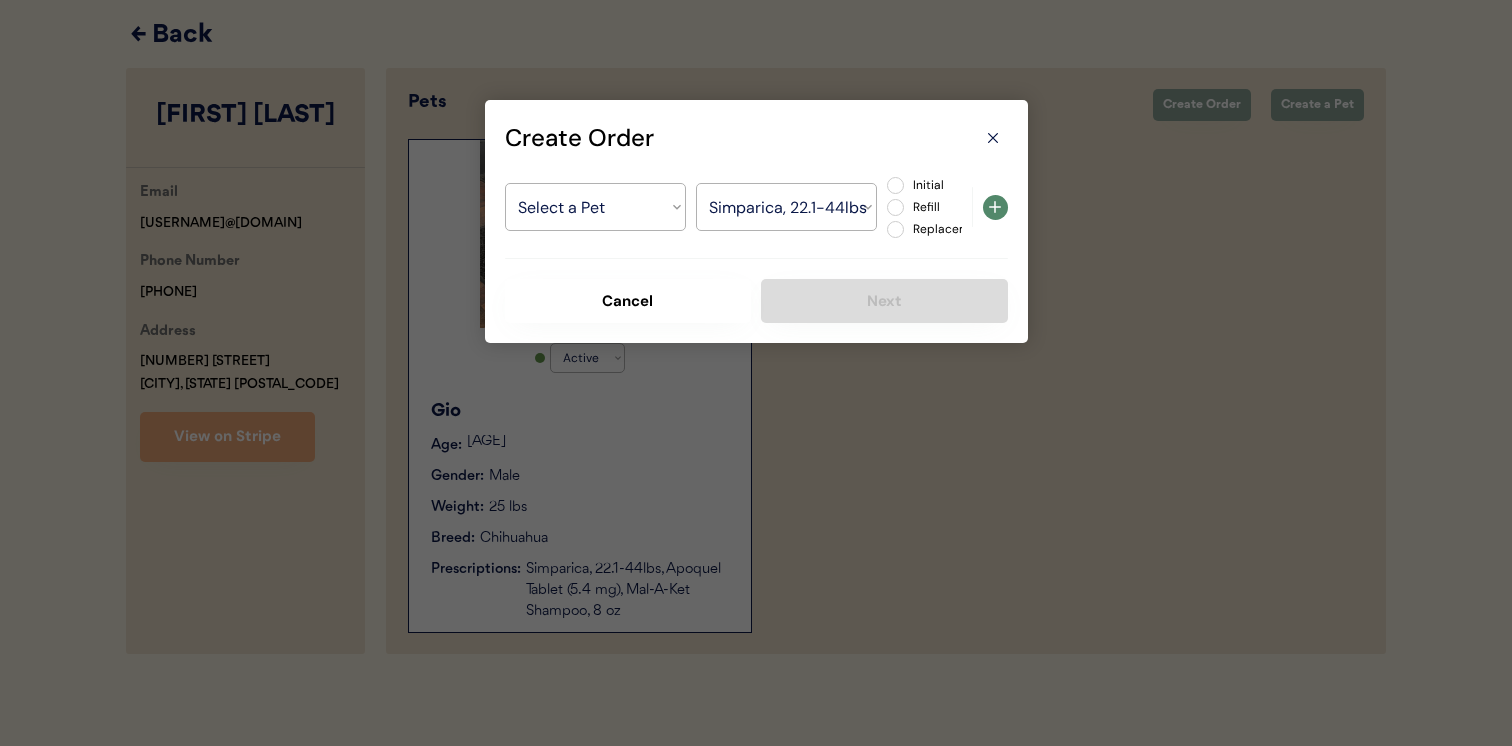 select on ""PLACEHOLDER_1427118222253"" 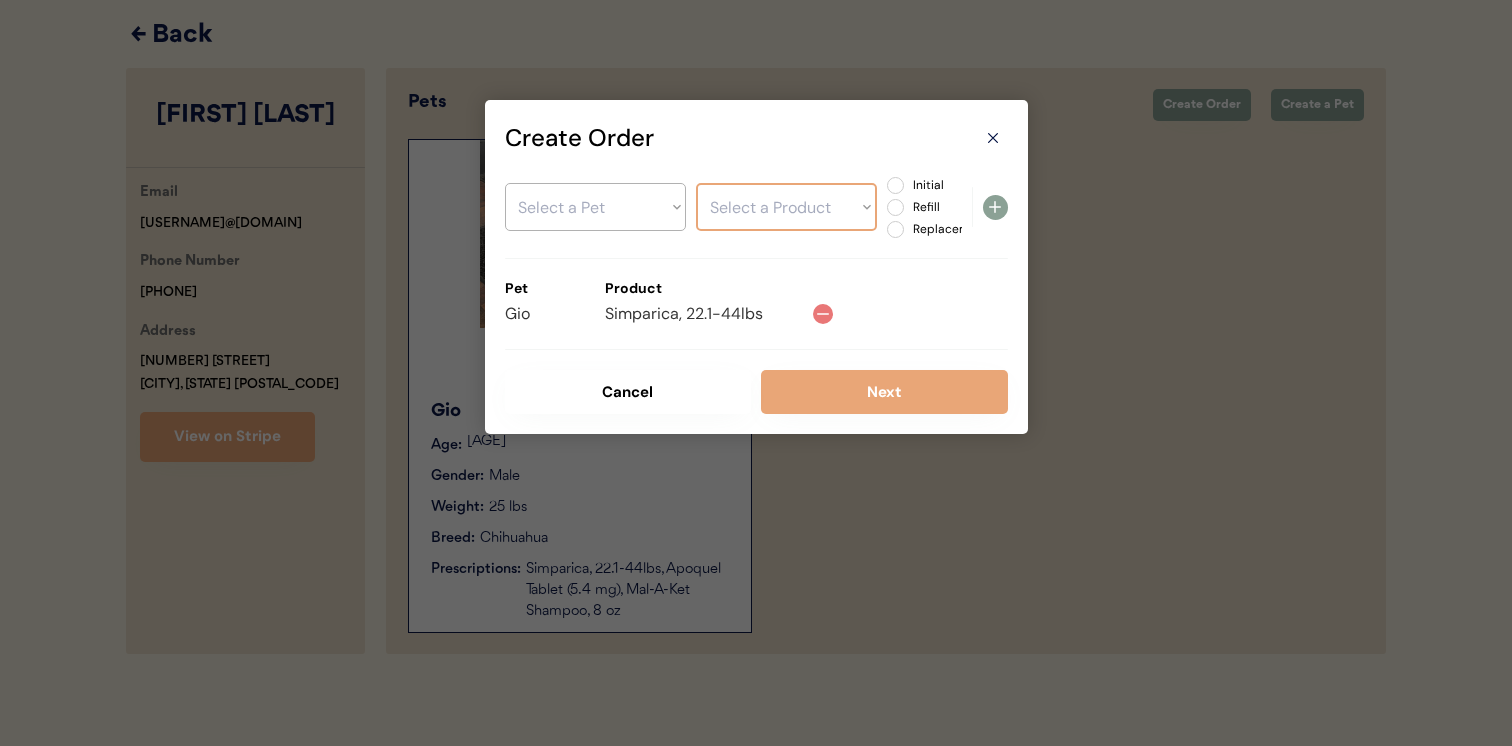 click on "Select a Pet Gio" at bounding box center [595, 207] 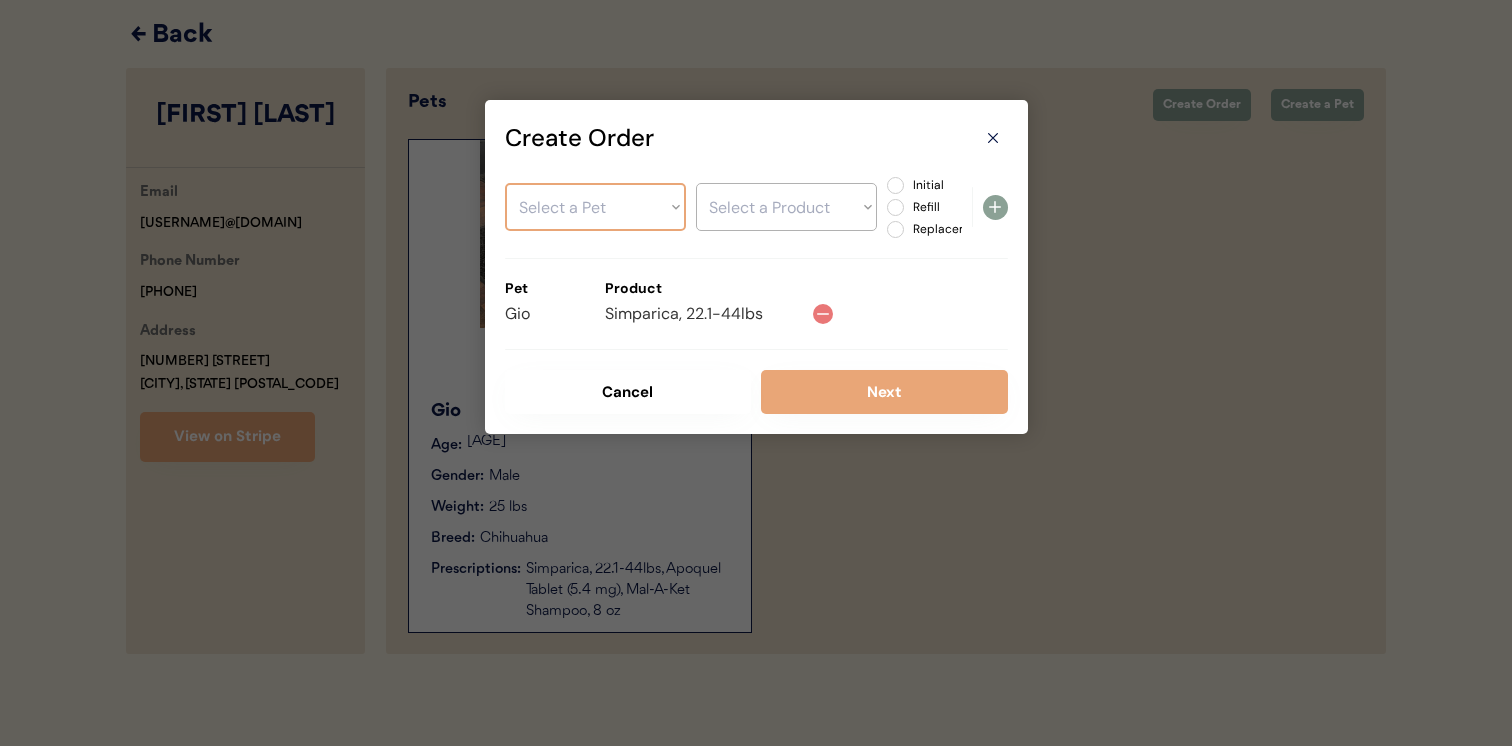 select on ""1348695171700984260__LOOKUP__1752253427992x692624907168645100"" 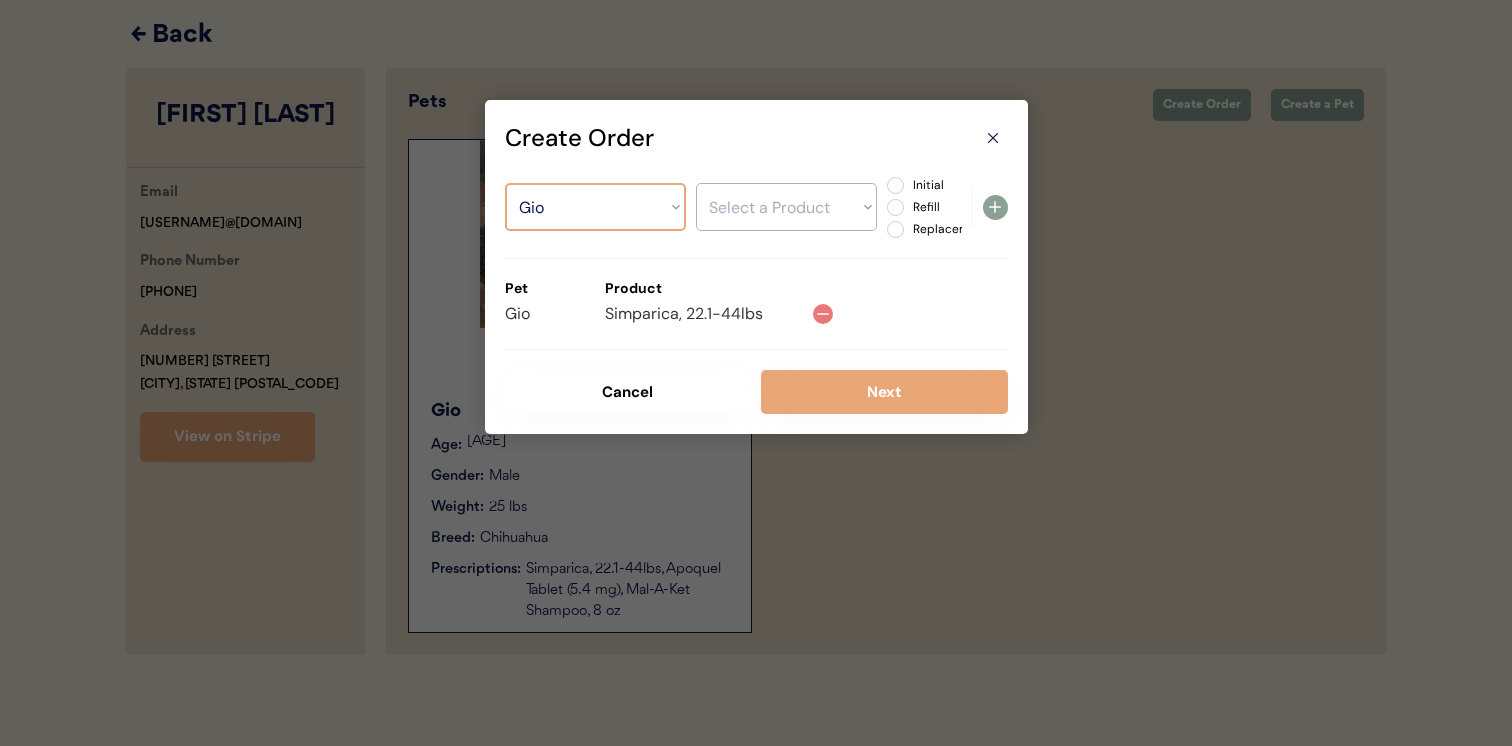 click on "Select a Product Simparica, 22.1-44lbs Apoquel Tablet (5.4 mg) Mal-A-Ket Shampoo, 8 oz" at bounding box center (786, 207) 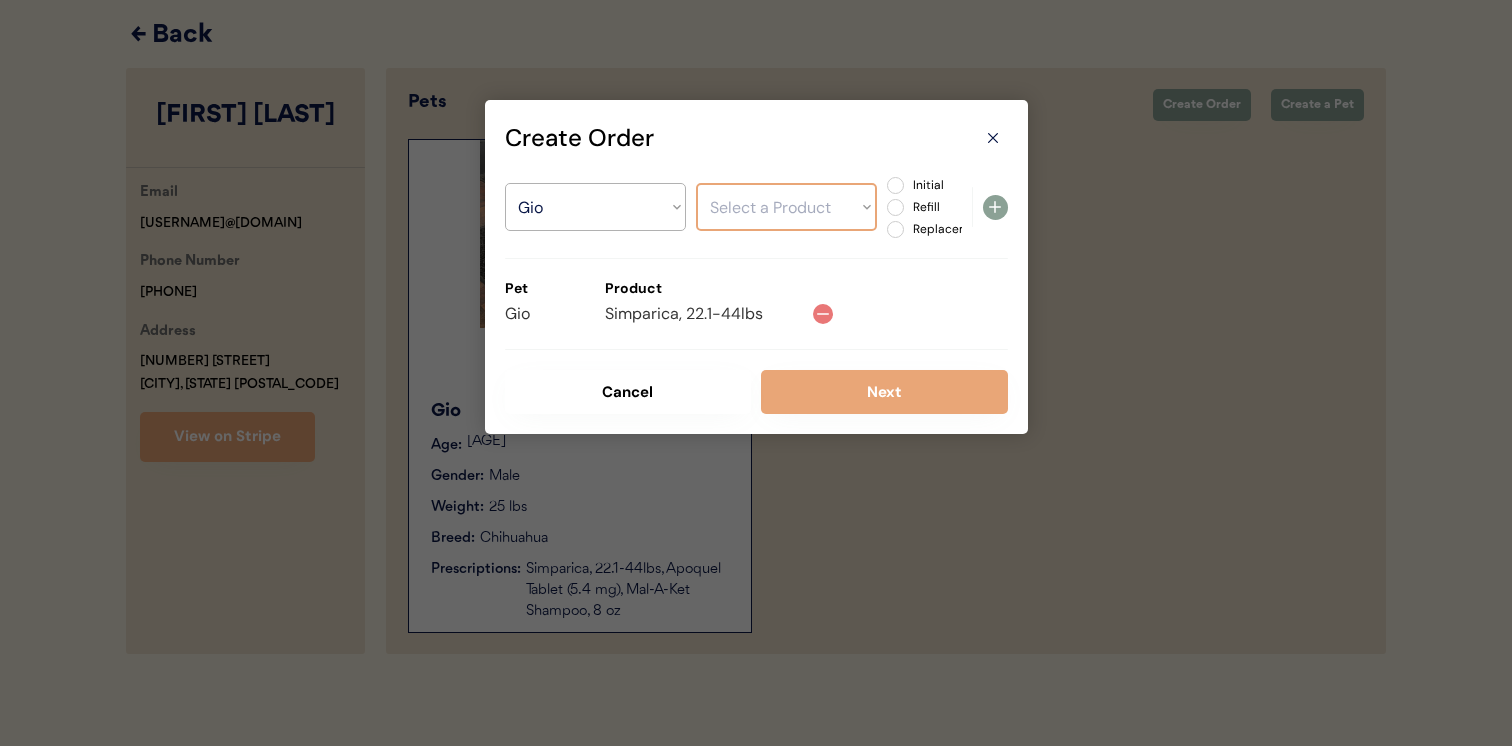 select on ""1348695171700984260__LOOKUP__1752547319384x140631338015784960"" 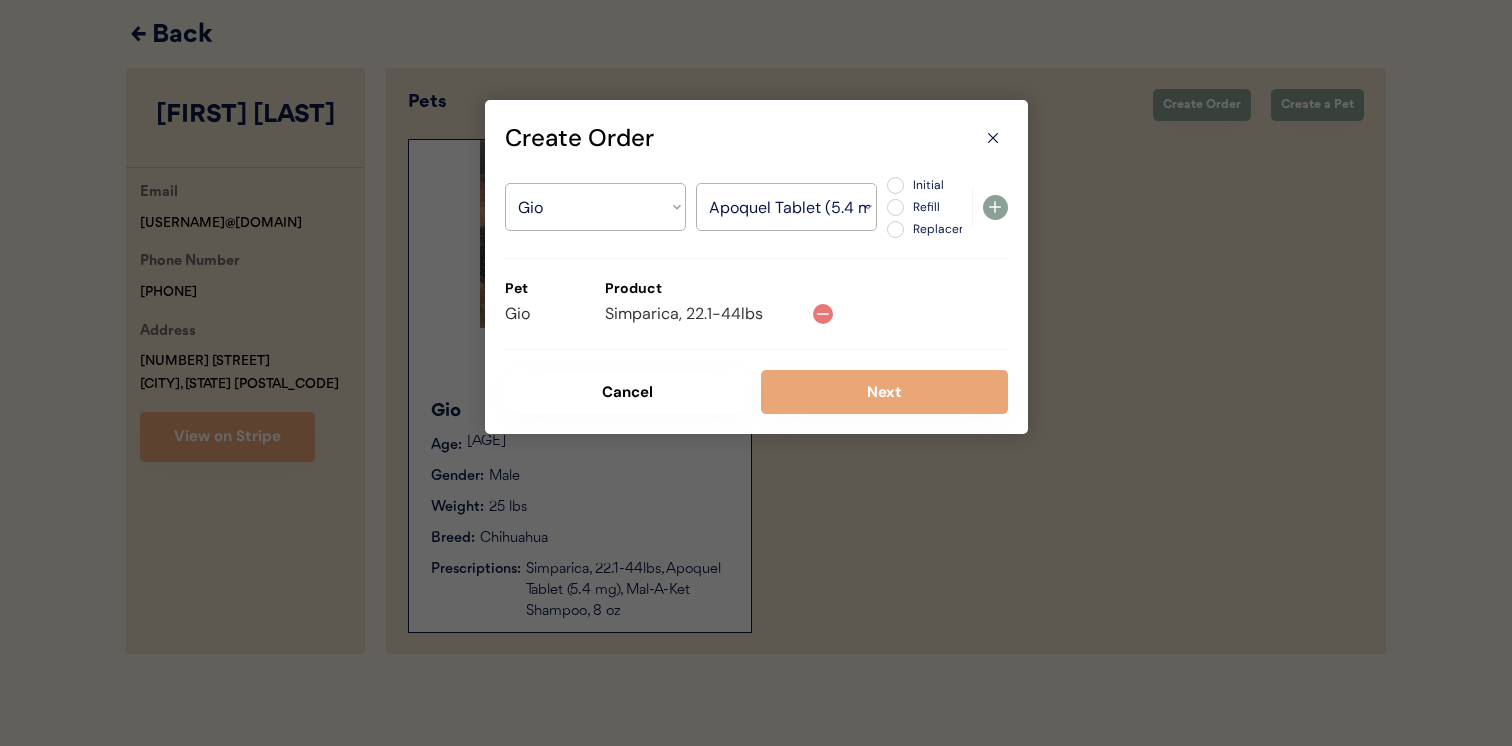 click on "Initial" at bounding box center (951, 185) 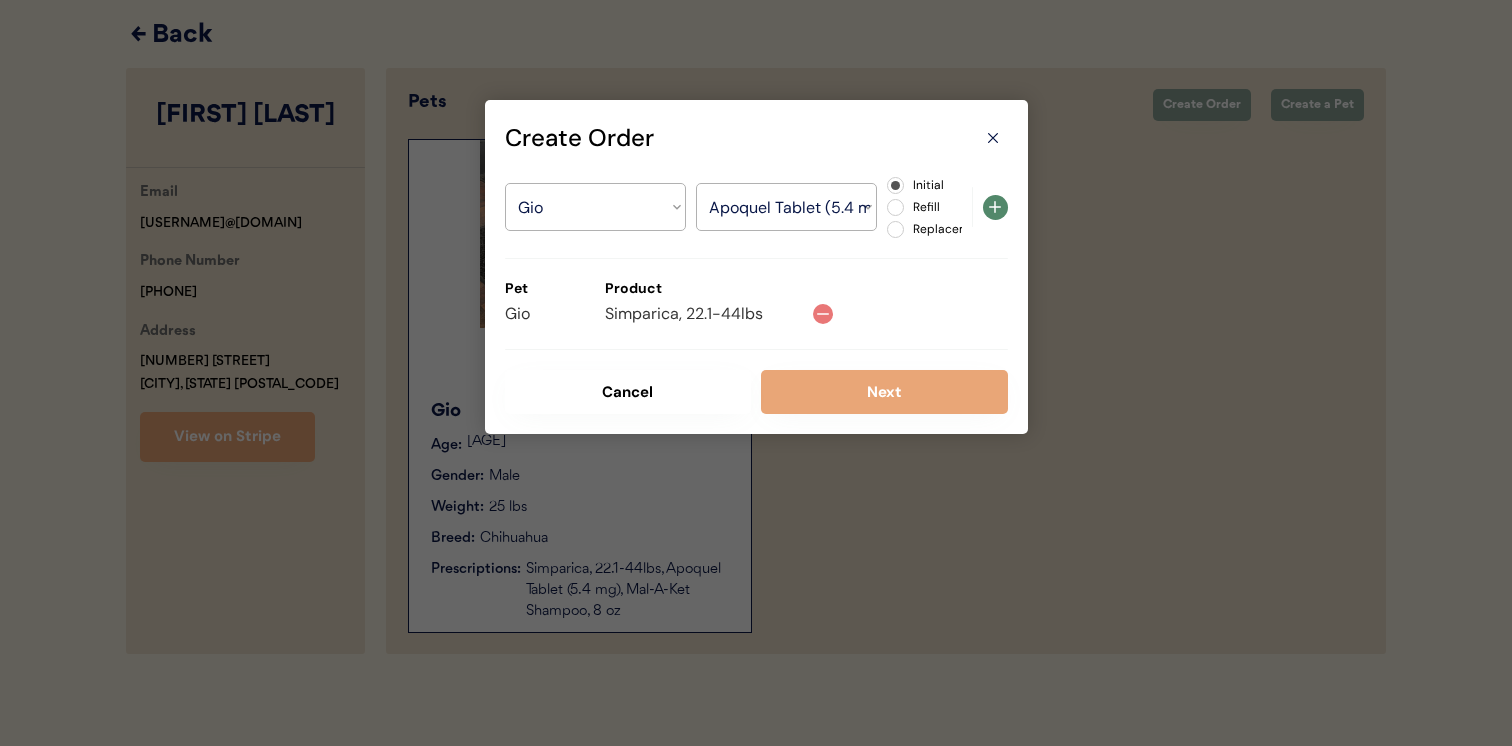 click 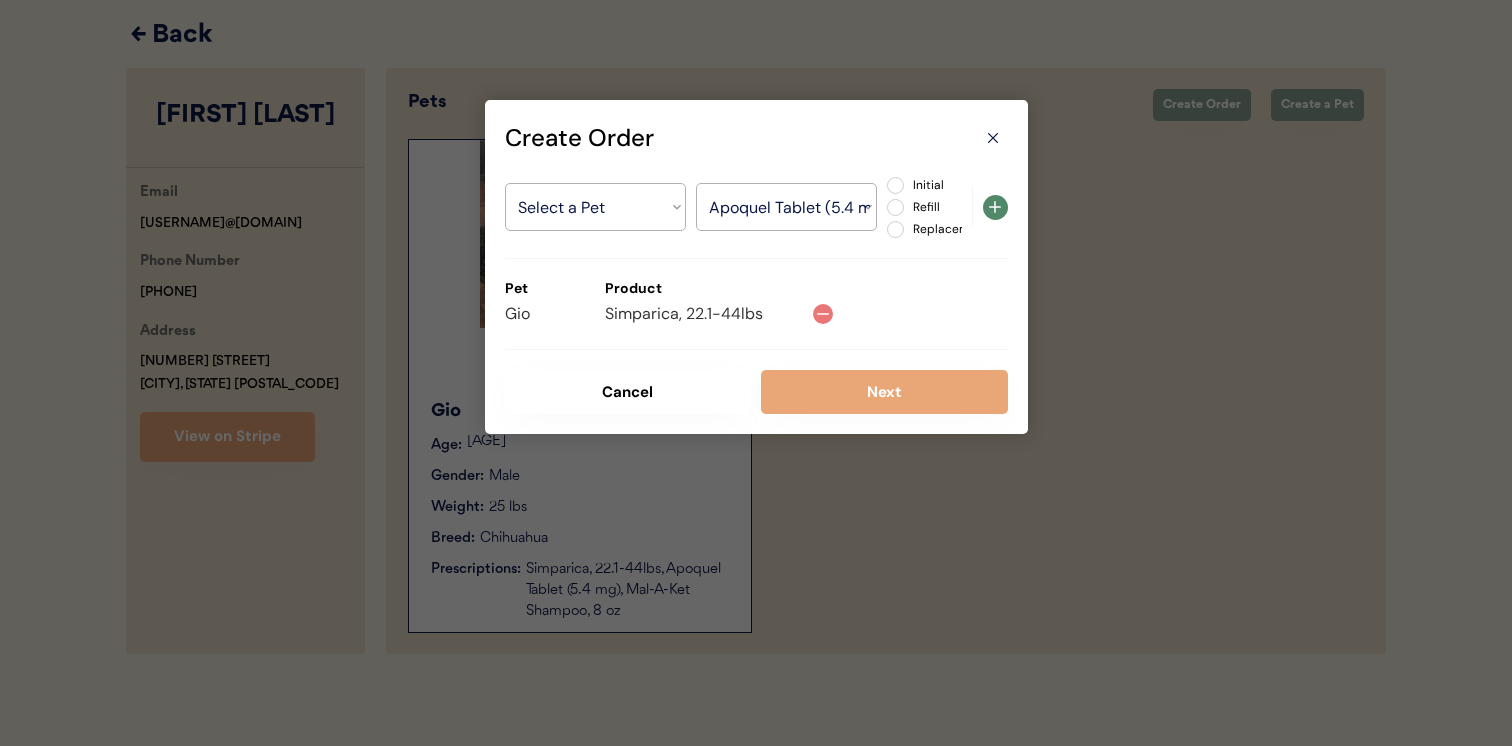 select on ""PLACEHOLDER_1427118222253"" 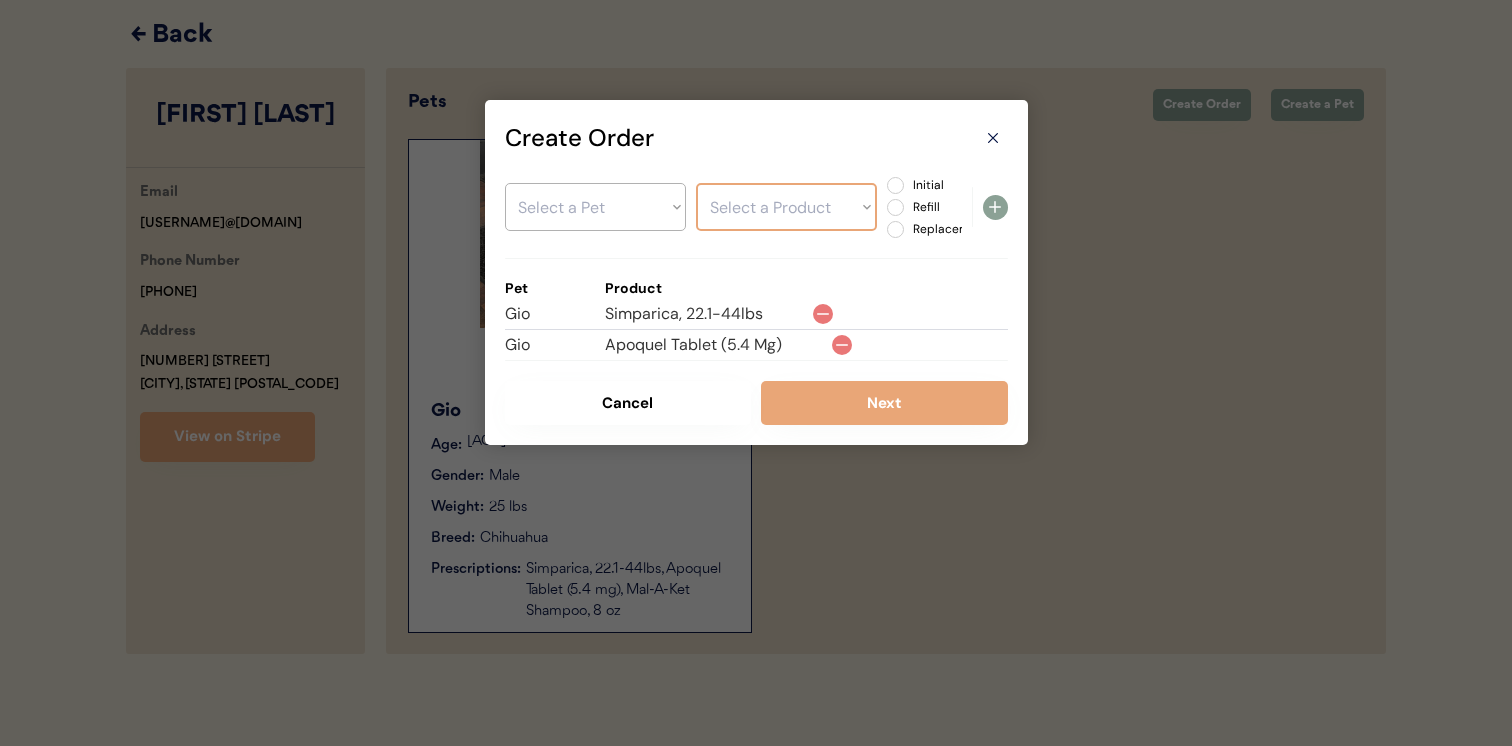 click on "Select a Pet Gio" at bounding box center (595, 207) 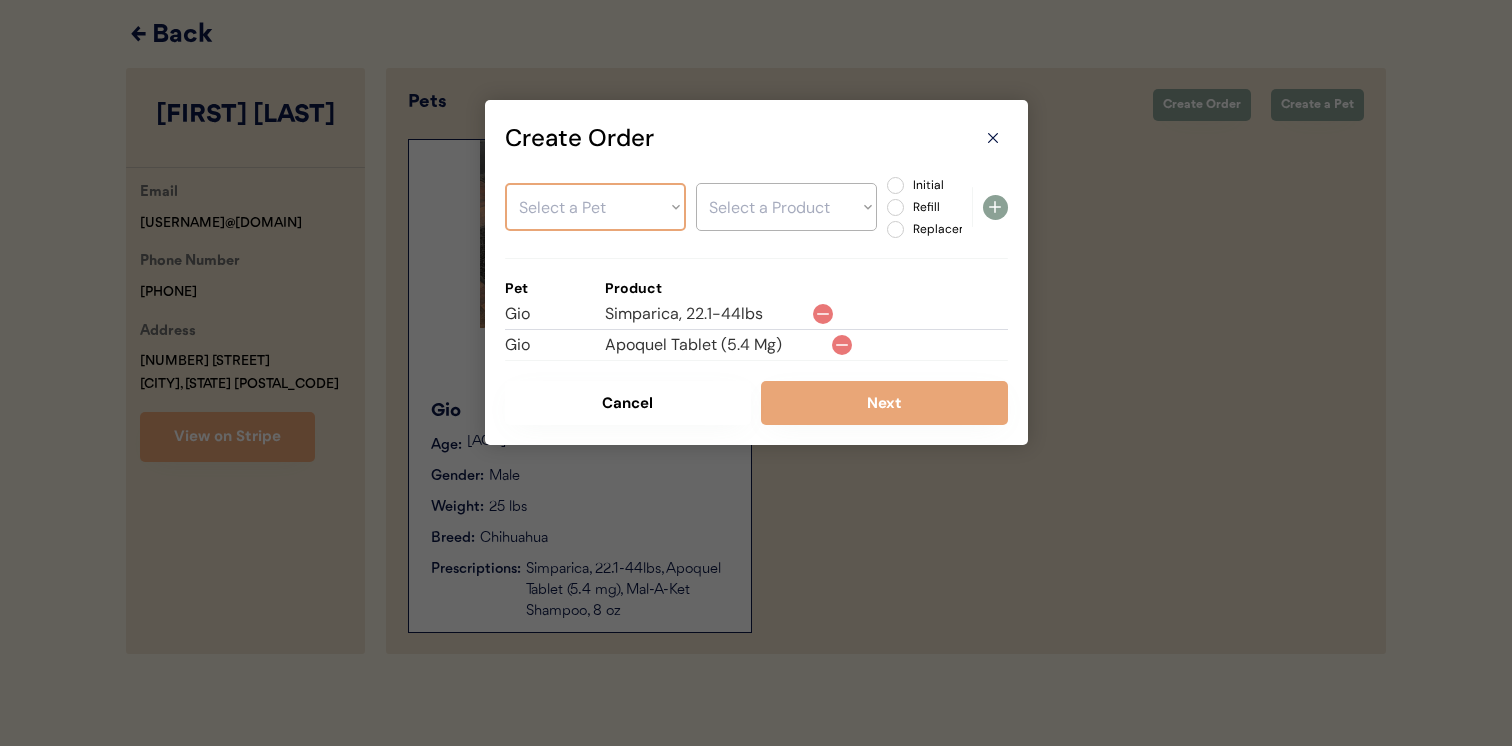 select on ""1348695171700984260__LOOKUP__1752253427992x692624907168645100"" 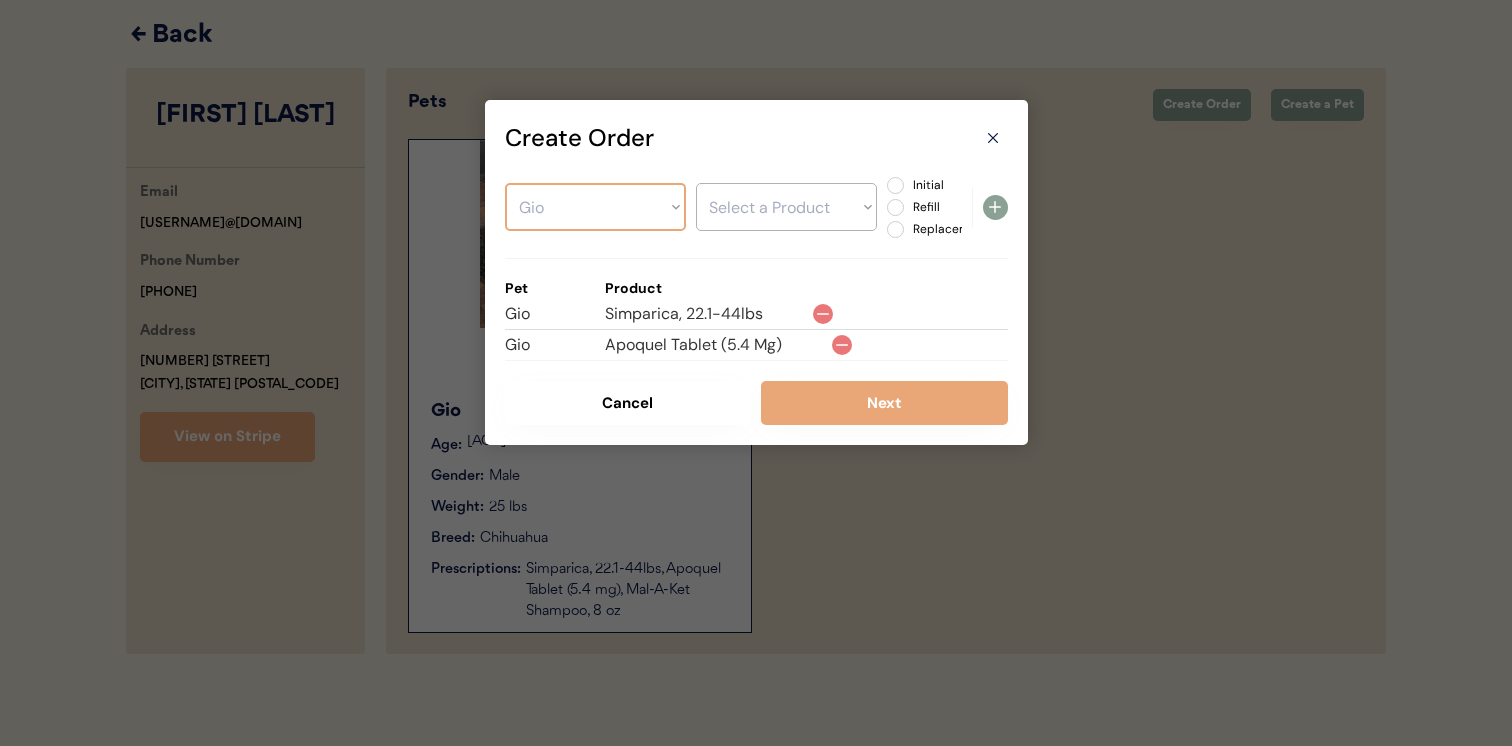click on "Select a Product" at bounding box center (786, 207) 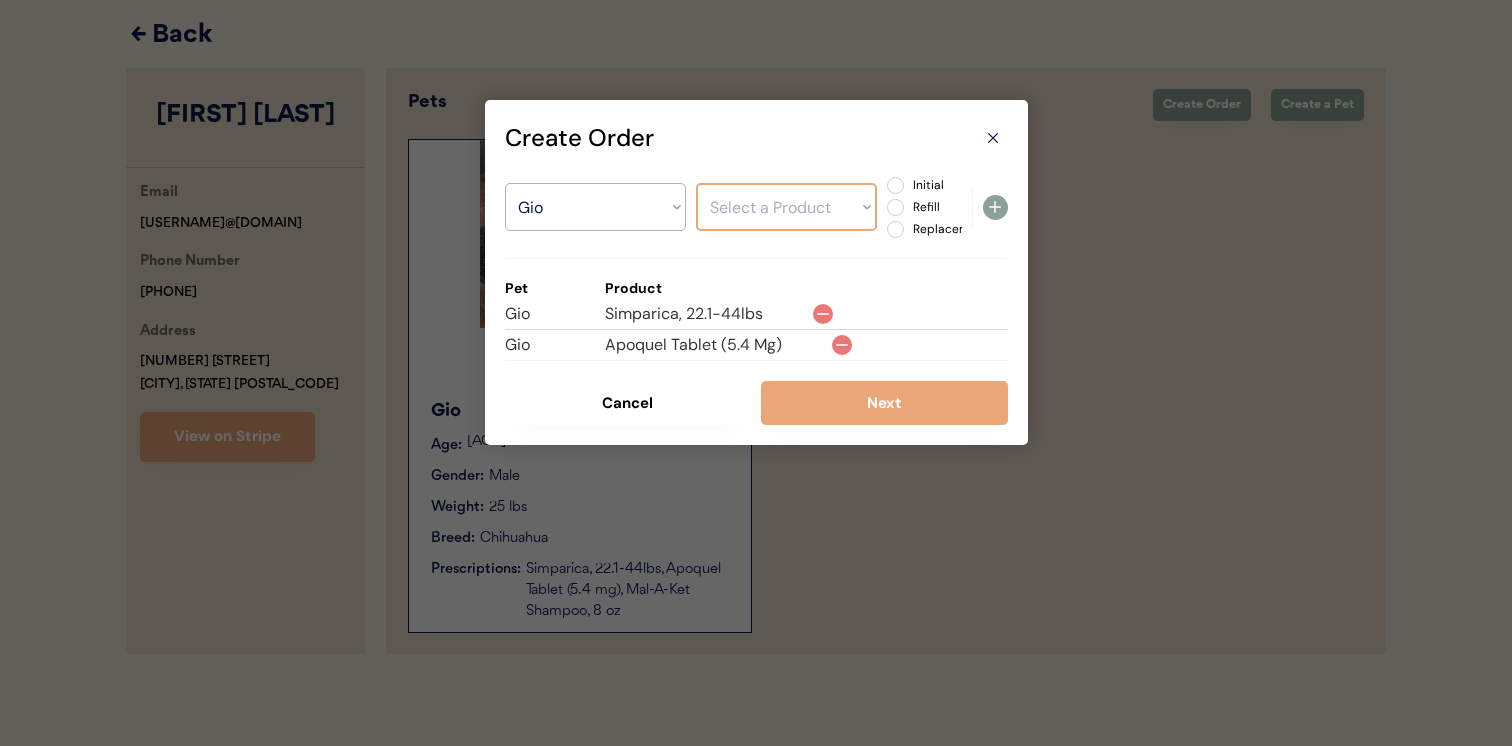 select on ""1348695171700984260__LOOKUP__1752547347353x258263298128478200"" 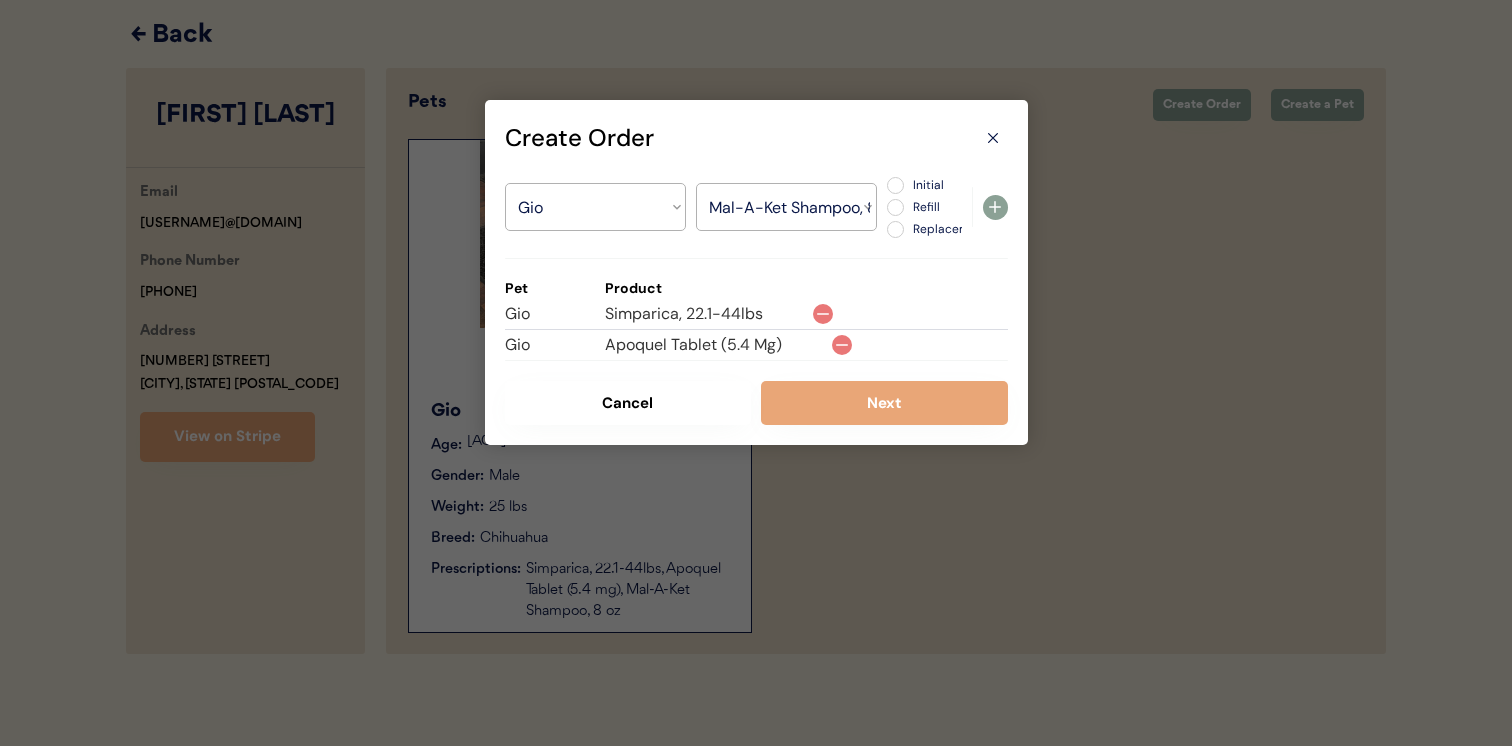 click on "Initial" at bounding box center [951, 185] 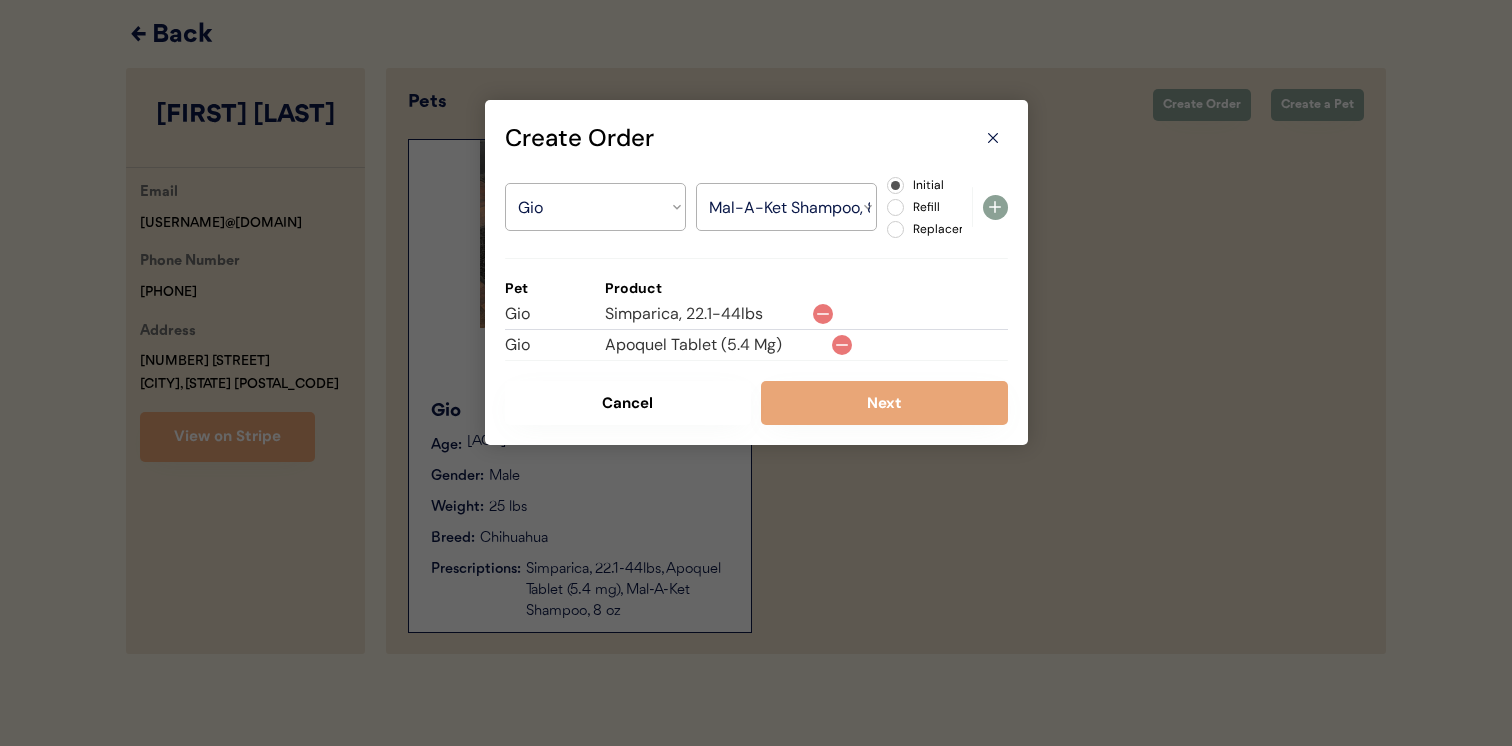 click on "Create Order Select a Pet Gio Select a Product Simparica, 22.1-44lbs Apoquel Tablet (5.4 mg) Mal-A-Ket Shampoo, 8 oz Initial Refill Replacement Pet Product Gio Simparica, 22.1-44lbs Gio Apoquel Tablet (5.4 Mg) Cancel Next" at bounding box center [756, 272] 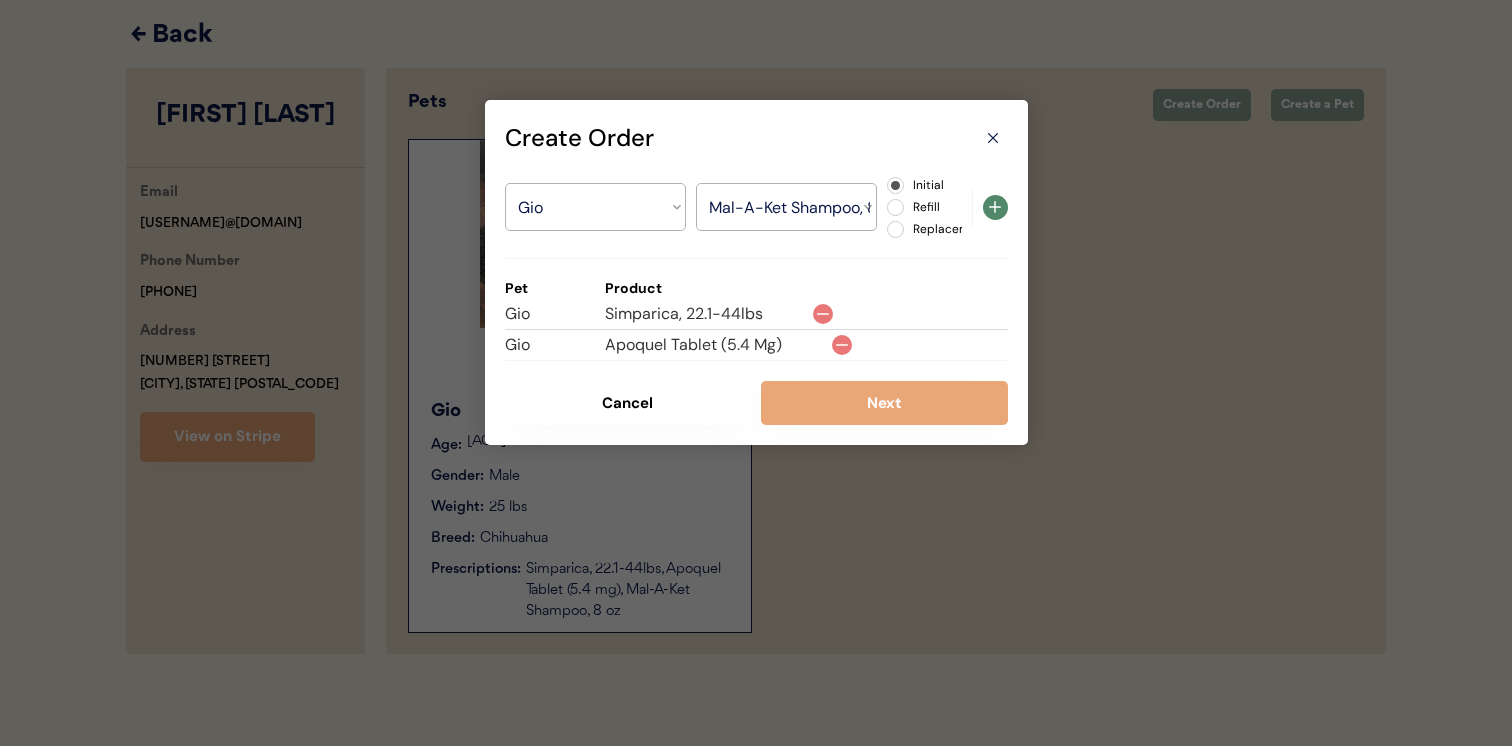 click 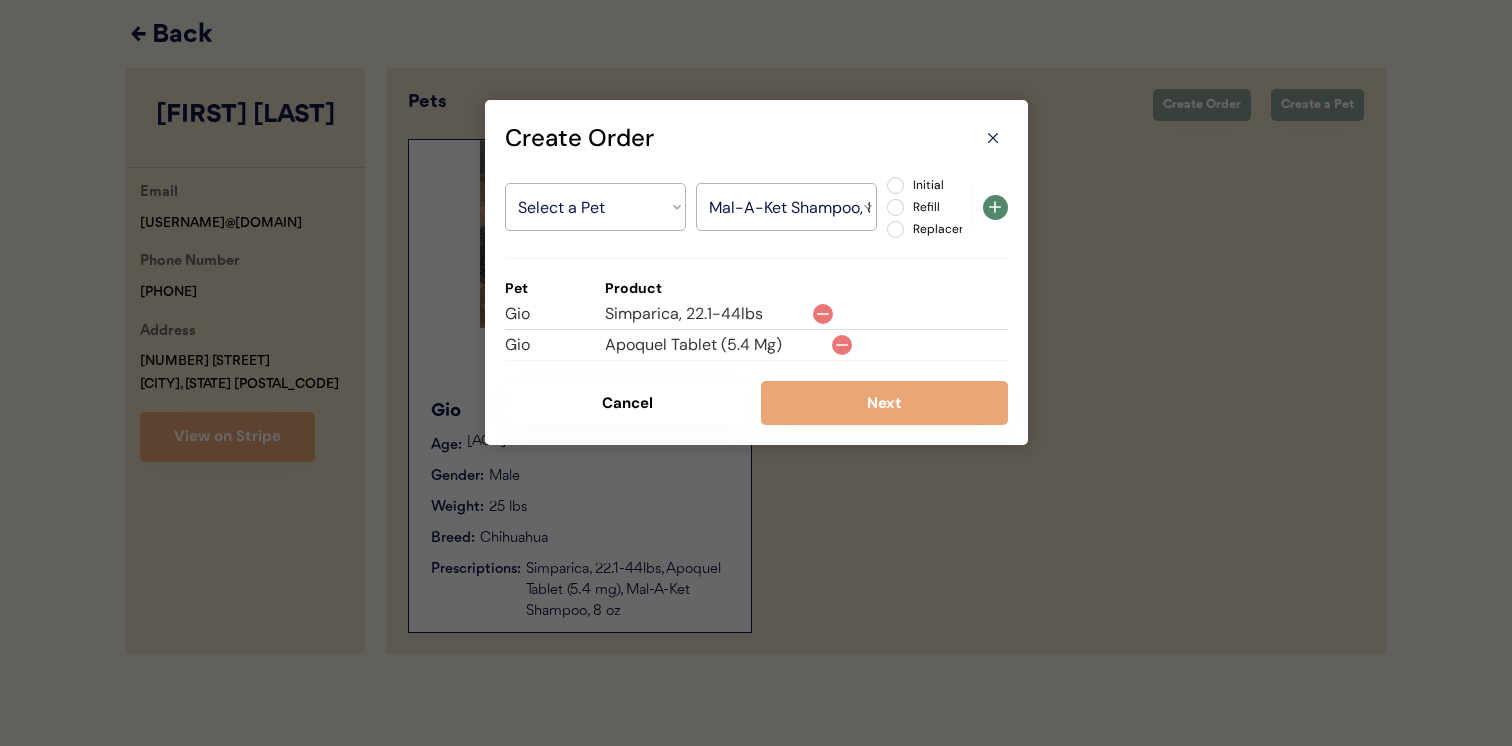 select on ""PLACEHOLDER_1427118222253"" 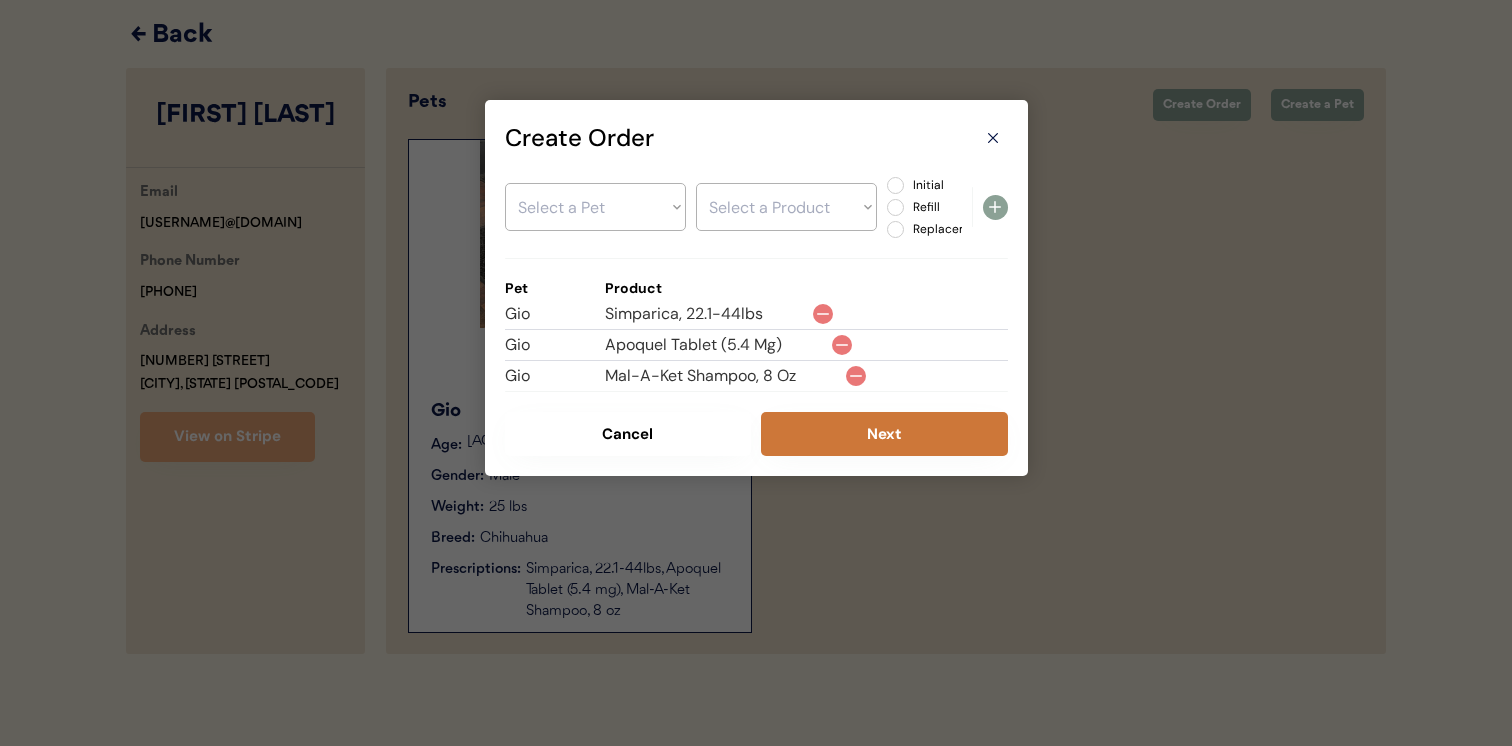 click on "Next" at bounding box center (884, 434) 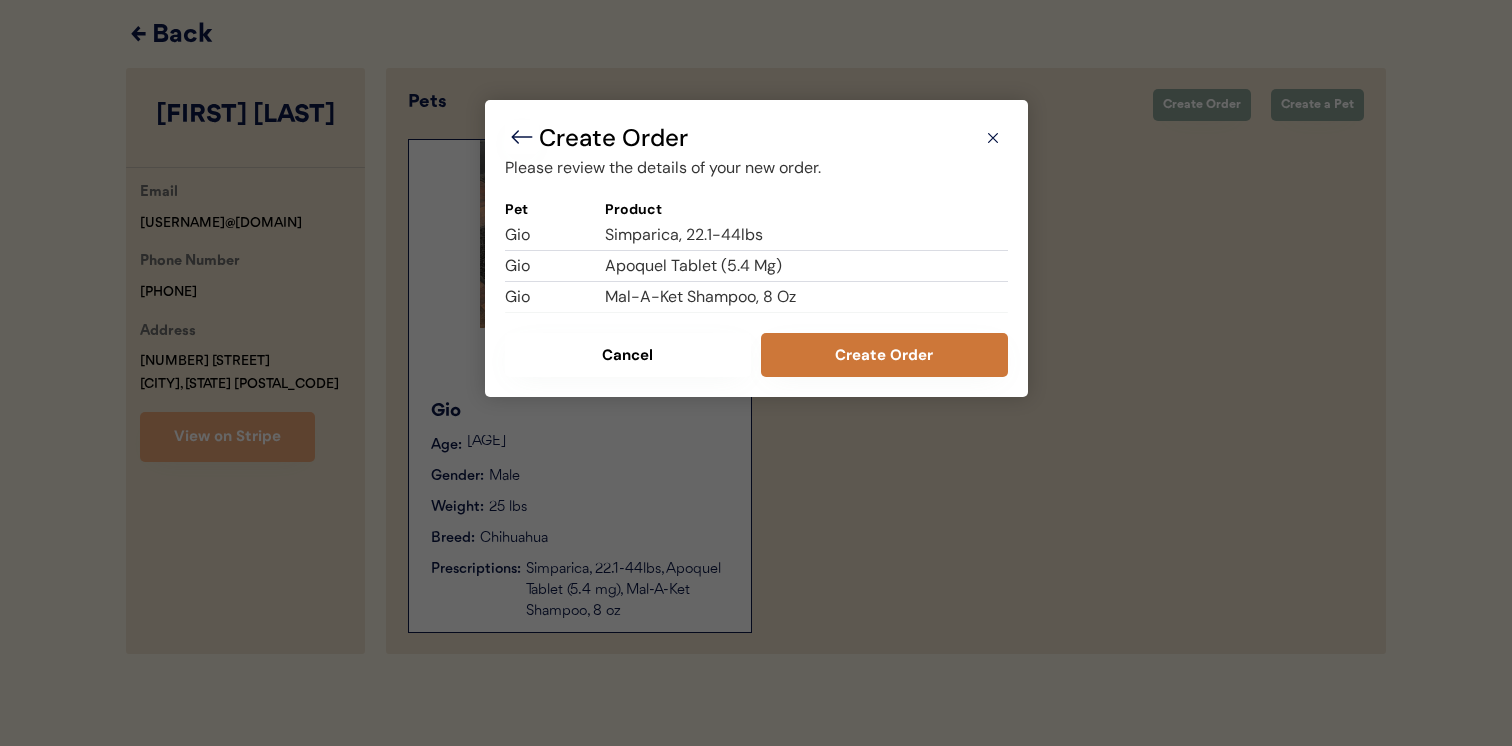 click on "Create Order" at bounding box center [884, 355] 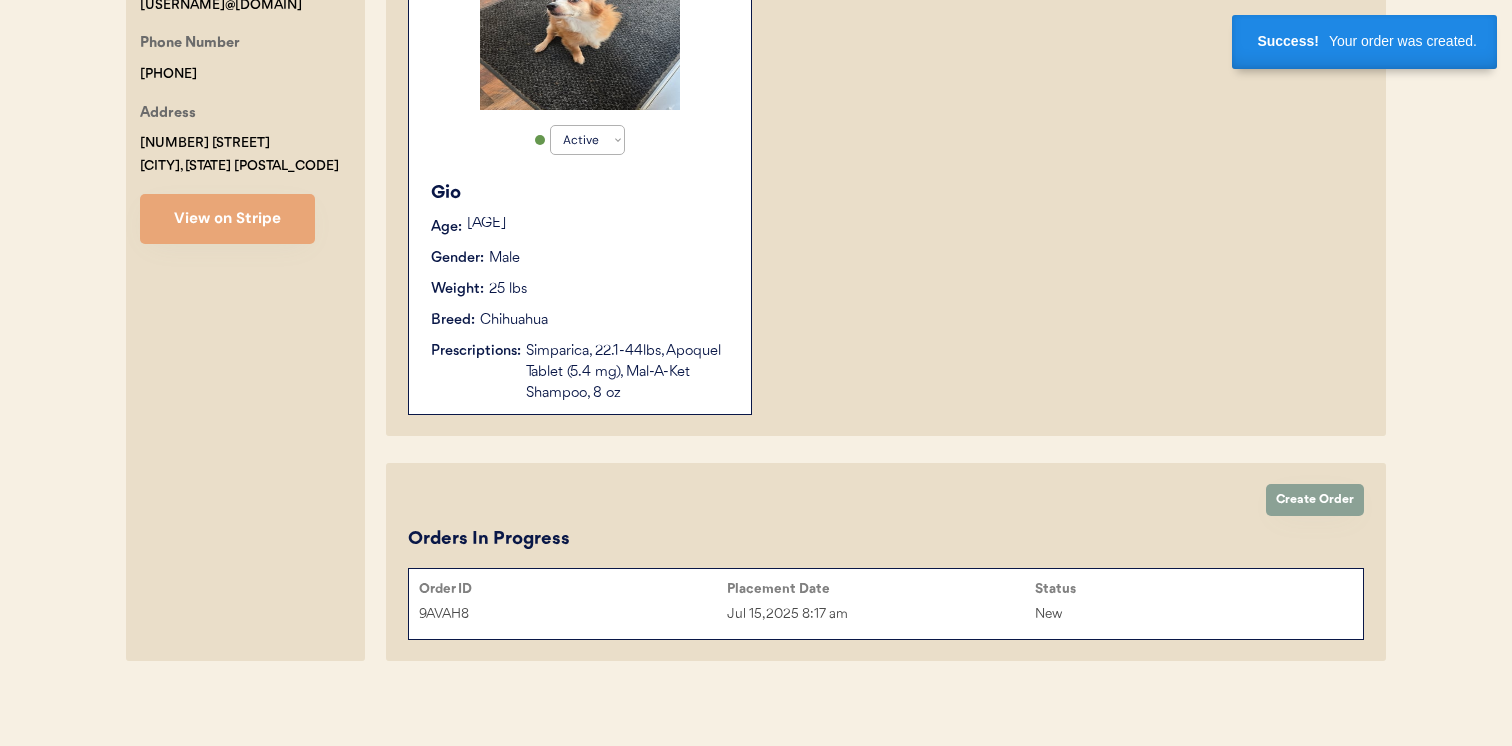 scroll, scrollTop: 362, scrollLeft: 0, axis: vertical 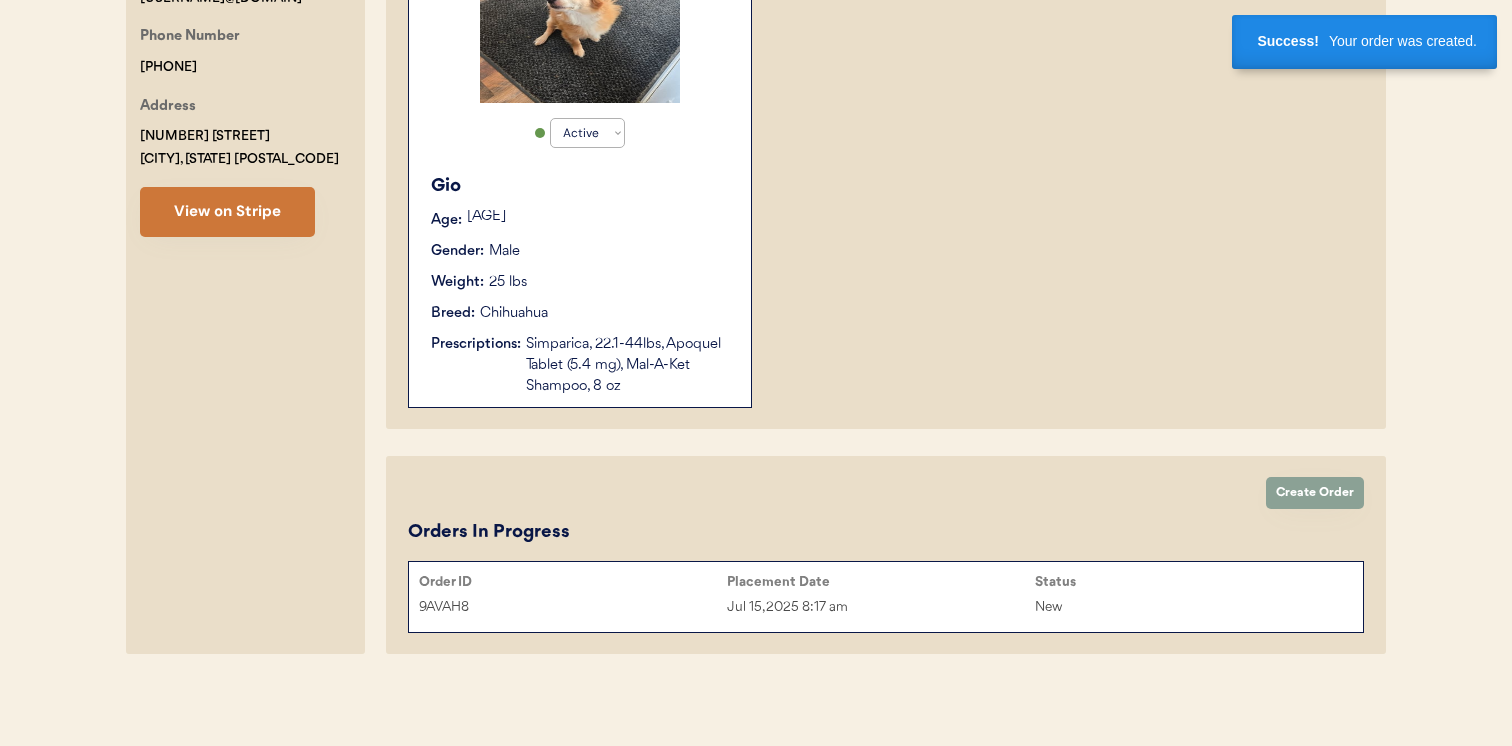 click on "View on Stripe" at bounding box center [227, 212] 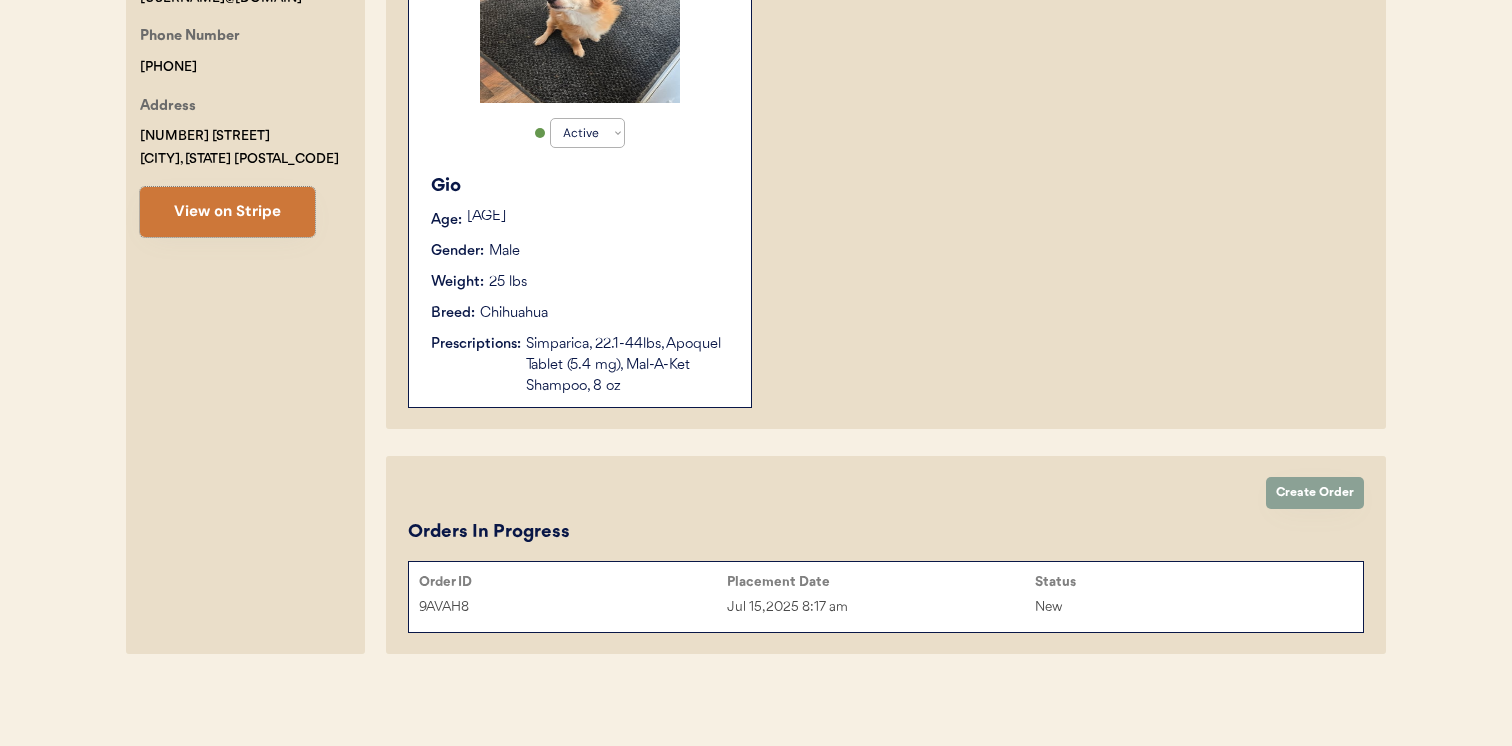 type 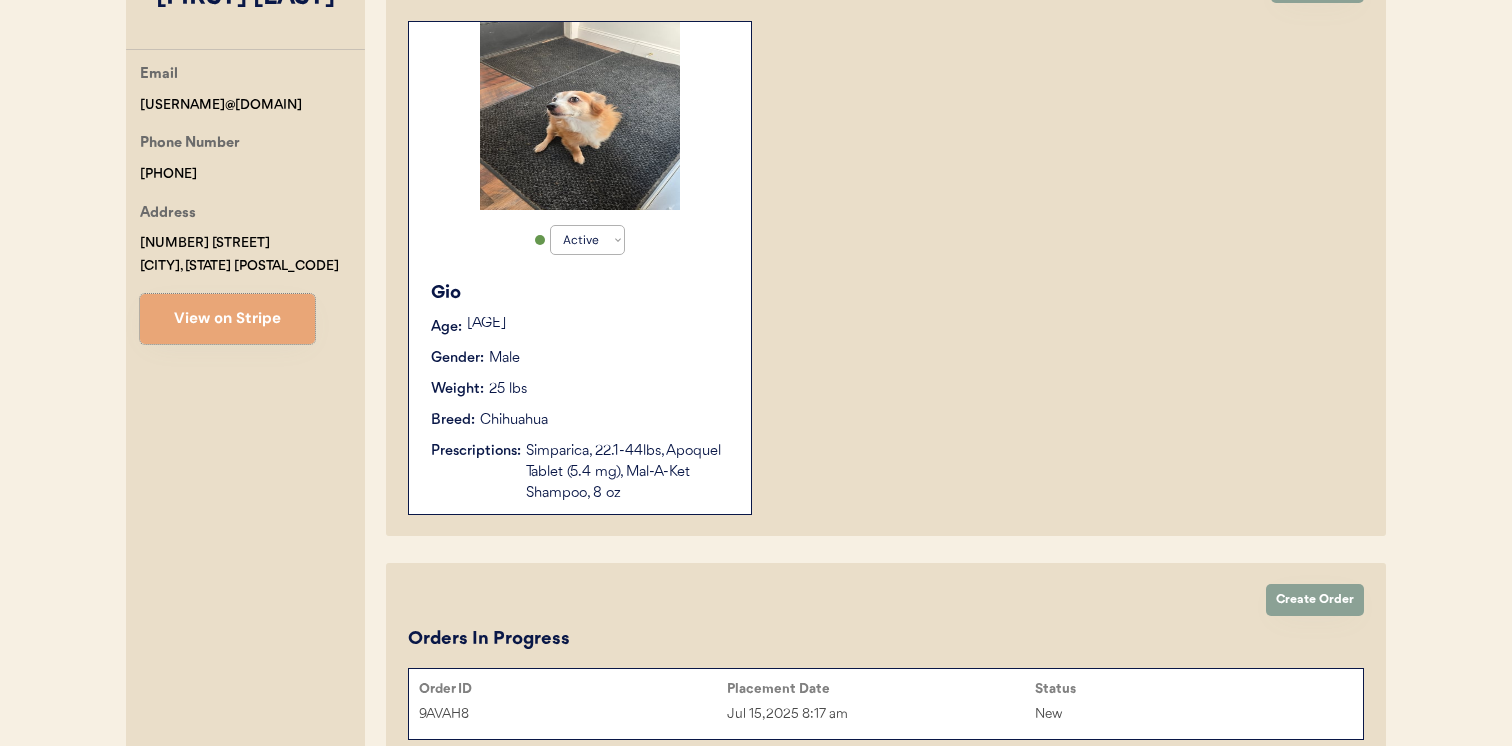 scroll, scrollTop: 321, scrollLeft: 0, axis: vertical 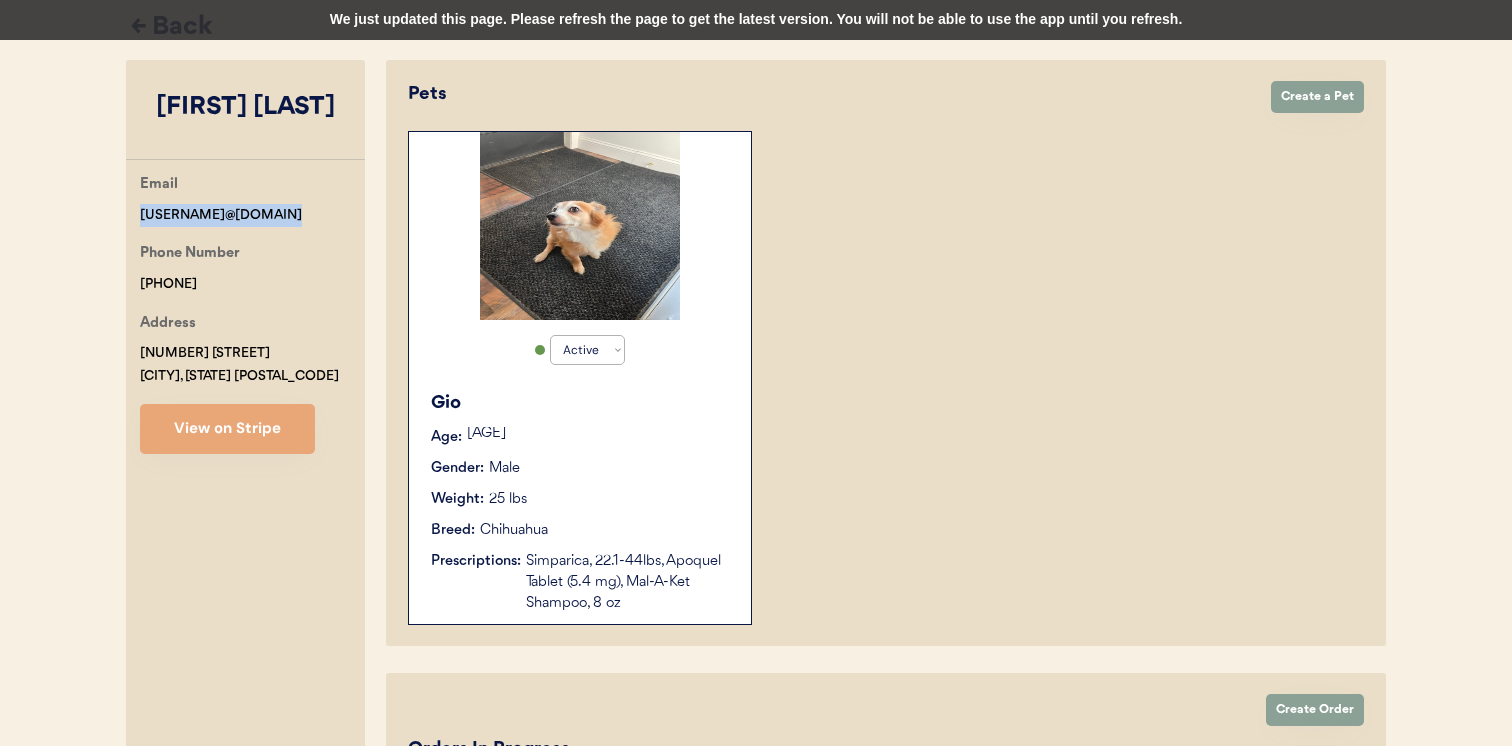 drag, startPoint x: 293, startPoint y: 218, endPoint x: 120, endPoint y: 220, distance: 173.01157 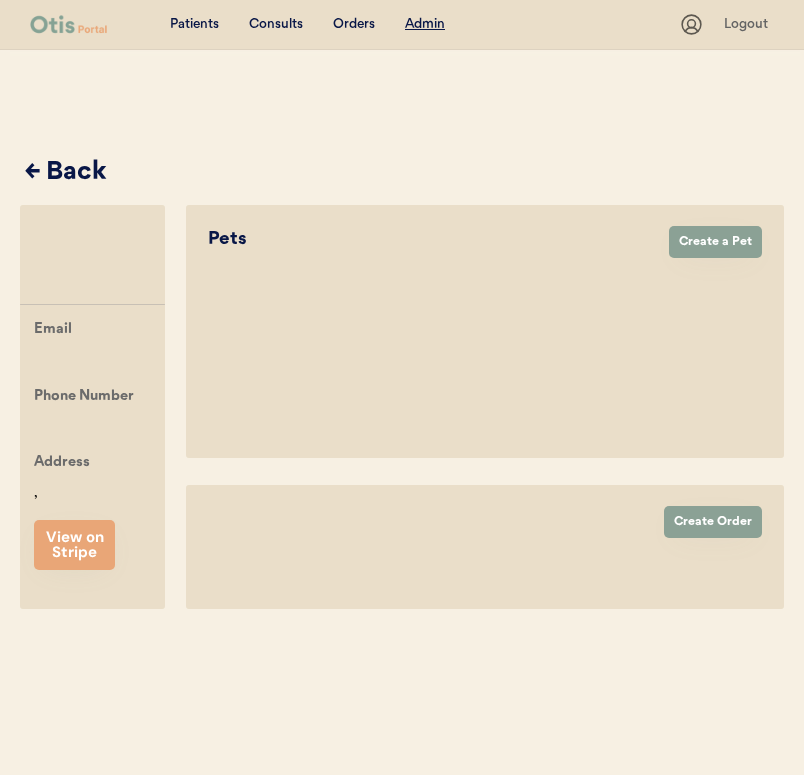 scroll, scrollTop: 0, scrollLeft: 0, axis: both 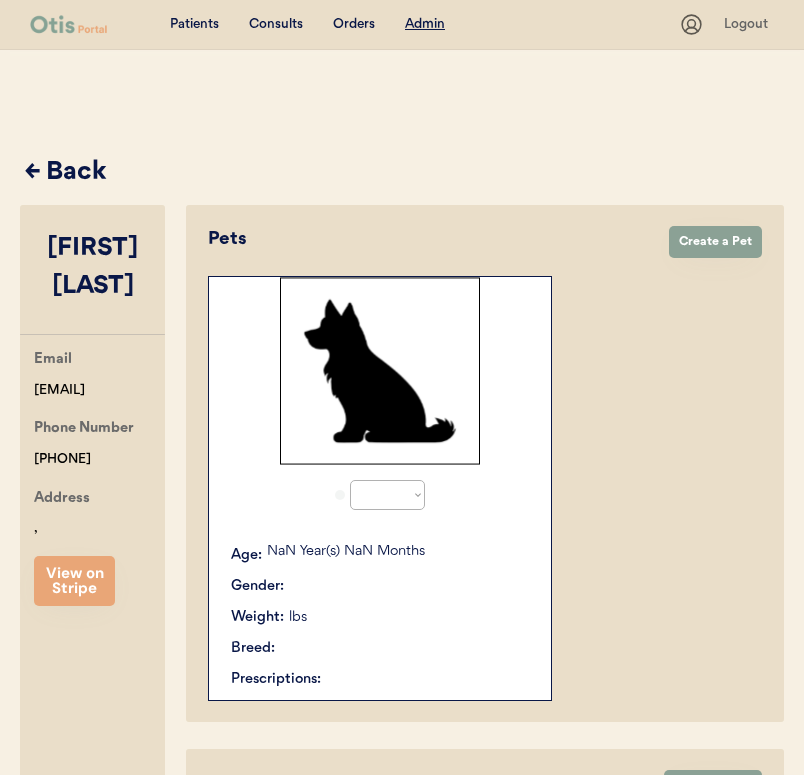select on "true" 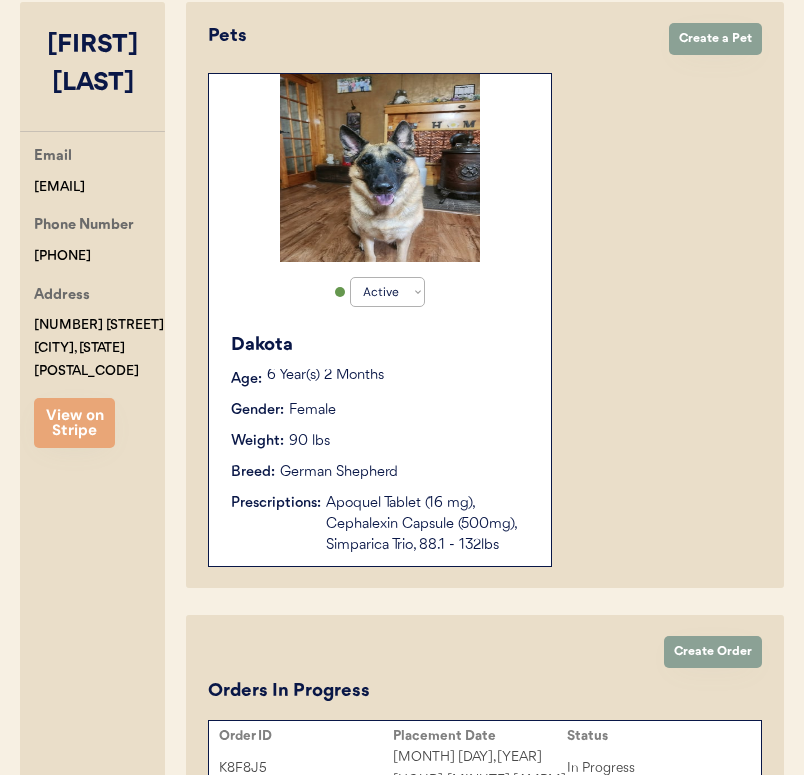 scroll, scrollTop: 171, scrollLeft: 0, axis: vertical 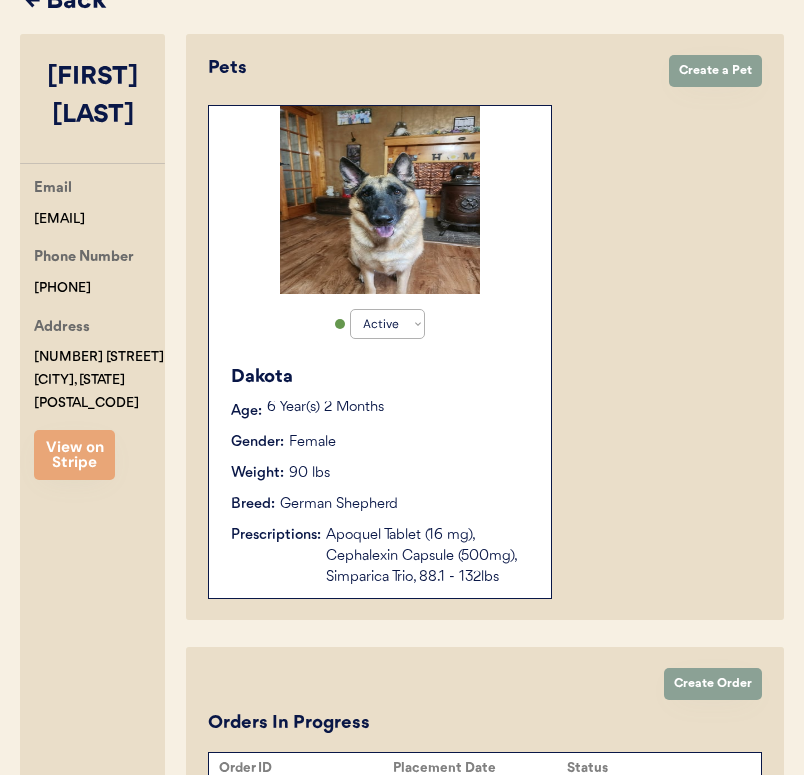 click on "← Back" at bounding box center [404, 2] 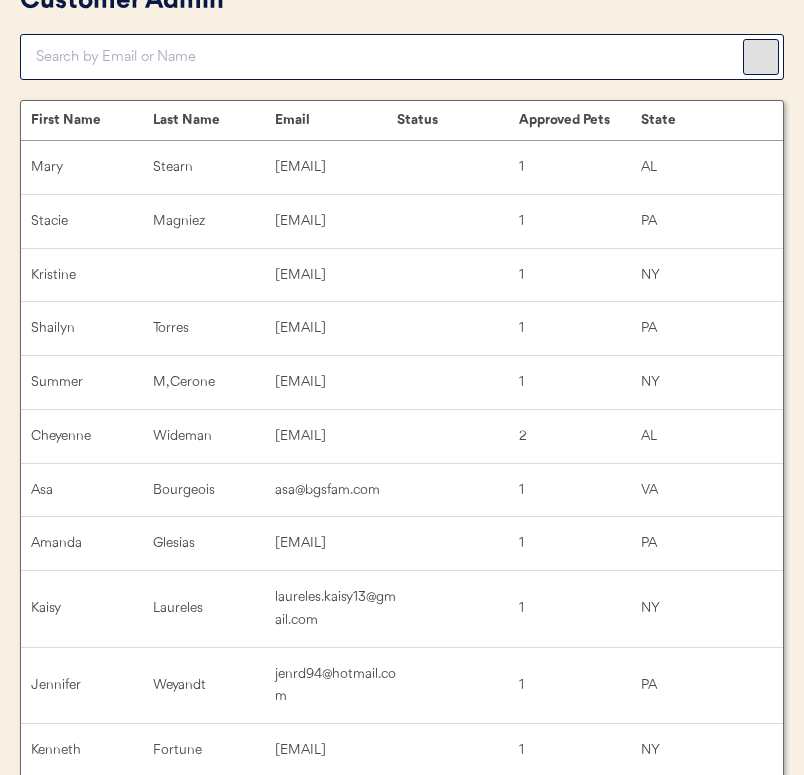 scroll, scrollTop: 0, scrollLeft: 0, axis: both 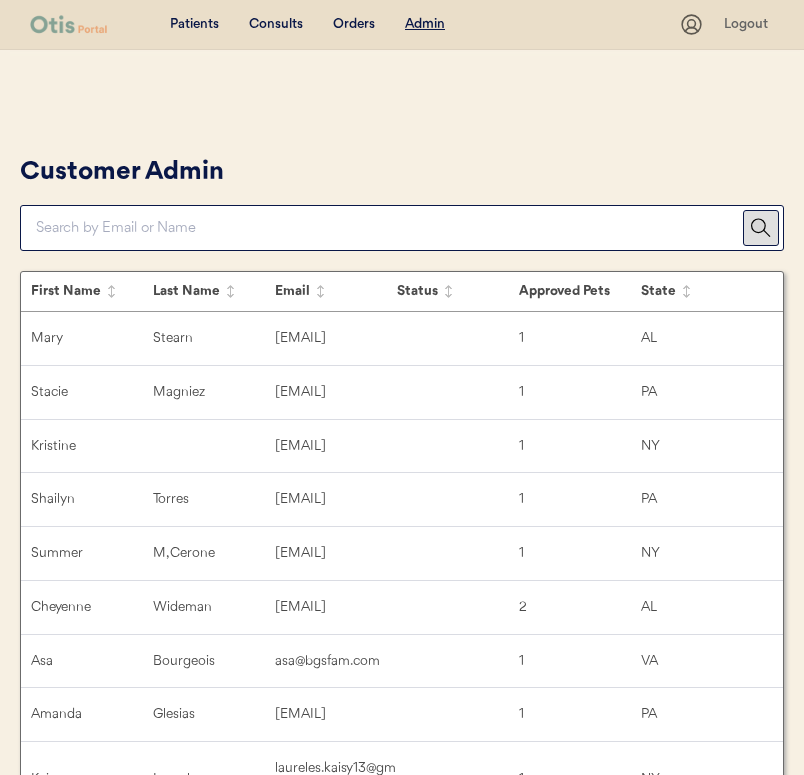 click at bounding box center (389, 228) 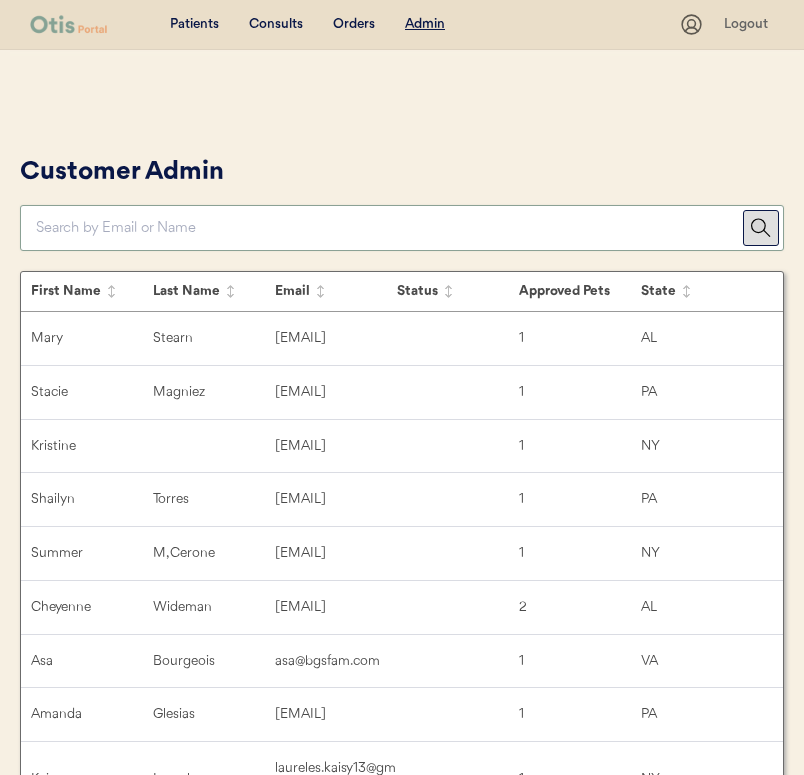 paste on "[EMAIL]" 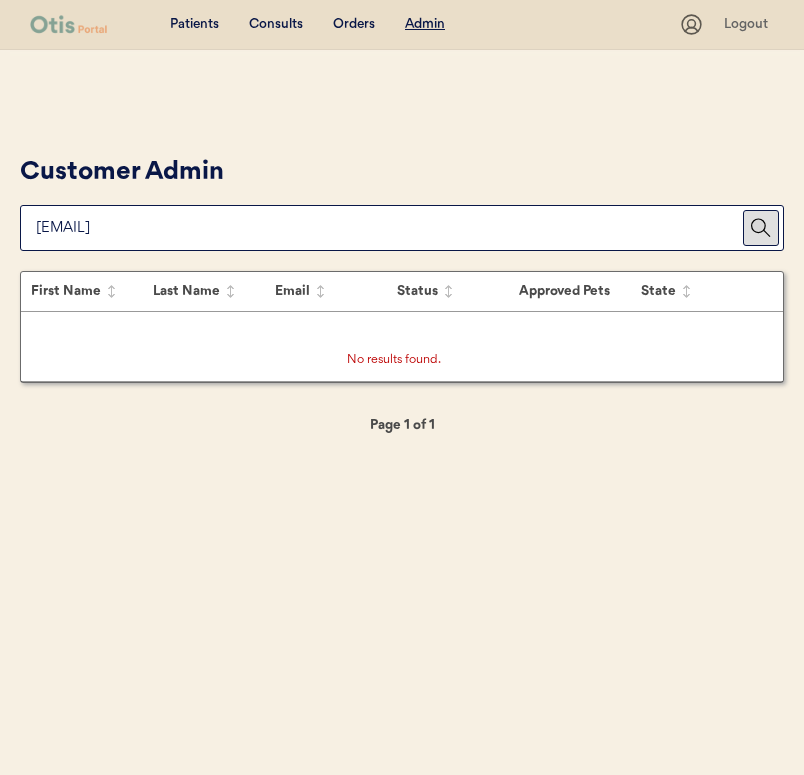 click on "Patients Consults Orders Admin Logout Customer Admin First Name Last Name Email Status Approved Pets State Mary Stearn [EMAIL] 1 AL Stacie Magniez [EMAIL] 1 PA Kristine [EMAIL] 1 NY Shailyn Torres [EMAIL] 1 PA Summer M, Cerone [EMAIL] 1 NY Cheyenne Wideman [EMAIL] 2 AL Asa Bourgeois [EMAIL] 1 VA Amanda Glesias [EMAIL] 1 PA Kaisy Laureles [EMAIL] 1 NY Jennifer Weyandt [EMAIL] 1 PA Kenneth Fortune [EMAIL] 1 NY Jessica Lisk [EMAIL] 1 VA Tyler Jay, Gilyard [EMAIL] 1 NY Shaneka [EMAIL] 1 VA Melissa Farrington [EMAIL] 1 VA Nikki Addimando [EMAIL] 1 NY Tyler [EMAIL] 1 VA SHYAN BATSFORD [EMAIL] 1 NY April Cook [EMAIL] 1 VA Sara Gresham [EMAIL] 1 VA KRYSTLE FONTAINE [EMAIL] 1 PA Allen Miller [EMAIL] 1 AL Cindy 1" at bounding box center [402, 387] 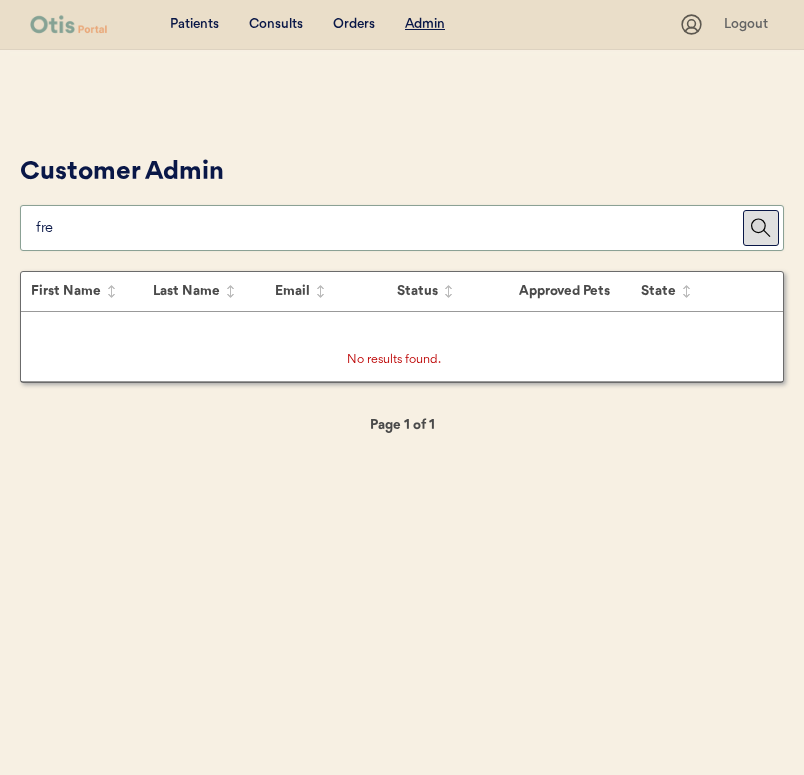 type on "[FIRST]" 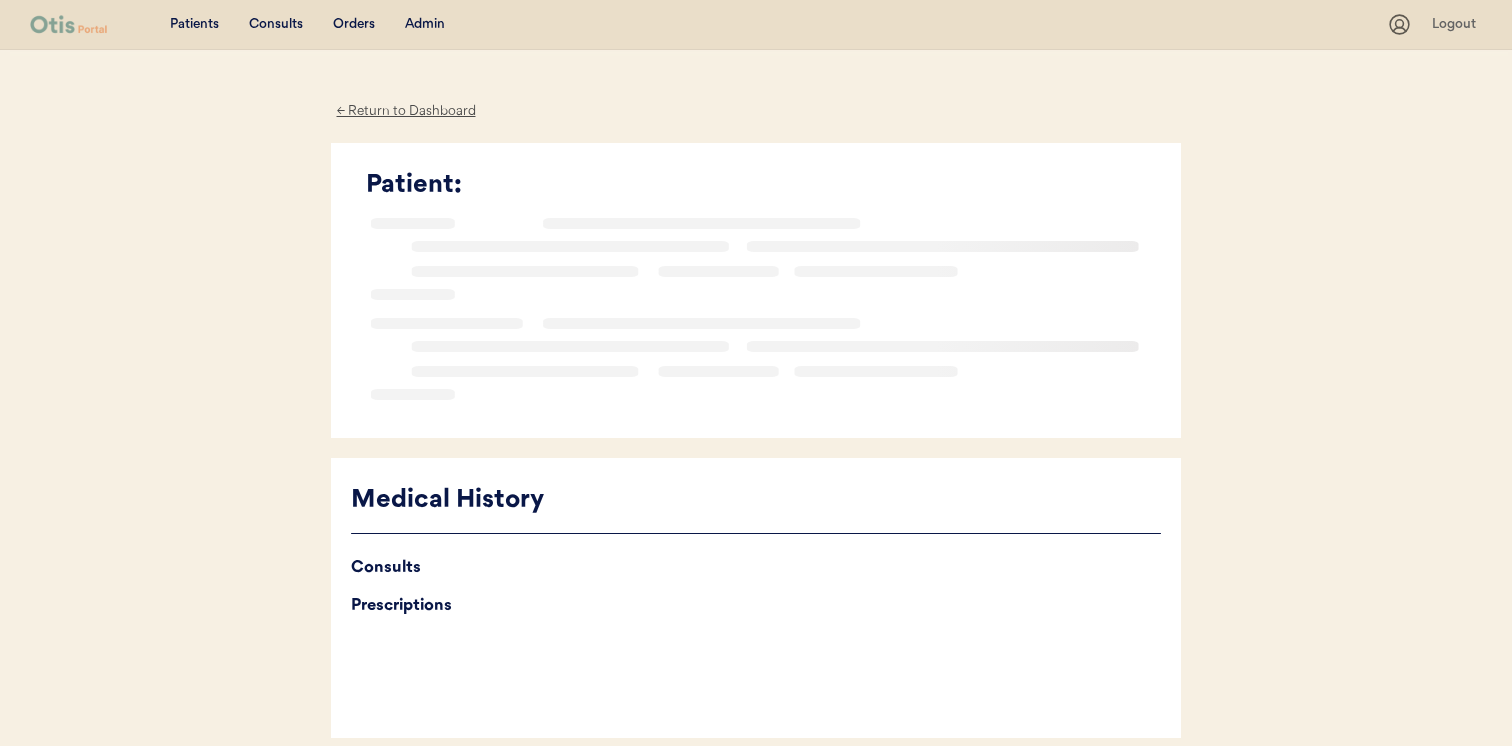scroll, scrollTop: 0, scrollLeft: 0, axis: both 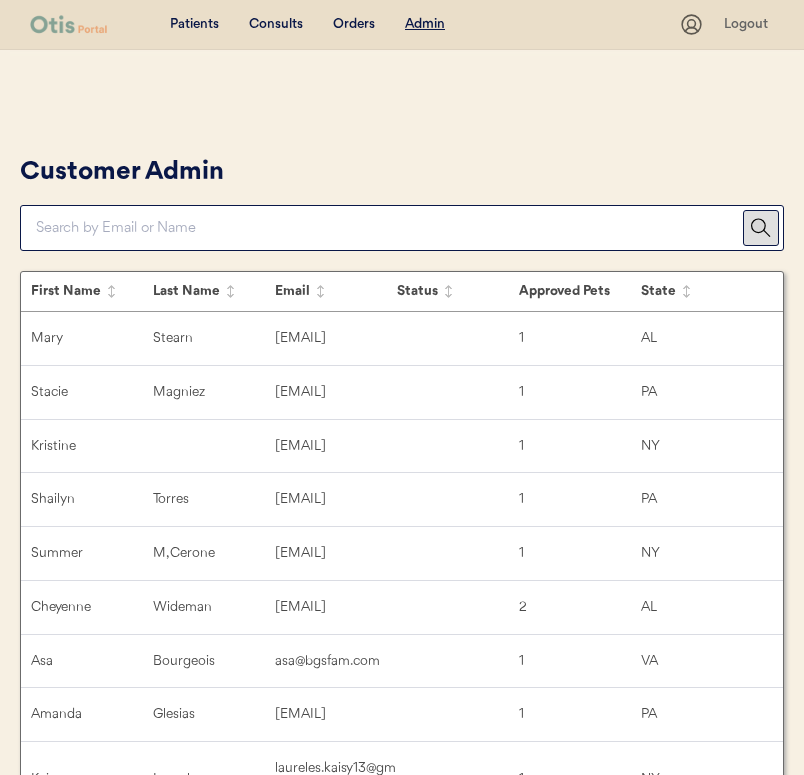 click on "Customer Admin First Name Last Name Email Status Approved Pets State Mary Stearn merrycarole1227@gmail.com 1 AL Stacie Magniez caligirl18657@yahoo.com 1 PA Kristine khall66441968@gmail.com 1 NY Shailyn Torres shailyntorres@gmail.com 1 PA Summer M, Cerone summercerone@gmail.com 1 NY Cheyenne Wideman cewideman1996@yahoo.com 2 AL Asa Bourgeois asa@bgsfam.com 1 VA Amanda Glesias aglesias826@gmail.com 1 PA Kaisy Laureles laureles.kaisy13@gmail.com 1 NY Jennifer Weyandt jenrd94@hotmail.com 1 PA Kenneth Fortune kenf1218@yahoo.com 1 NY Jessica Lisk jlisk287@gmail.com 1 VA Tyler Jay, Gilyard gilyard33@gmail.com 1 NY Shaneka earleyshaneka0@gmail.com 1 VA Melissa Farrington mwtigger04@verizon.net 1 VA Nikki Addimando nikki.addimando19@gmail.com 1 NY Tyler 1344769@gmail.com 1 VA SHYAN BATSFORD sbatsford85@gmail.com 1 NY April Cook aprilcook72@gmail.com 1 VA Sara Gresham saraharayda@icloud.com 1 VA KRYSTLE FONTAINE ddskee405@gmail.com 1 PA Allen Miller a.miller77@gmx.com 1 AL Cindy Carden cindycarden@gmail.com 1 VA Terry" at bounding box center [402, 1003] 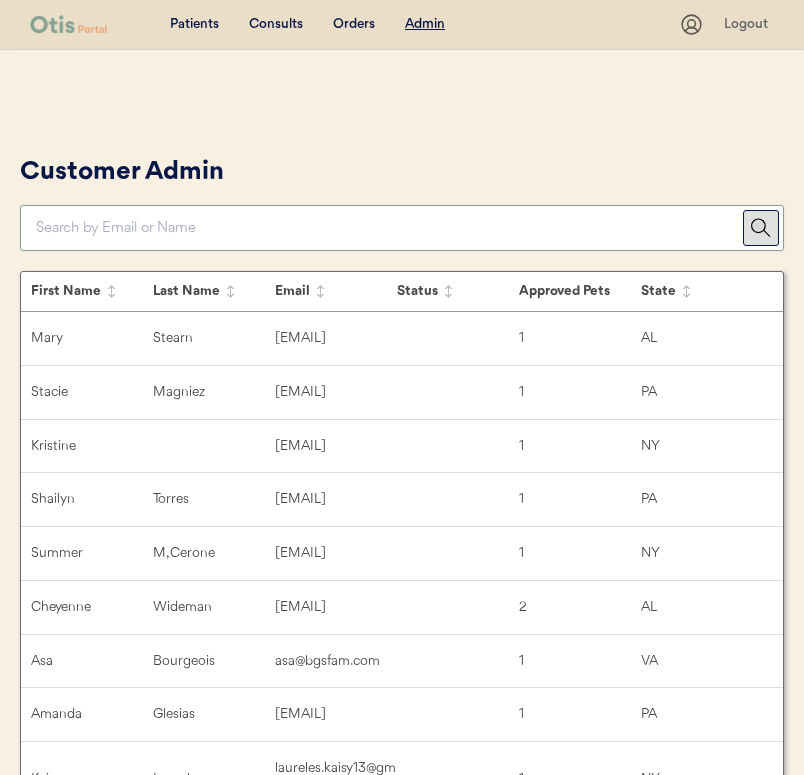 paste on "fredricaevans@gmail.com" 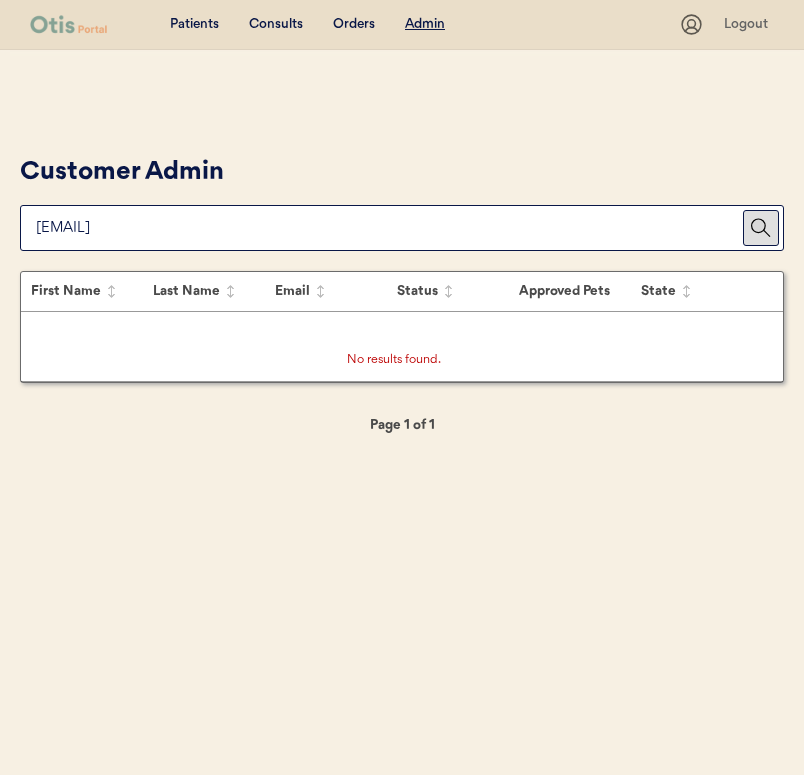 click on "Customer Admin" at bounding box center (402, 200) 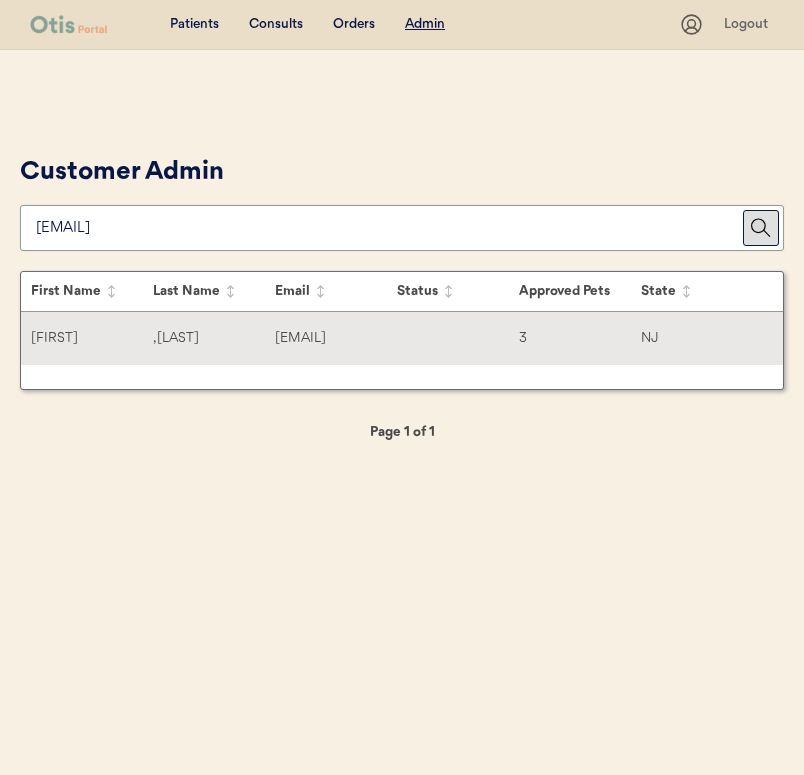 type on "fredricaevans@gmail.c" 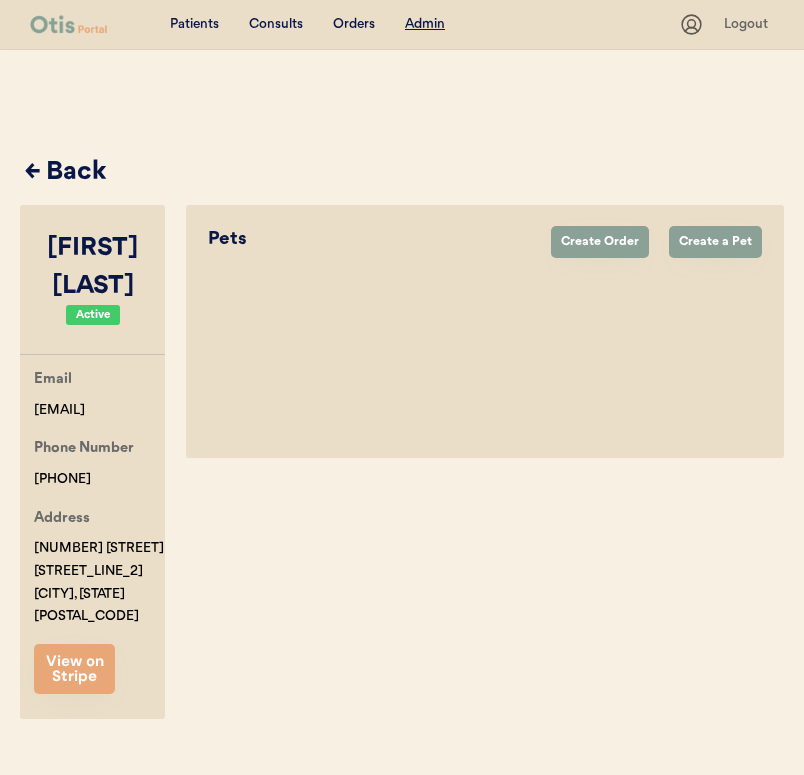 select on "true" 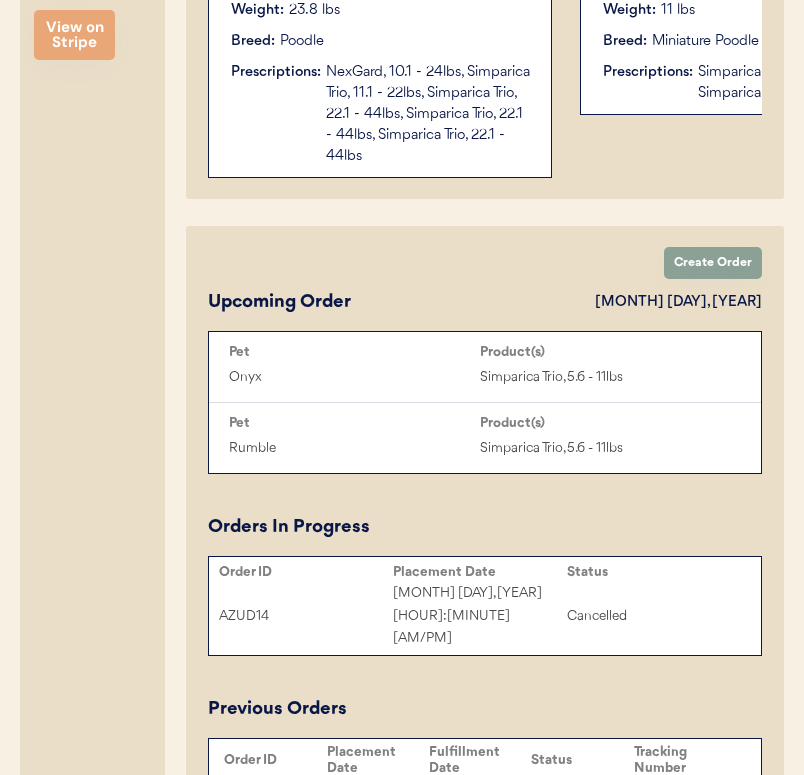 scroll, scrollTop: 0, scrollLeft: 0, axis: both 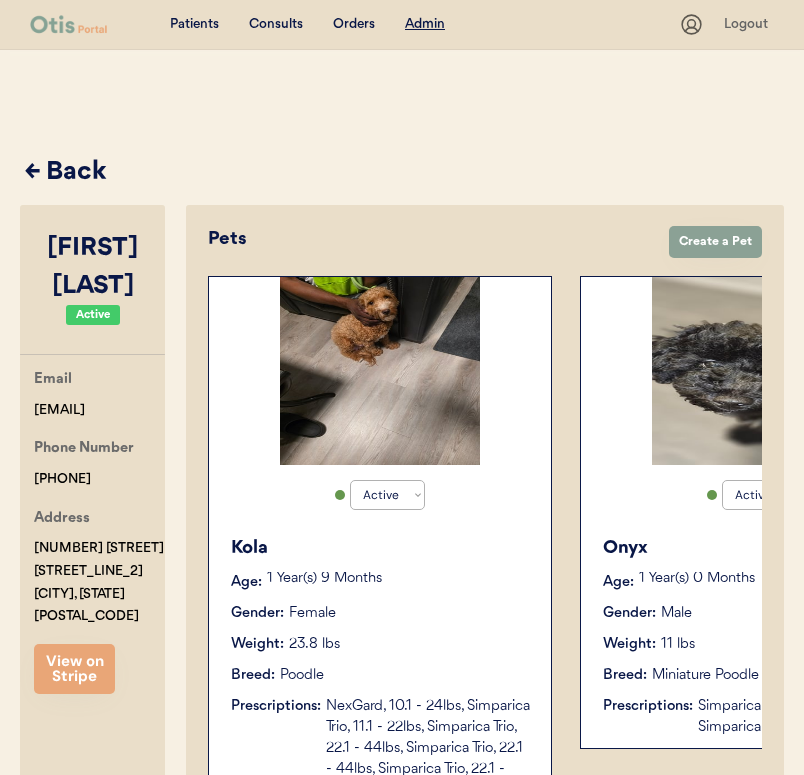 click on "Patients Consults Orders Admin Logout Customer Admin First Name Last Name Email Status Approved Pets State Fredrica C, Evans fredricaevans@gmail.com 3 NJ Stacie Magniez caligirl18657@yahoo.com 1 PA Kristine khall66441968@gmail.com 1 NY Shailyn Torres shailyntorres@gmail.com 1 PA Summer M, Cerone summercerone@gmail.com 1 NY Cheyenne Wideman cewideman1996@yahoo.com 2 AL Asa Bourgeois asa@bgsfam.com 1 VA Amanda Glesias aglesias826@gmail.com 1 PA Kaisy Laureles laureles.kaisy13@gmail.com 1 NY Jennifer Weyandt jenrd94@hotmail.com 1 PA Kenneth Fortune kenf1218@yahoo.com 1 NY Jessica Lisk jlisk287@gmail.com 1 VA Tyler Jay, Gilyard gilyard33@gmail.com 1 NY Shaneka earleyshaneka0@gmail.com 1 VA Melissa Farrington mwtigger04@verizon.net 1 VA Nikki Addimando nikki.addimando19@gmail.com 1 NY Tyler 1344769@gmail.com 1 VA SHYAN BATSFORD sbatsford85@gmail.com 1 NY April Cook aprilcook72@gmail.com 1 VA Sara Gresham saraharayda@icloud.com 1 VA KRYSTLE FONTAINE ddskee405@gmail.com 1 PA Allen Miller a.miller77@gmx.com 1 AL 1 VA" at bounding box center [402, 1886] 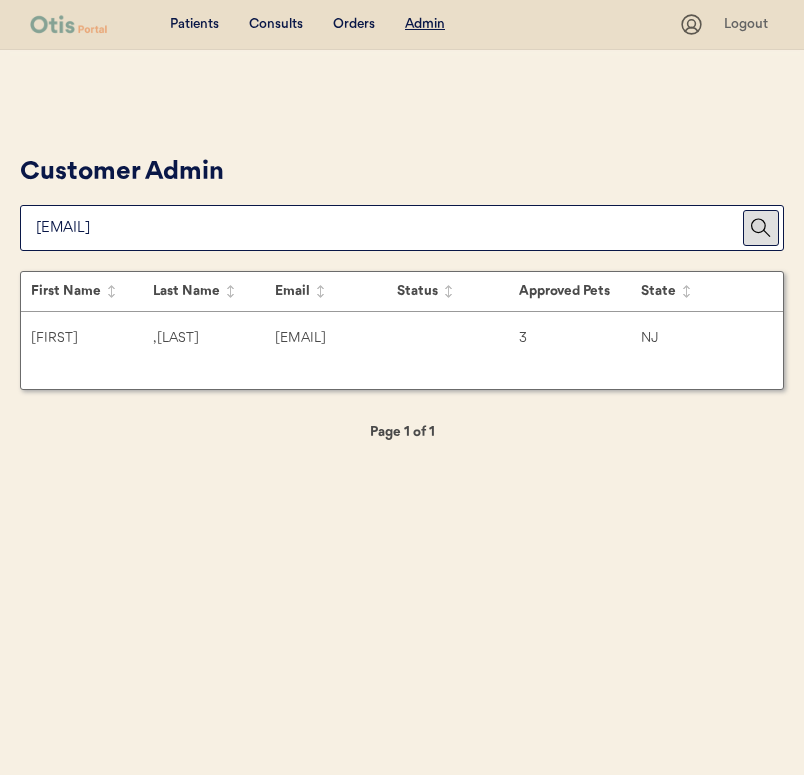 click at bounding box center [389, 228] 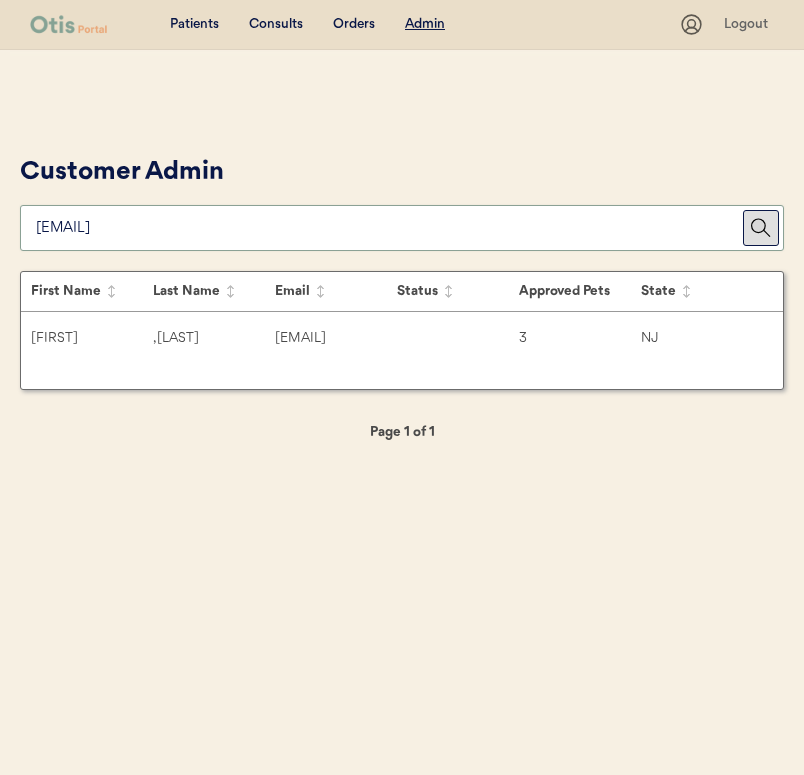 paste on "elizandra.galvez@hotmail.com" 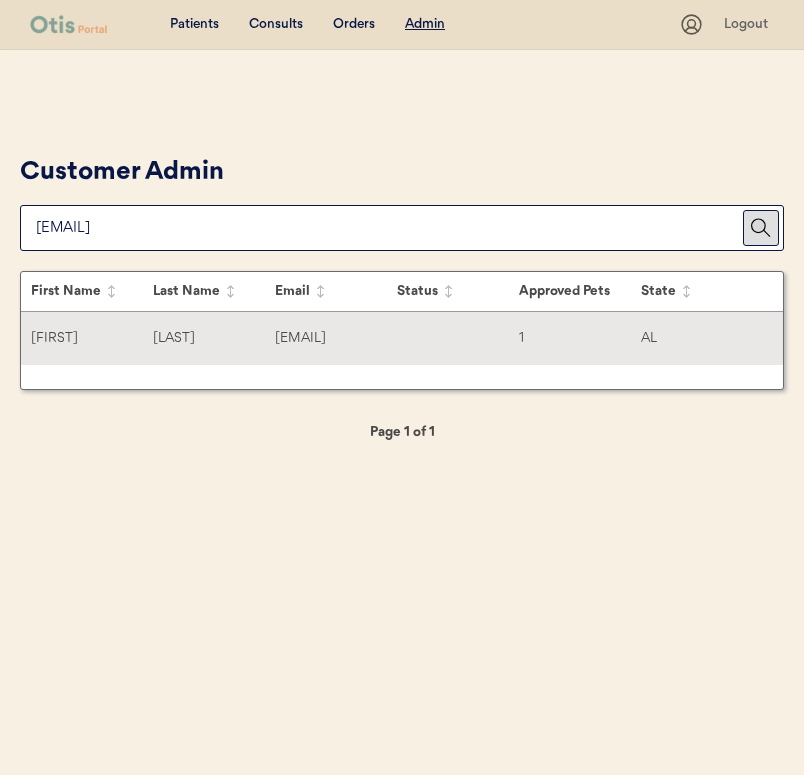 click on "Elizandra Galvez elizandra.galvez@hotmail.com 1 AL" at bounding box center [402, 338] 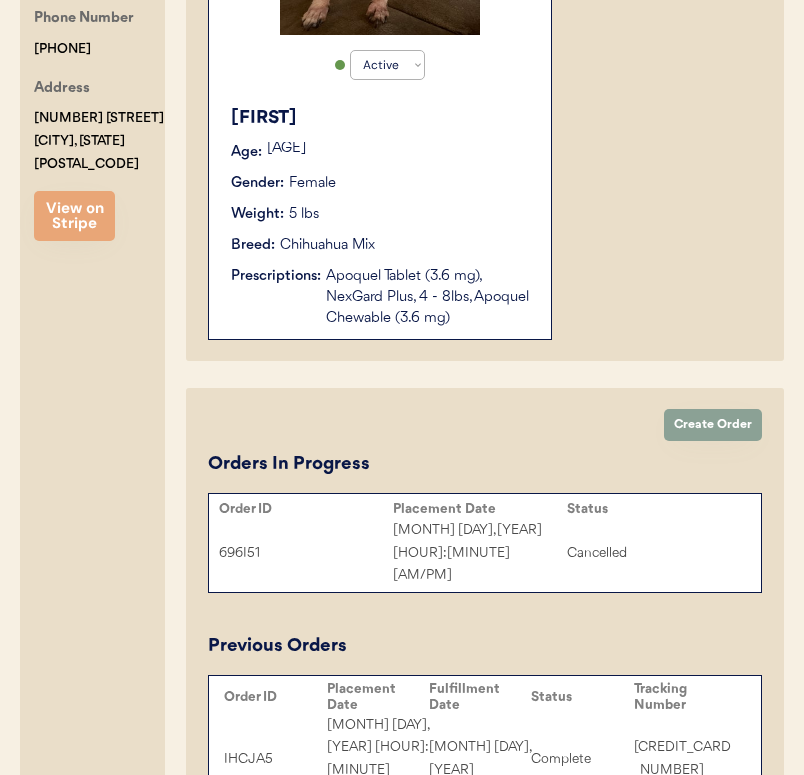 scroll, scrollTop: 505, scrollLeft: 0, axis: vertical 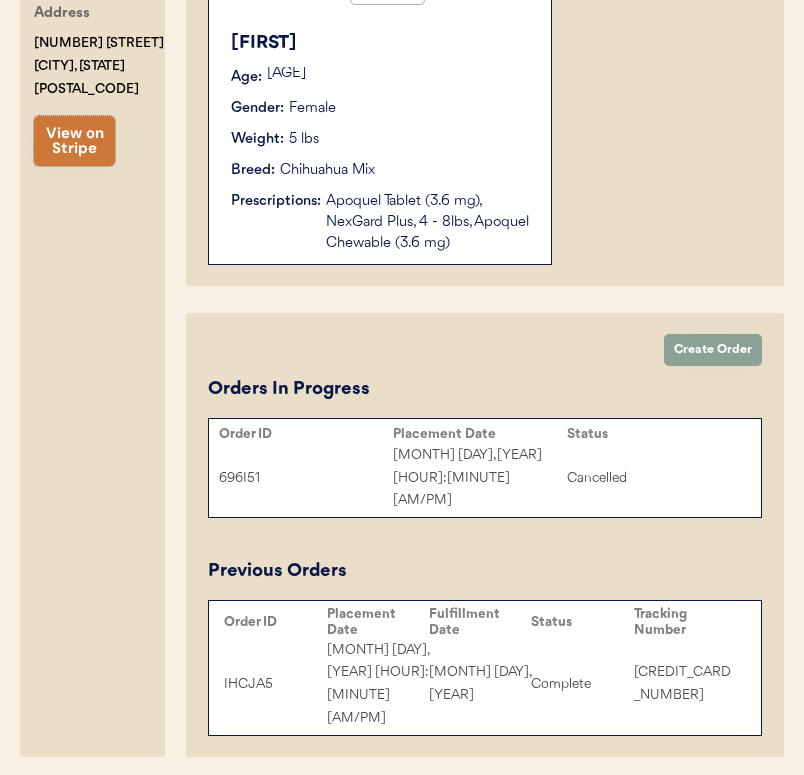 click on "View on Stripe" at bounding box center [74, 141] 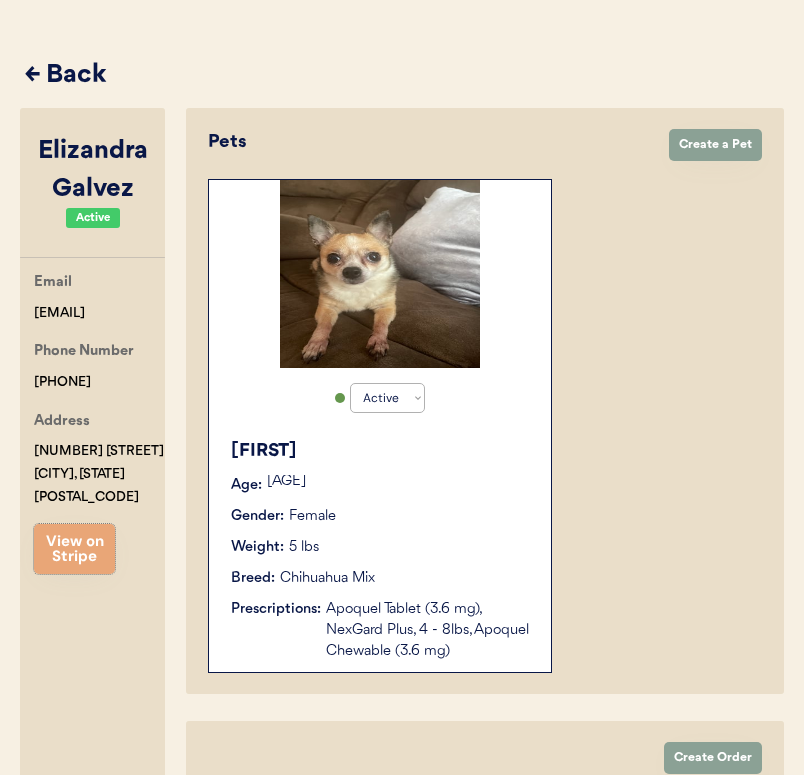 scroll, scrollTop: 0, scrollLeft: 0, axis: both 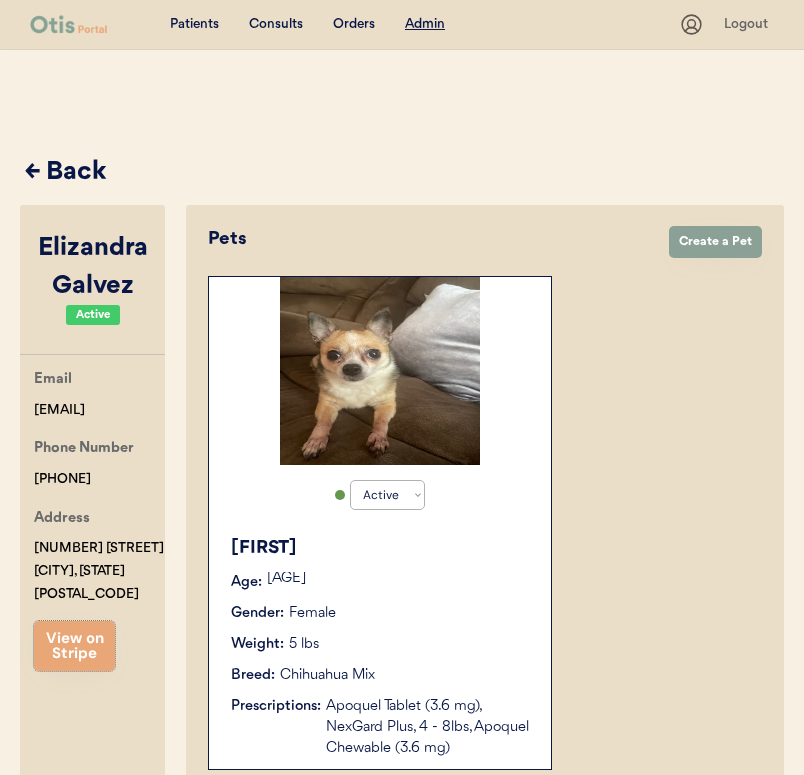 click on "← Back" at bounding box center (404, 173) 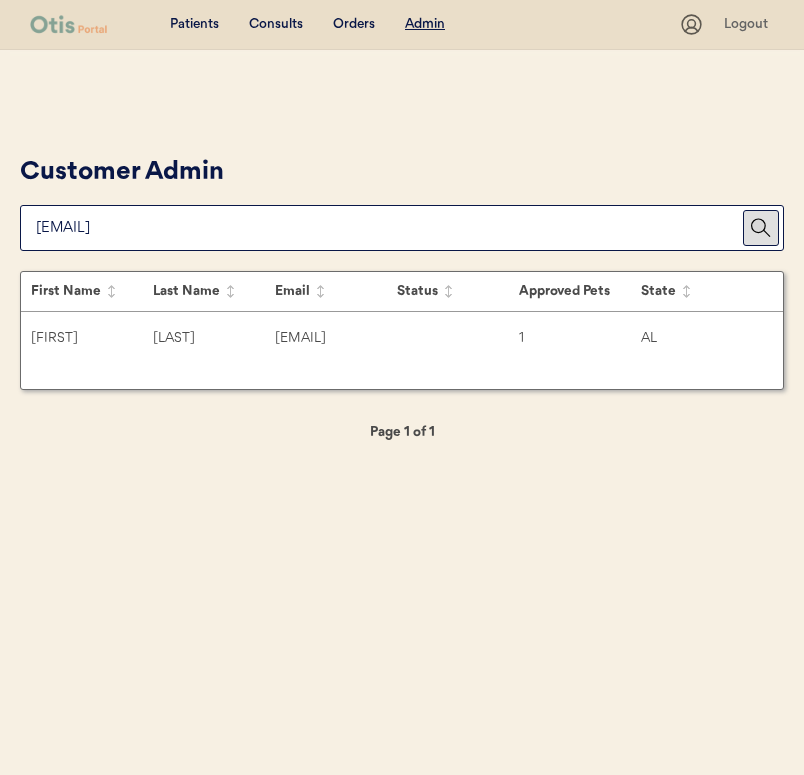 click at bounding box center (389, 228) 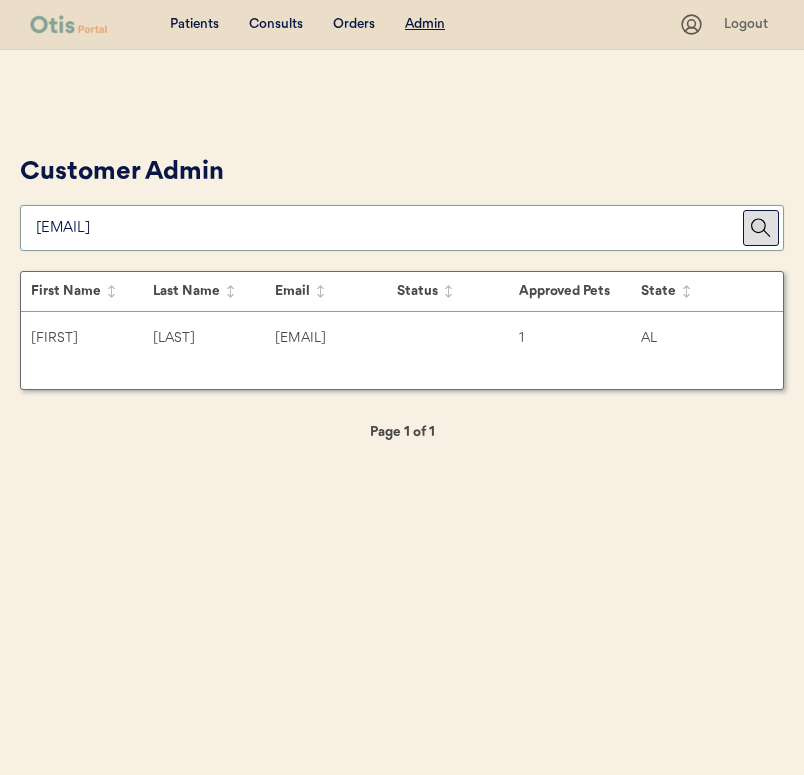 paste on "gilyard33@gmail.com" 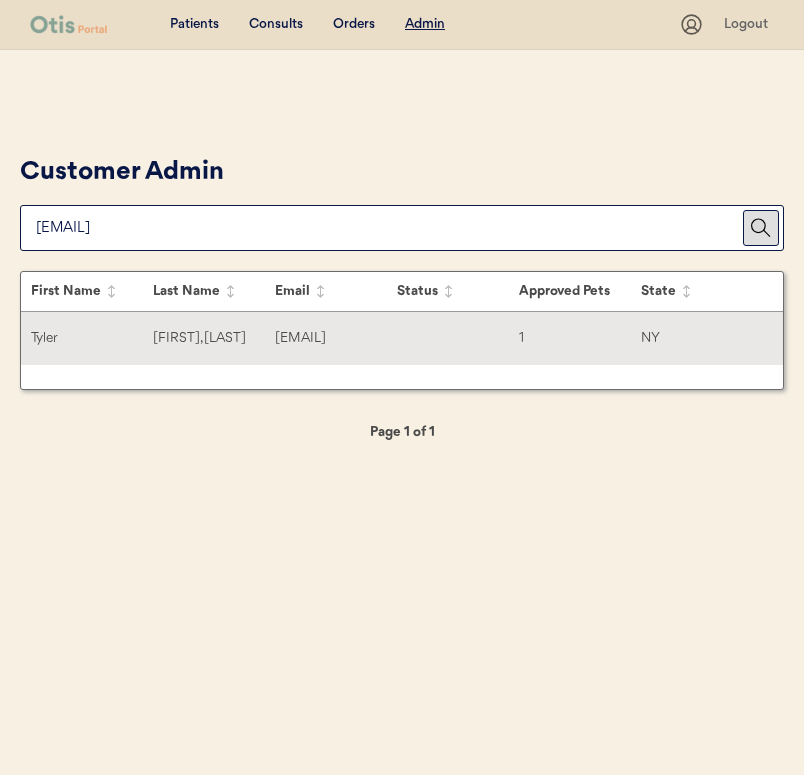 click on "Jay, Gilyard" at bounding box center [214, 338] 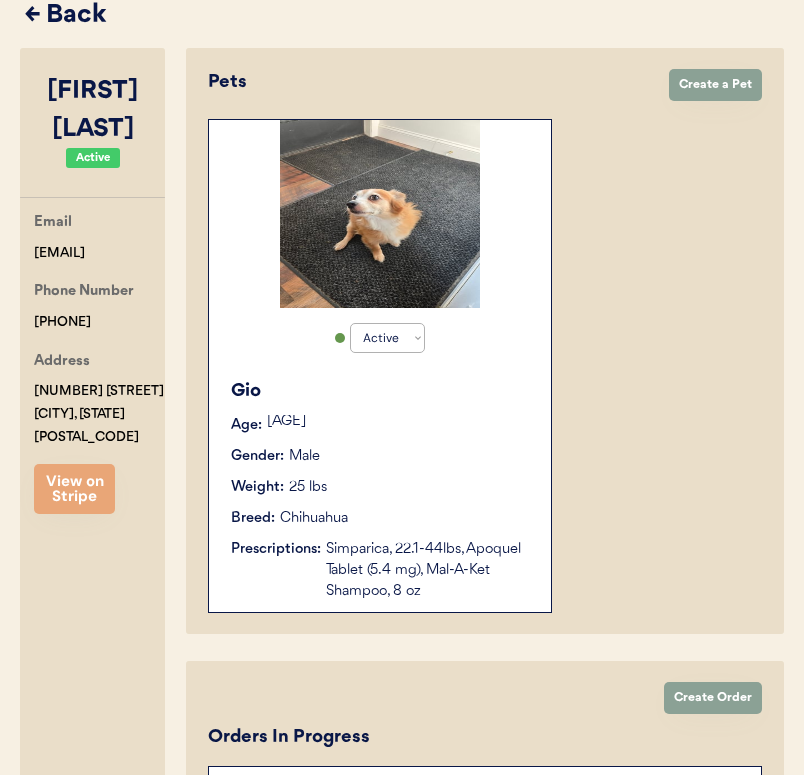 scroll, scrollTop: 0, scrollLeft: 0, axis: both 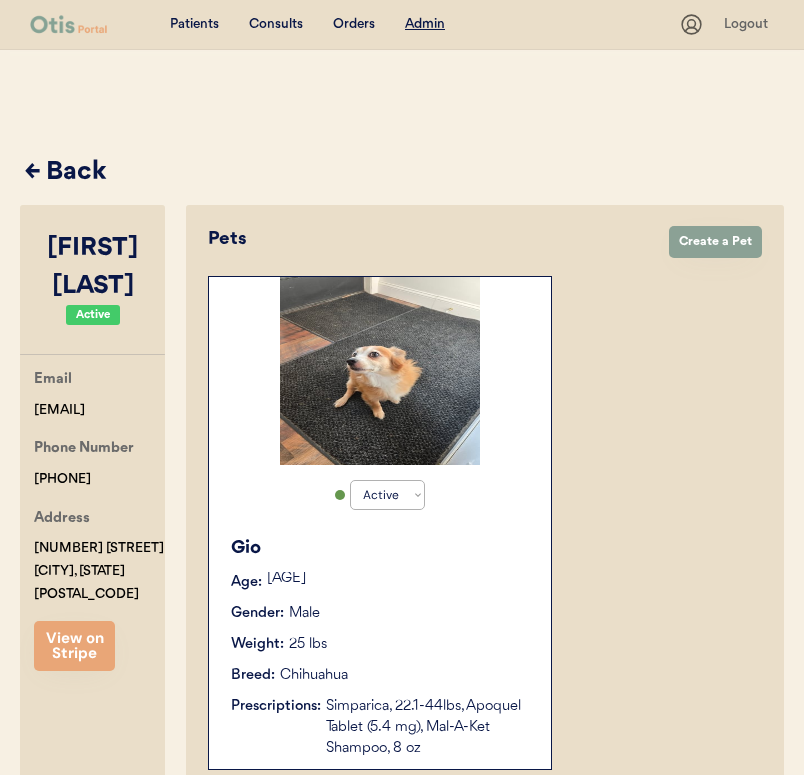 click on "← Back" at bounding box center (404, 173) 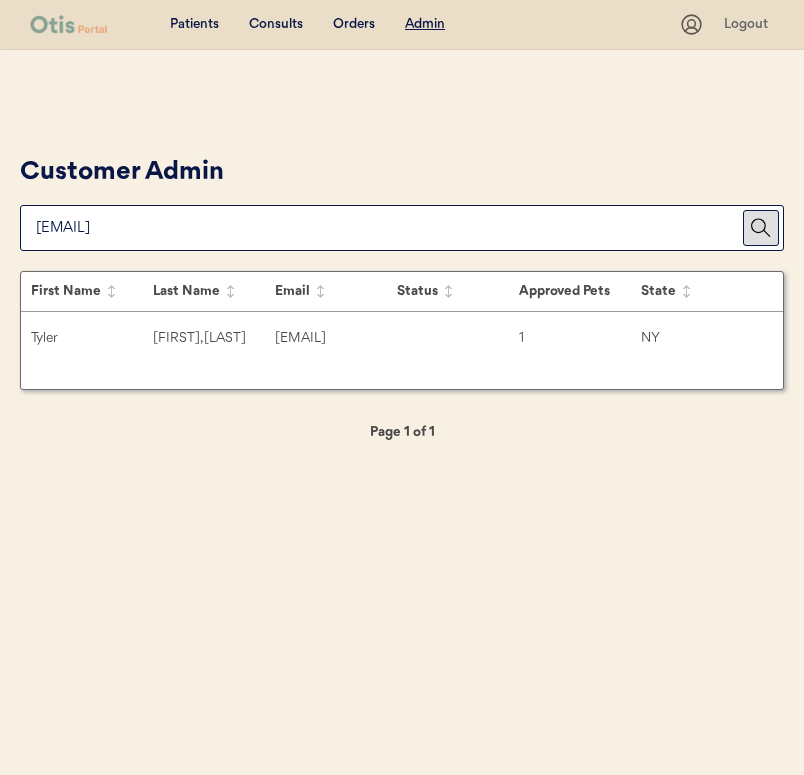 click at bounding box center [389, 228] 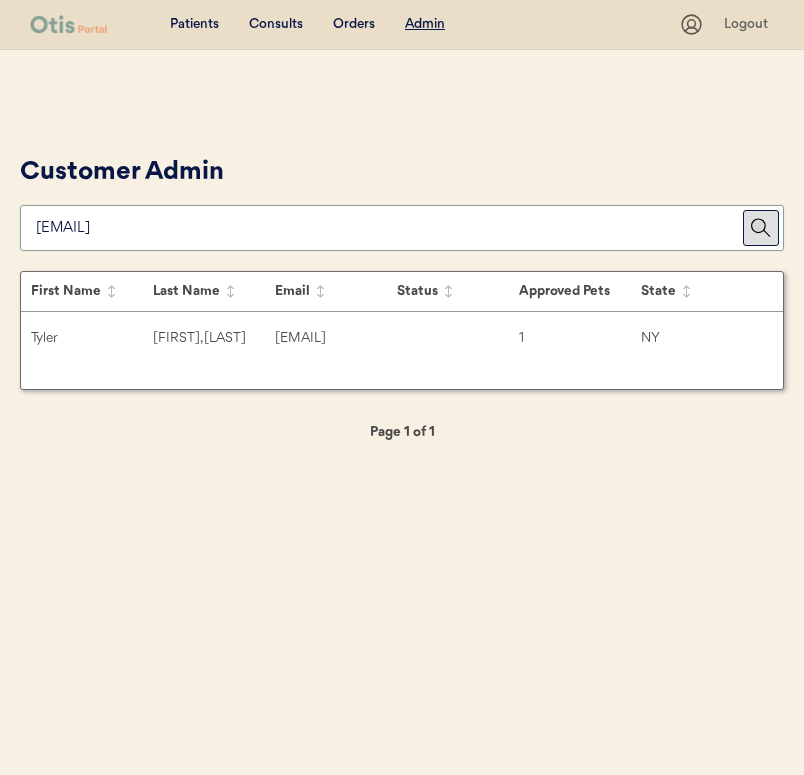 paste on "[EMAIL]" 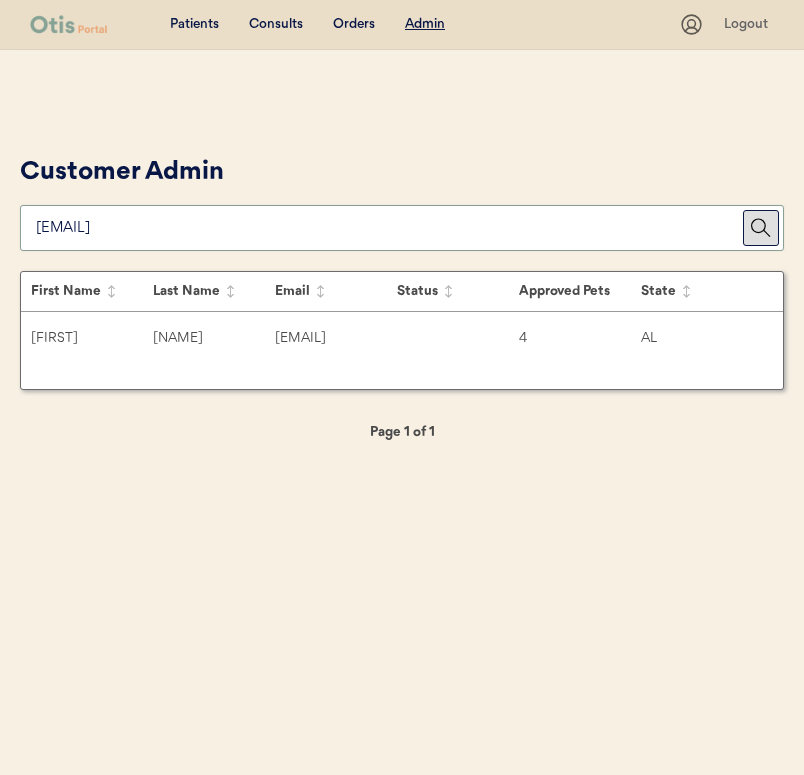 type on "[EMAIL]" 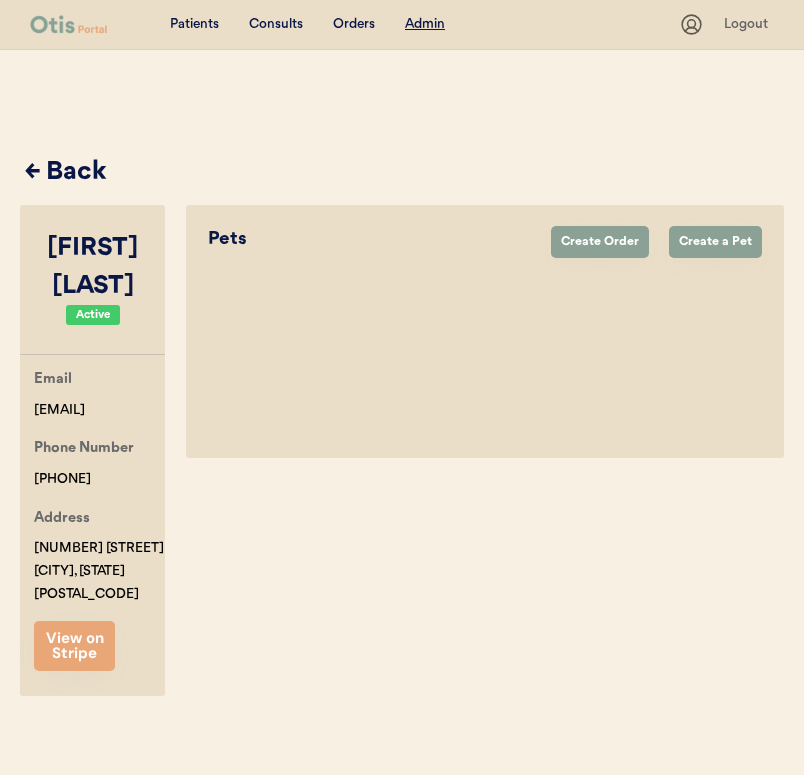 select on "true" 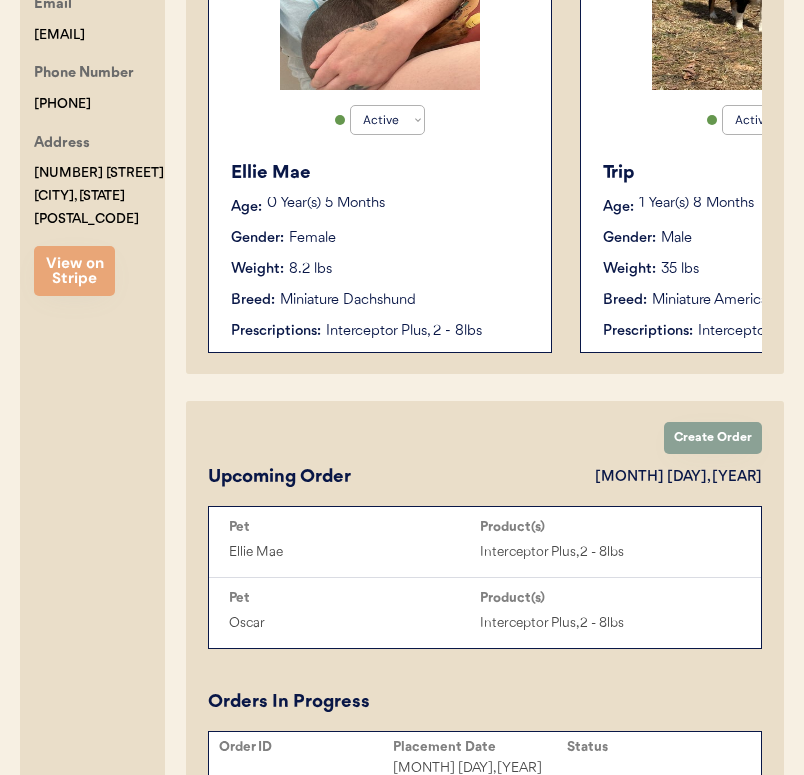 scroll, scrollTop: 0, scrollLeft: 0, axis: both 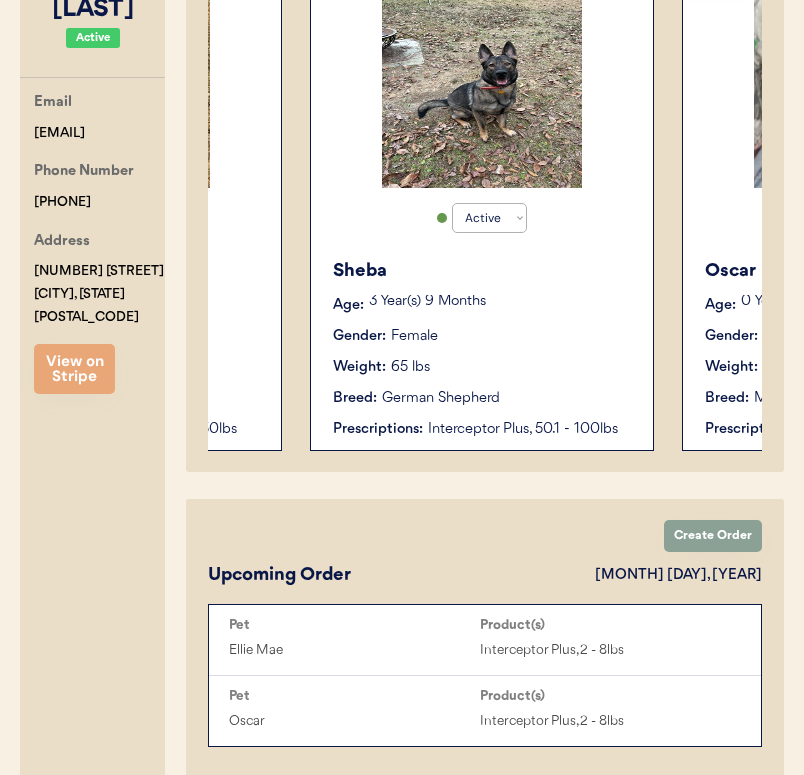 click on "65 lbs" at bounding box center [410, 367] 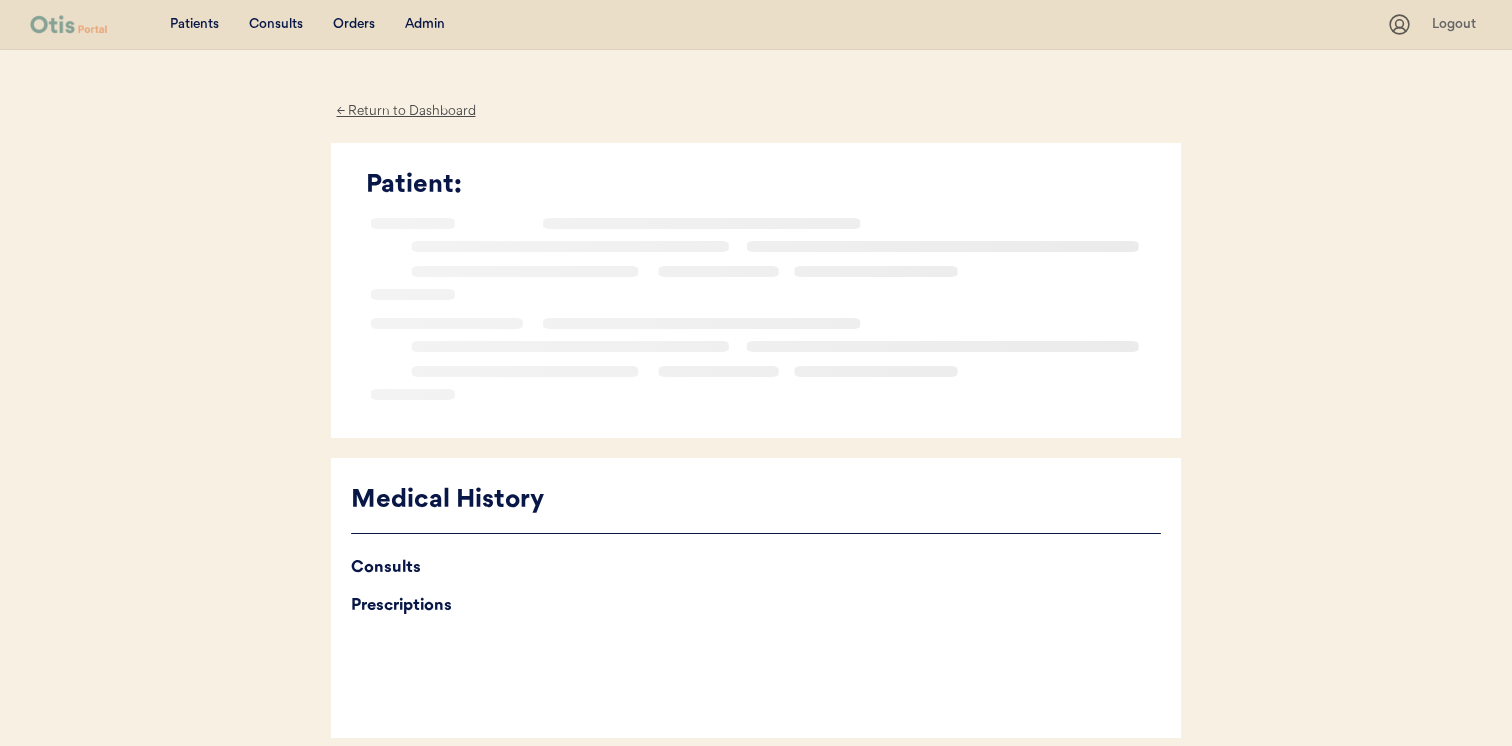 scroll, scrollTop: 0, scrollLeft: 0, axis: both 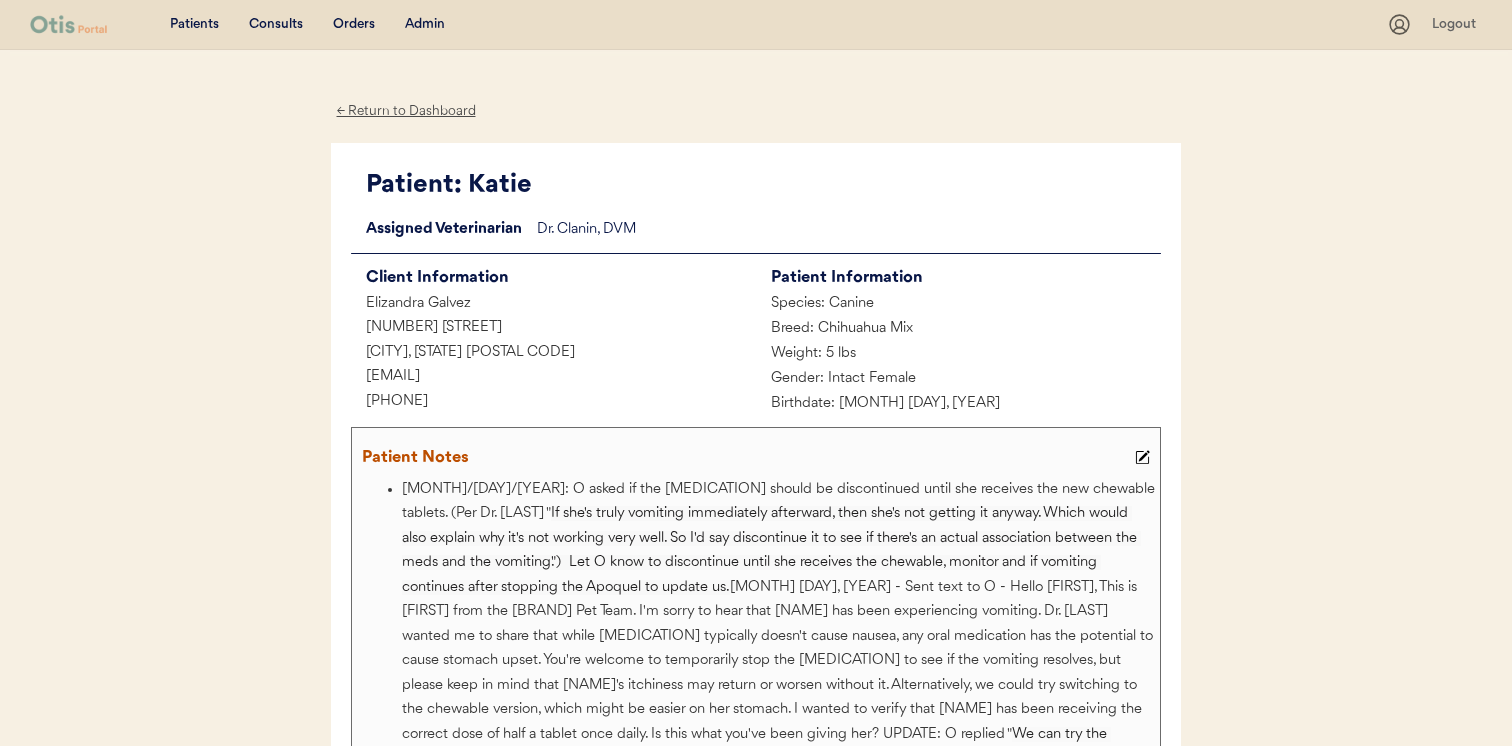 drag, startPoint x: 554, startPoint y: 375, endPoint x: 334, endPoint y: 370, distance: 220.05681 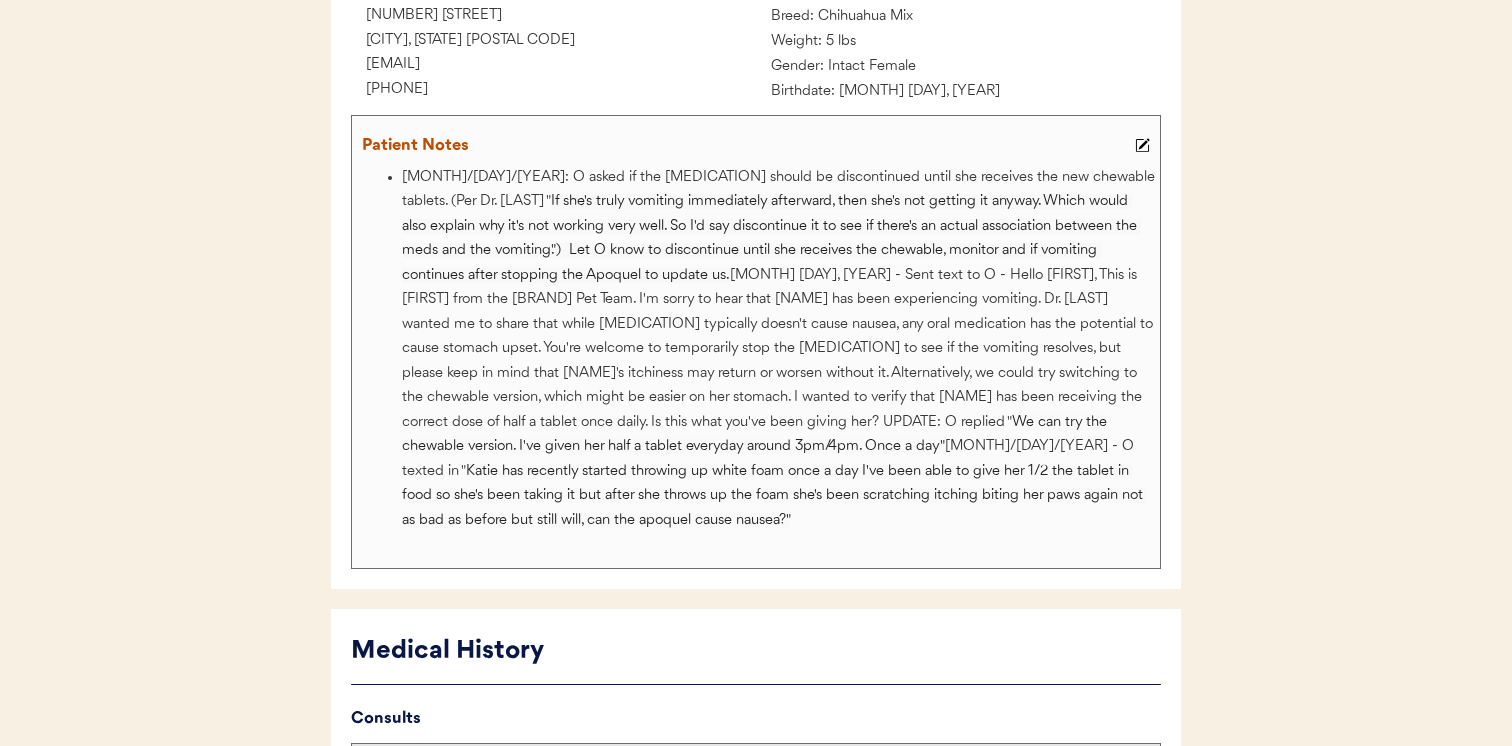 scroll, scrollTop: 222, scrollLeft: 0, axis: vertical 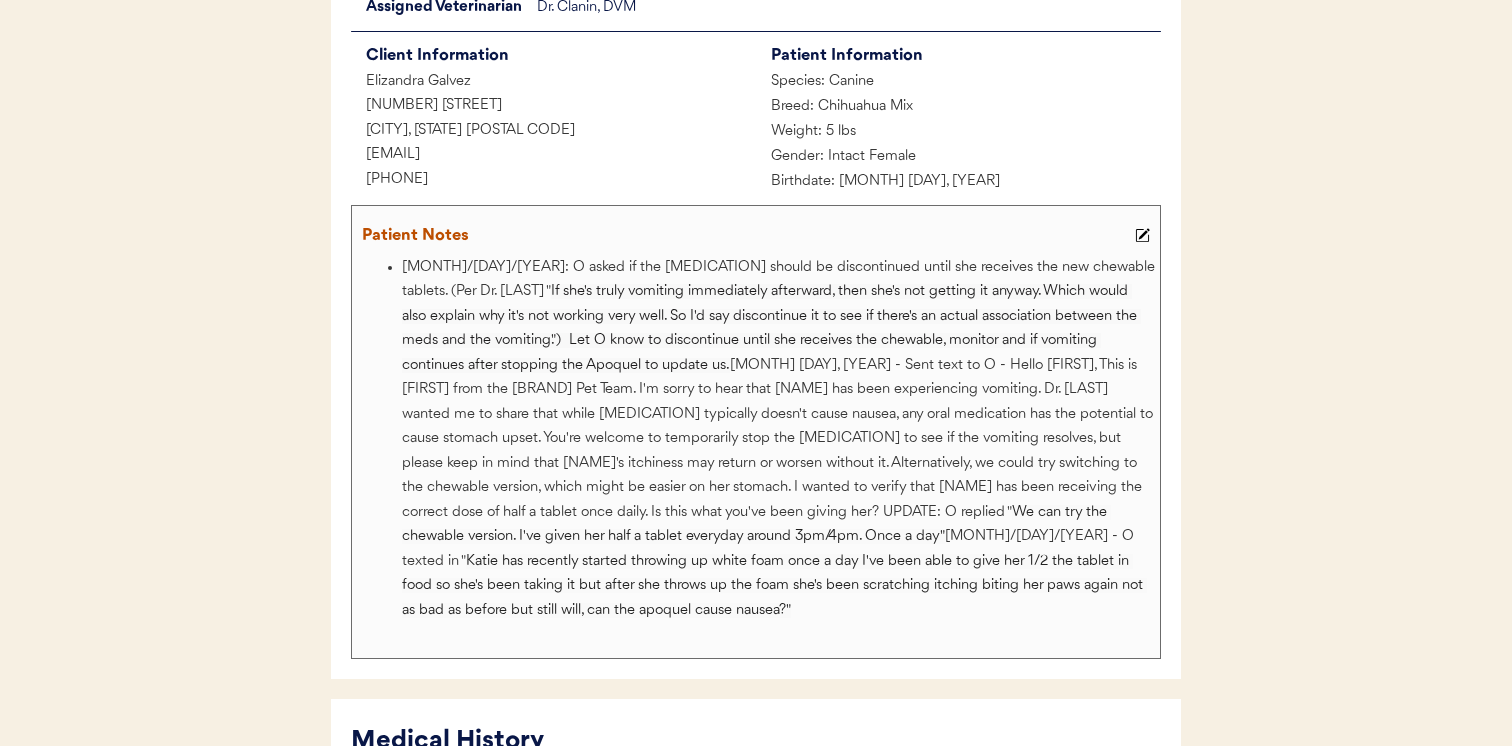 copy on "[EMAIL]" 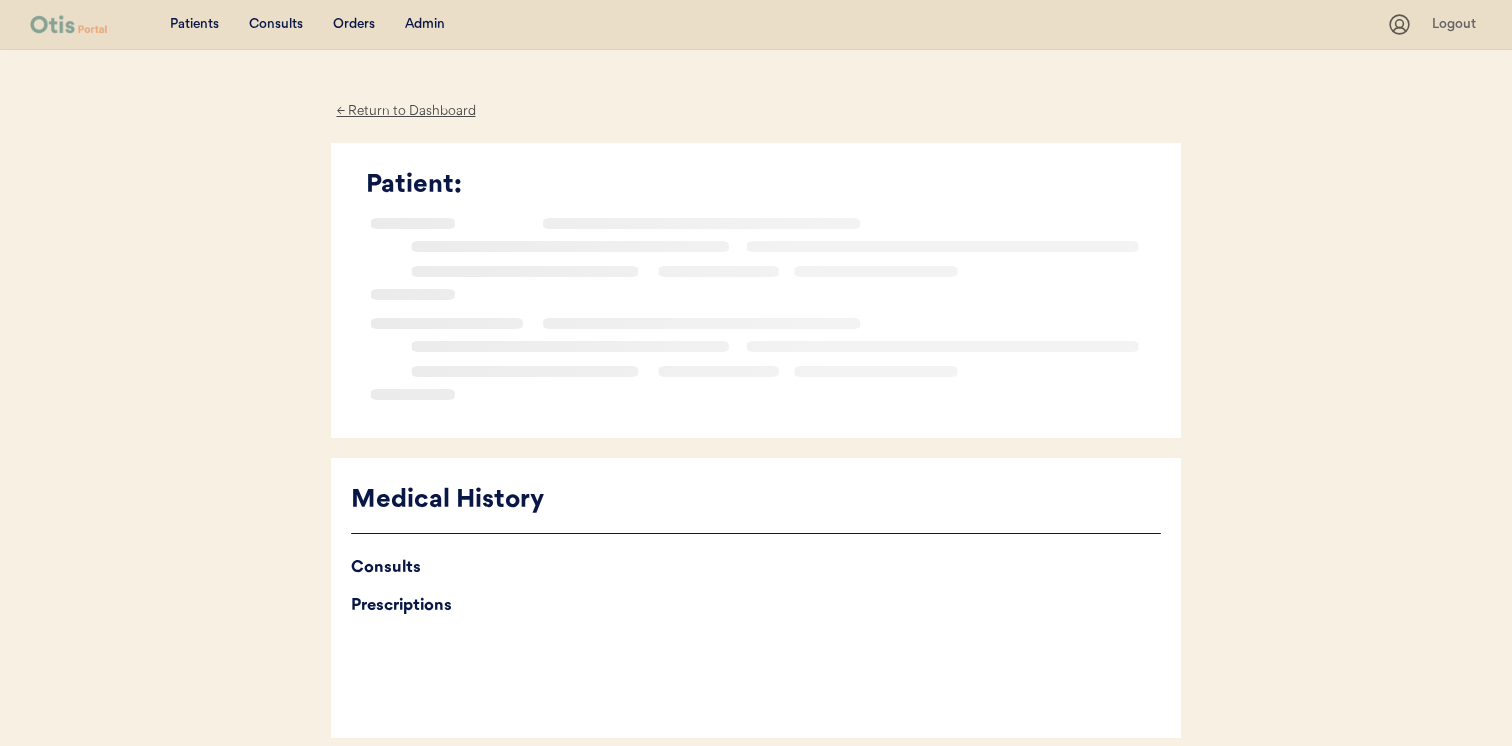 scroll, scrollTop: 0, scrollLeft: 0, axis: both 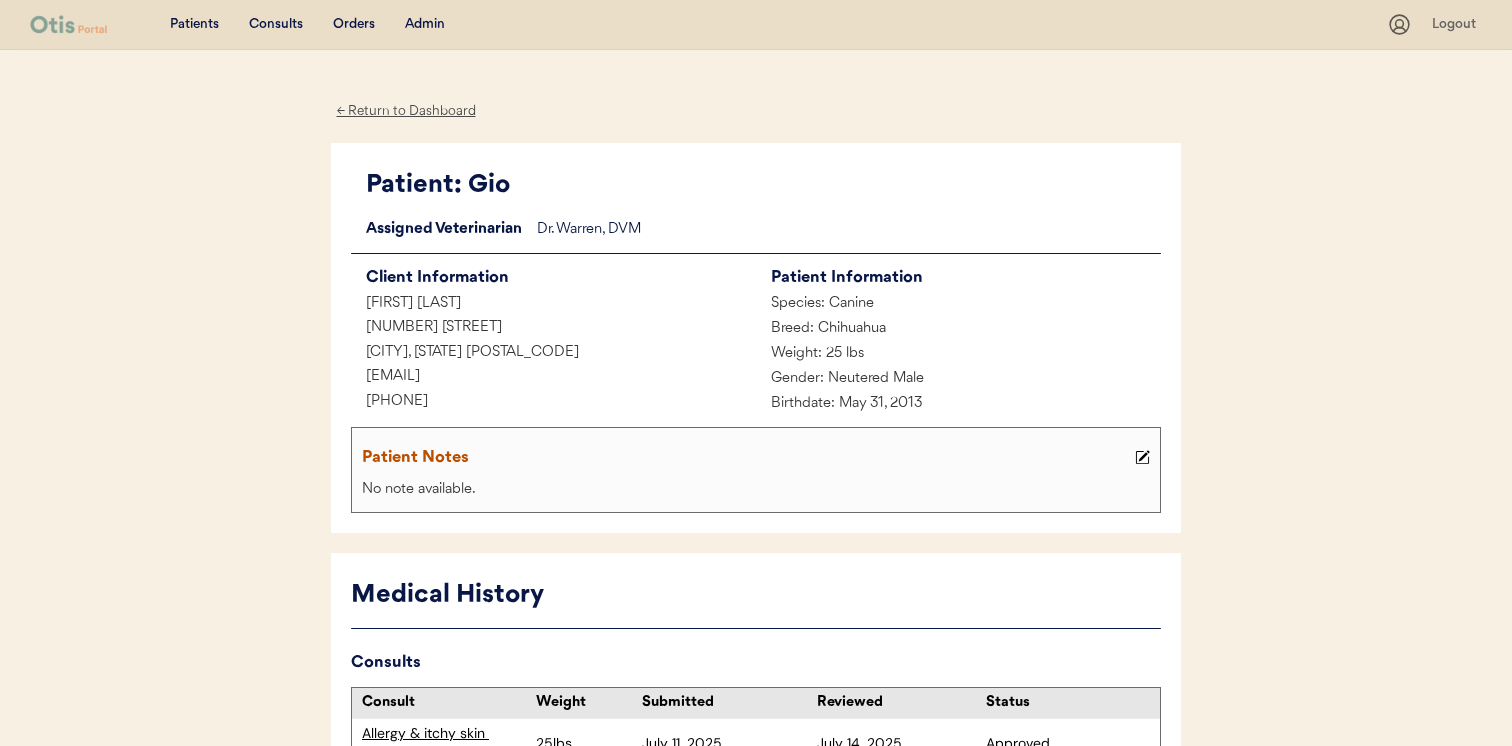 drag, startPoint x: 535, startPoint y: 383, endPoint x: 352, endPoint y: 383, distance: 183 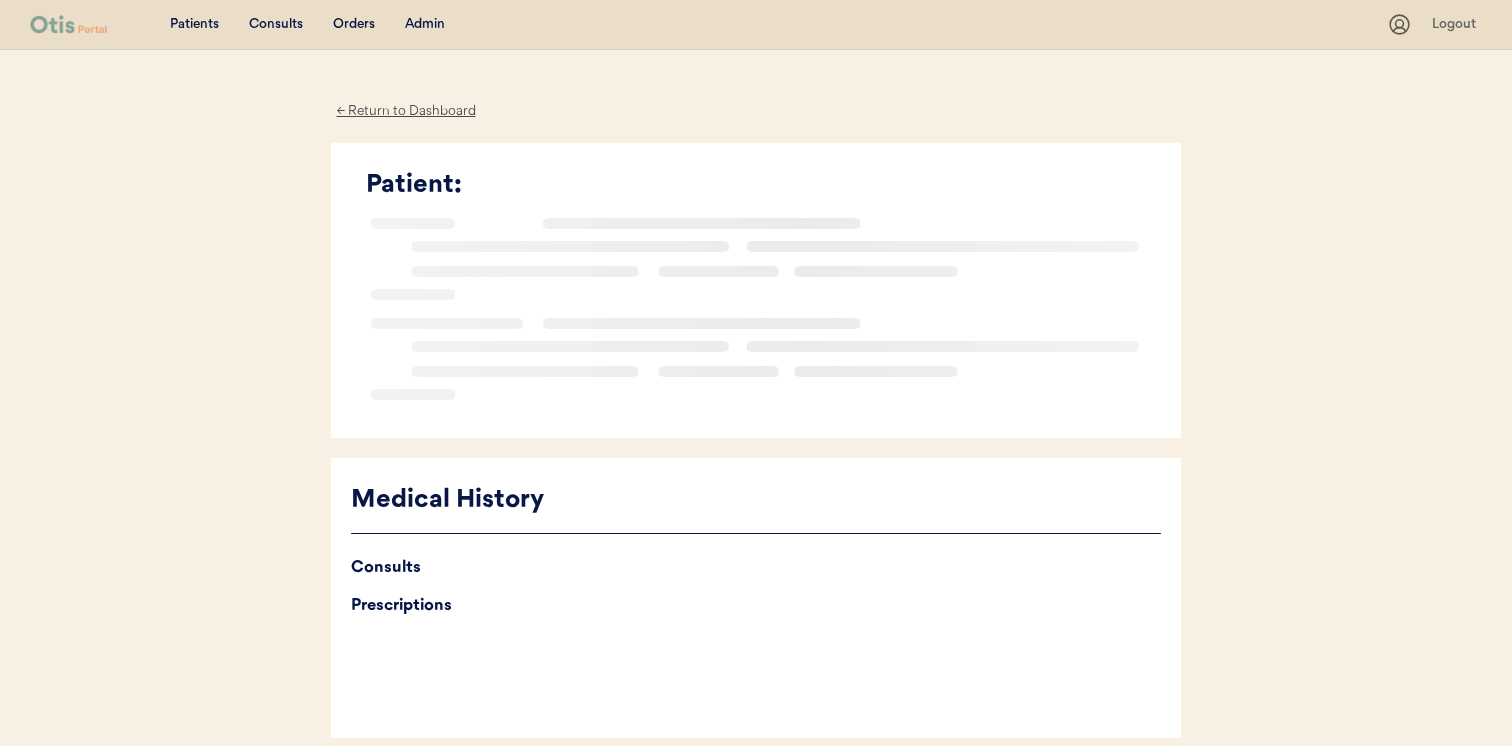 scroll, scrollTop: 0, scrollLeft: 0, axis: both 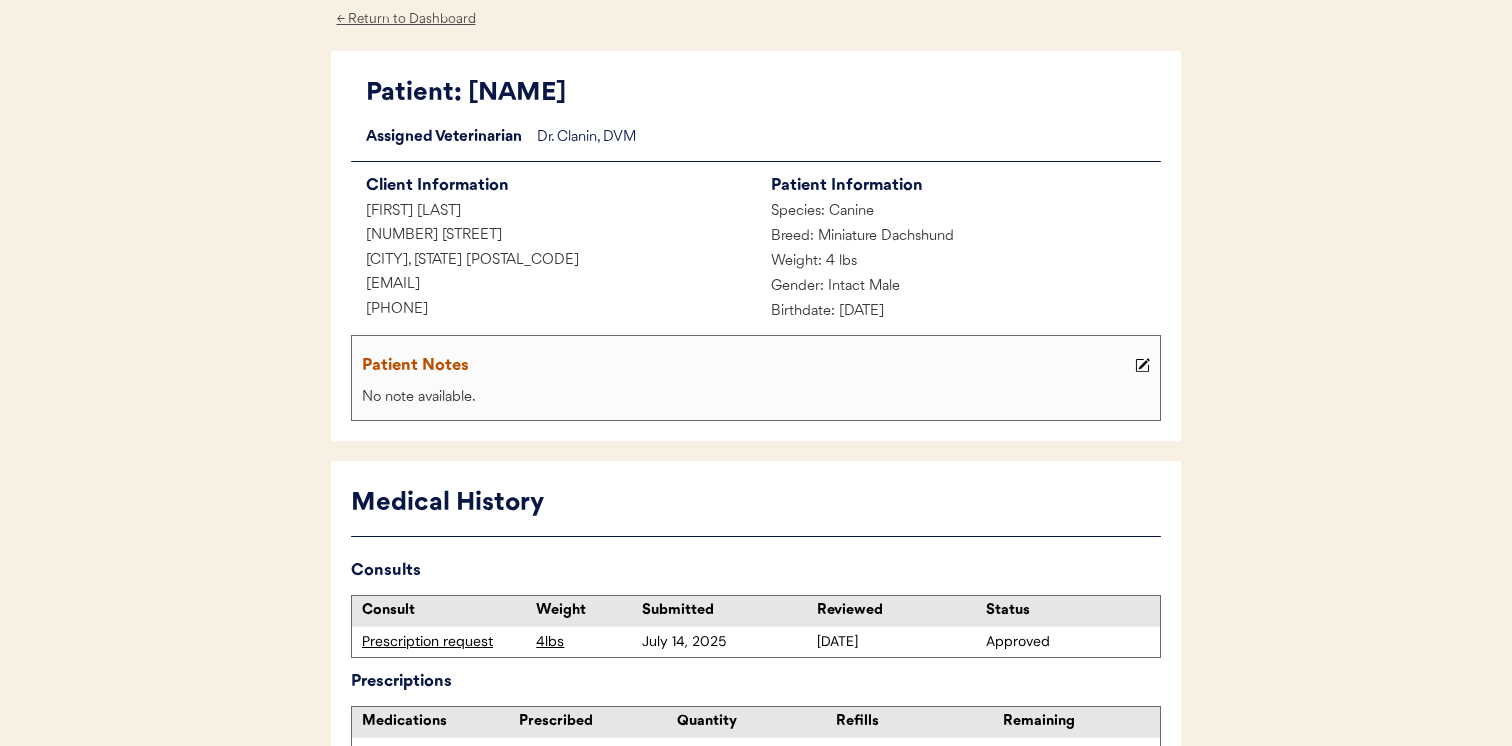 drag, startPoint x: 599, startPoint y: 288, endPoint x: 320, endPoint y: 280, distance: 279.1147 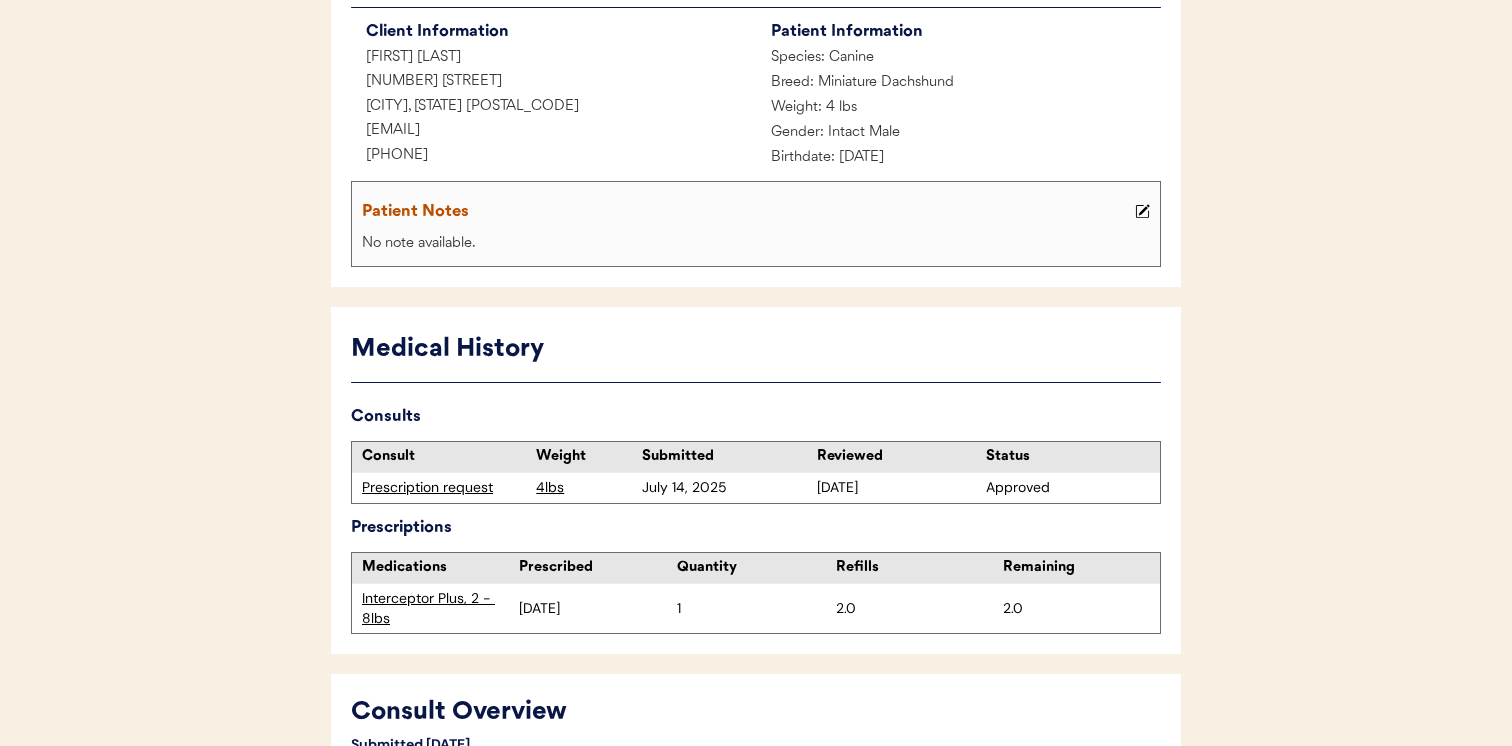 scroll, scrollTop: 253, scrollLeft: 0, axis: vertical 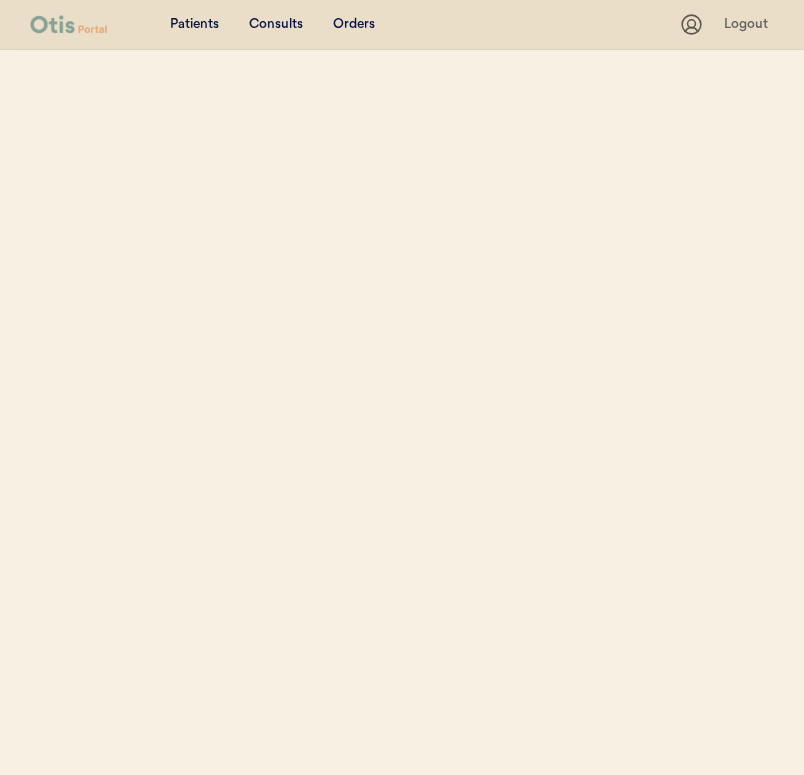 select on "true" 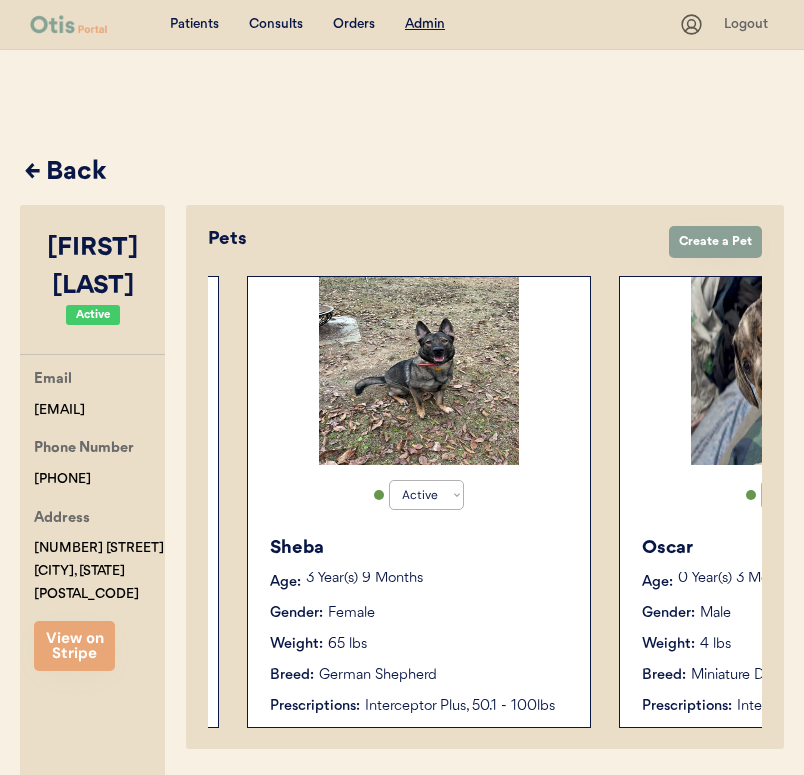scroll, scrollTop: 0, scrollLeft: 934, axis: horizontal 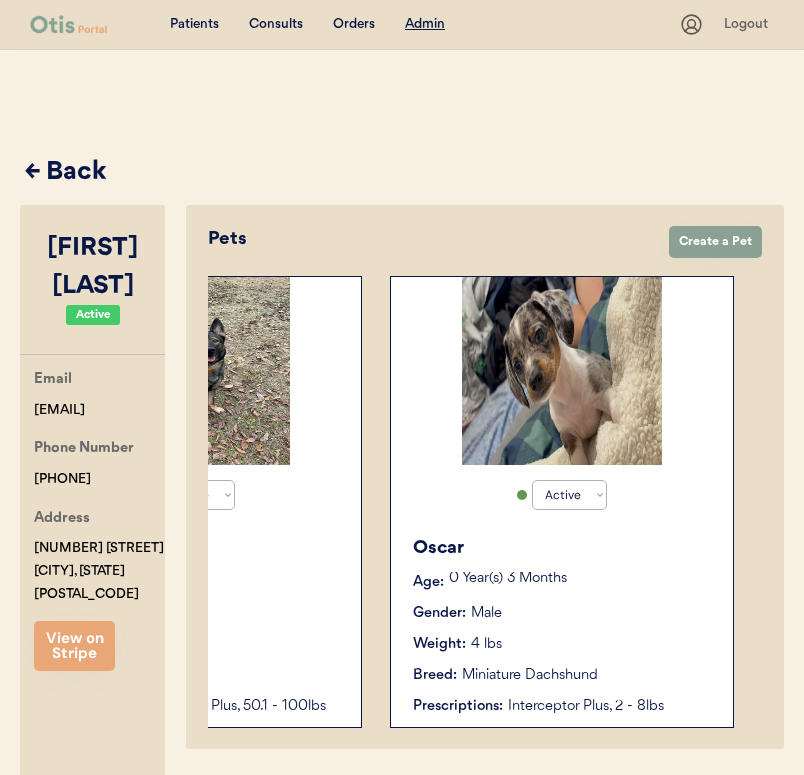 click on "Active Active Inactive [PERSON] Age:
0 Year(s) 3 Months
Gender: Male Weight: 4 lbs Breed: Miniature Dachshund Prescriptions: Interceptor Plus, 2 - 8lbs" at bounding box center [562, 502] 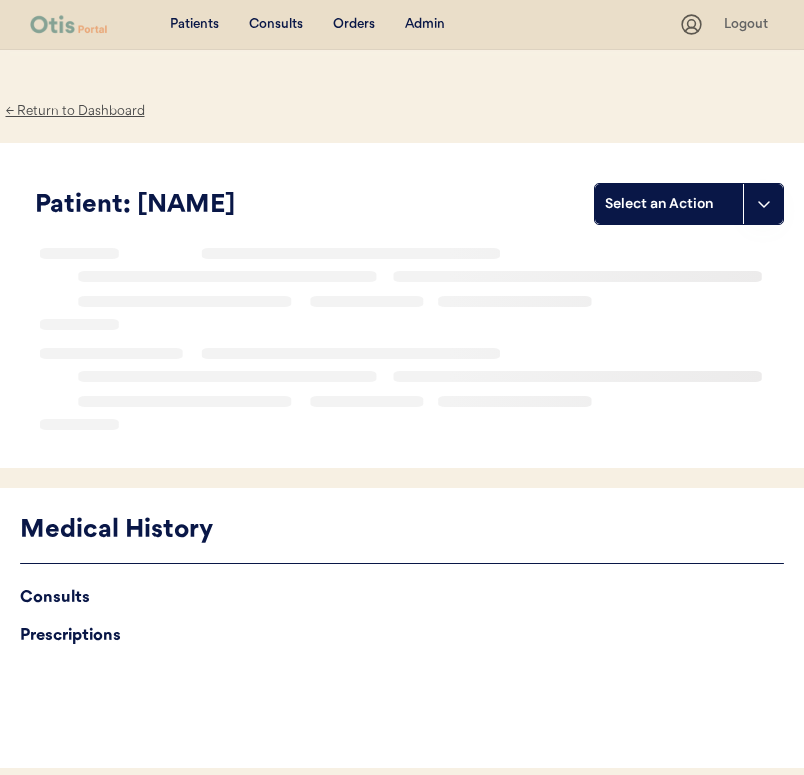 scroll, scrollTop: 0, scrollLeft: 0, axis: both 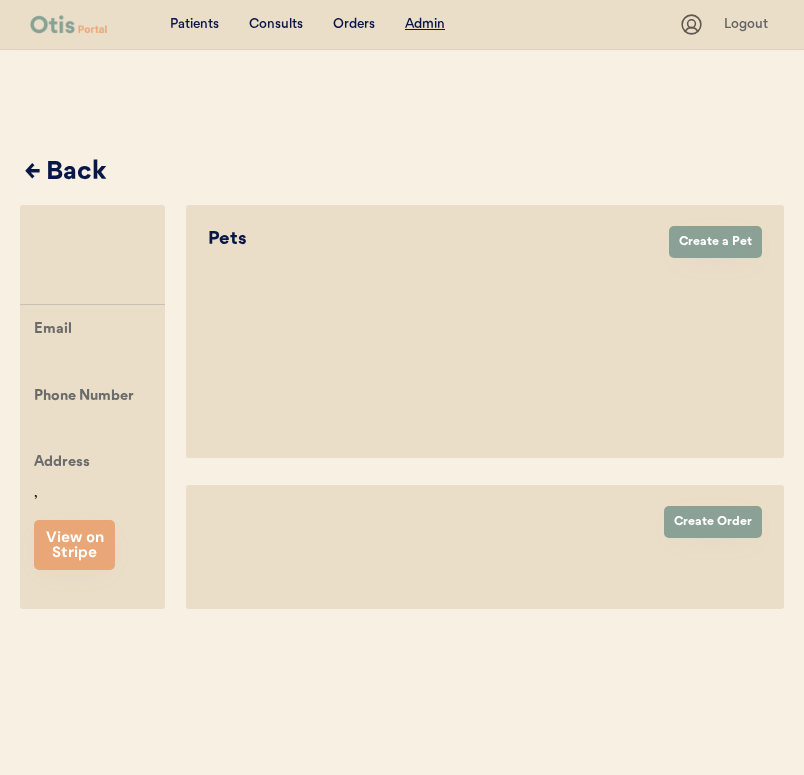 select on "true" 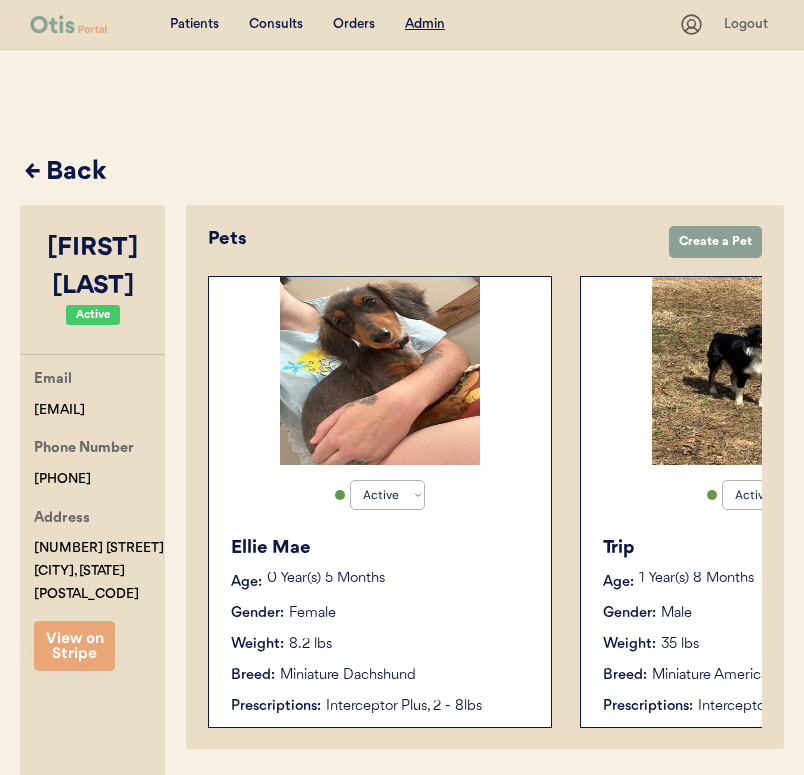click on "Active Active Inactive [FIRST] [LAST] Age:
0 Year(s) 5 Months
Gender: Female Weight: 8.2 lbs Breed: Miniature Dachshund Prescriptions: Interceptor Plus, 2 - 8lbs" at bounding box center [380, 502] 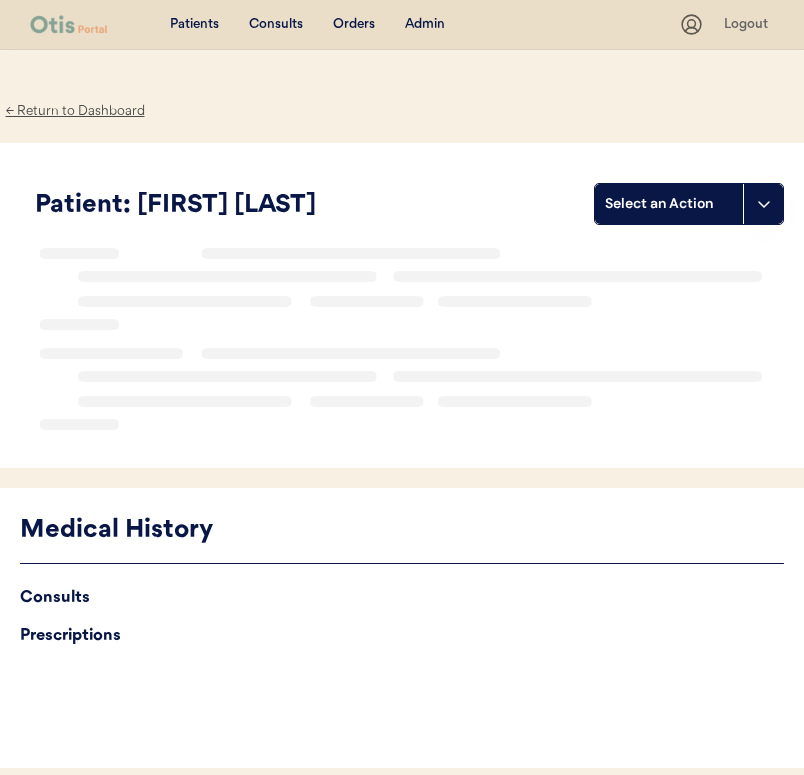 scroll, scrollTop: 0, scrollLeft: 0, axis: both 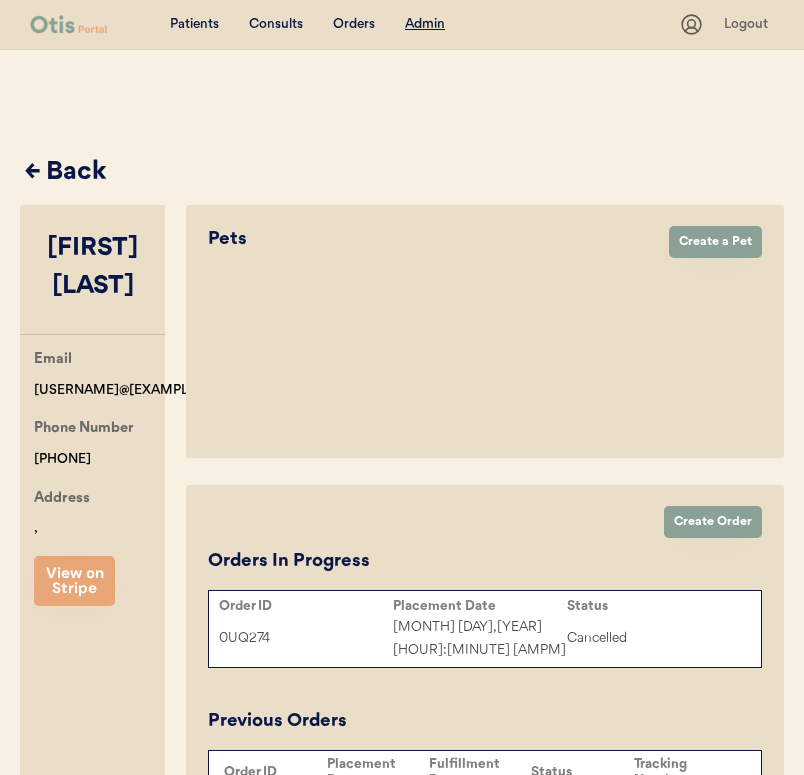 select on "true" 